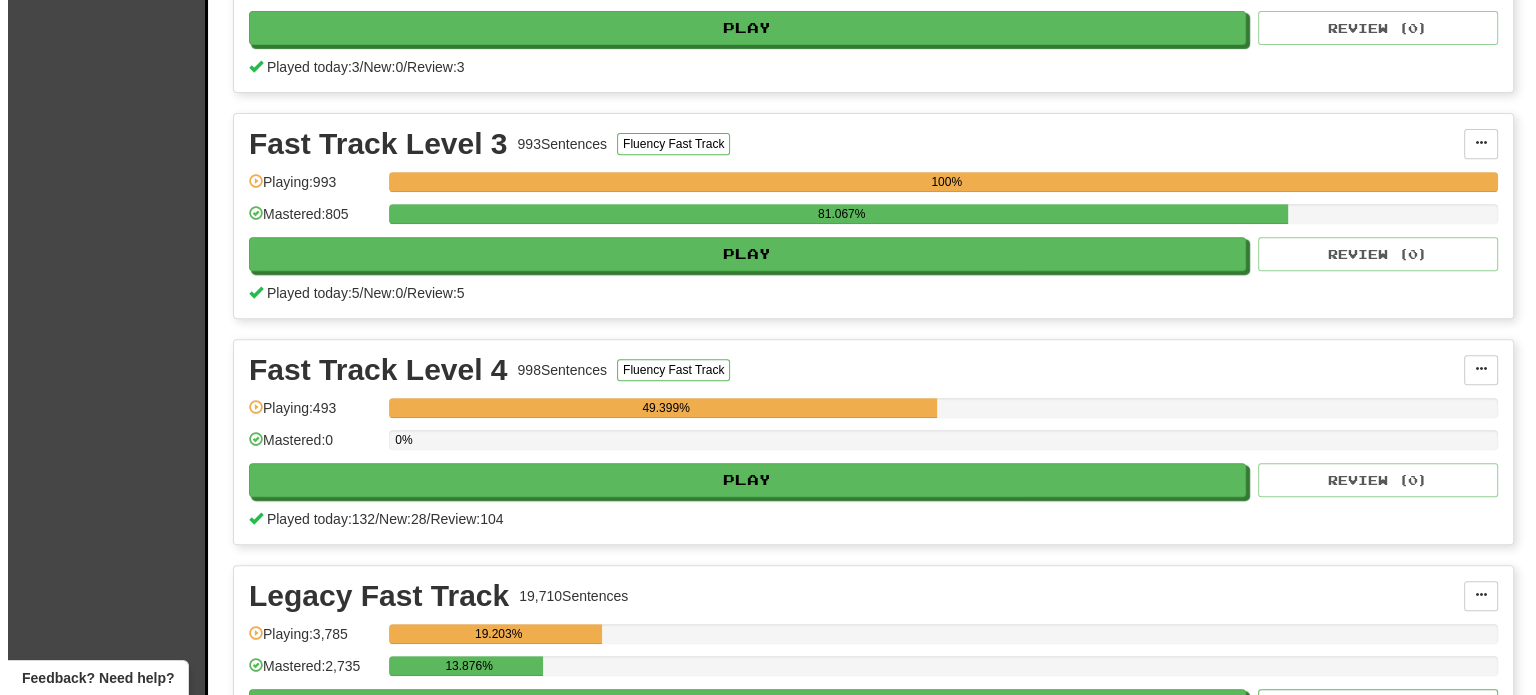 scroll, scrollTop: 1100, scrollLeft: 0, axis: vertical 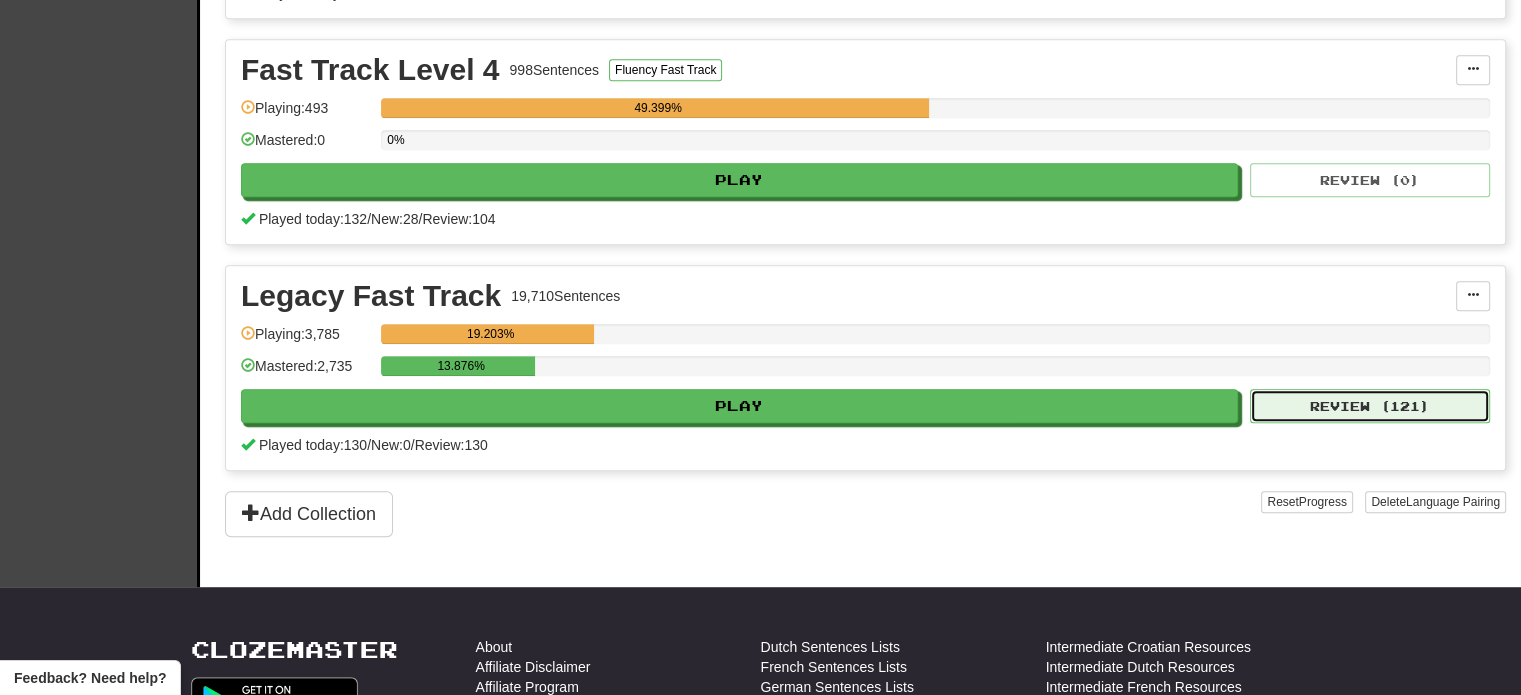 click on "Review ( 121 )" at bounding box center (1370, 406) 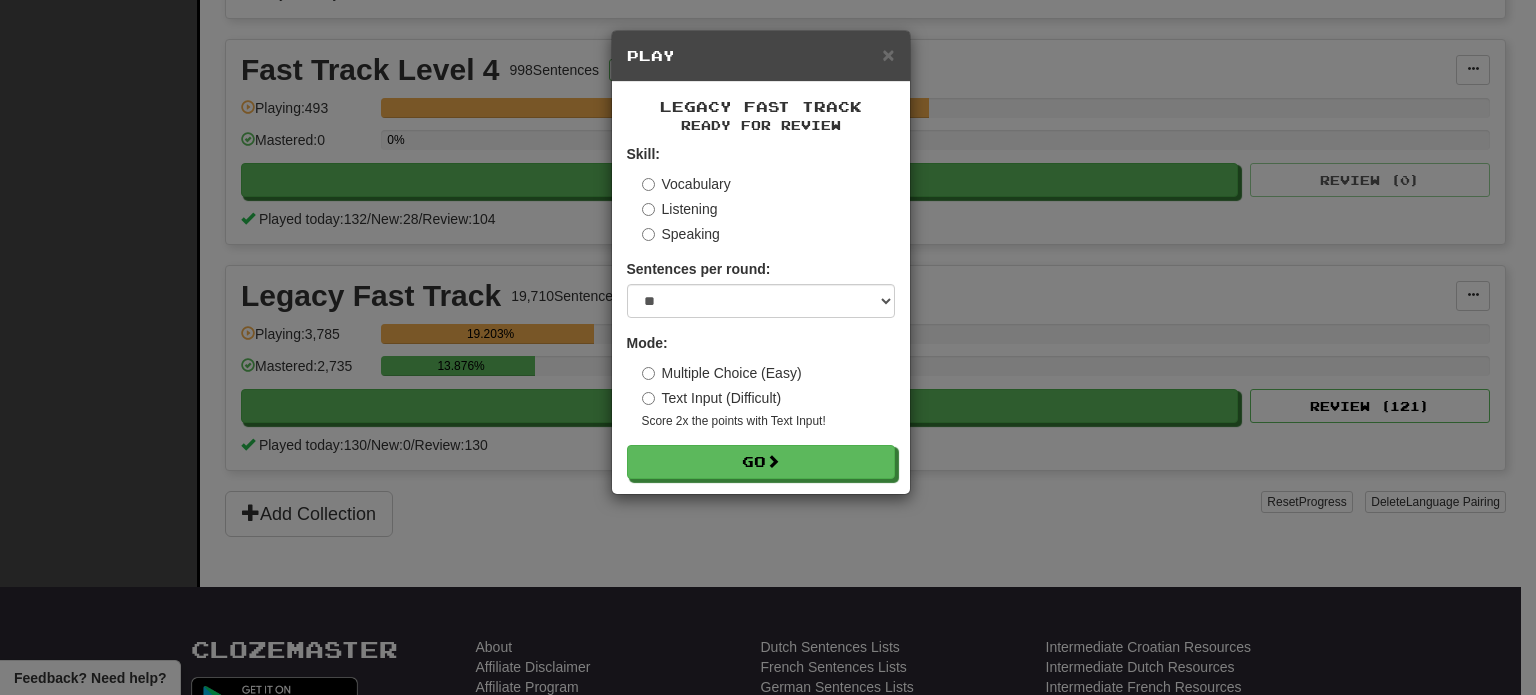 click on "Skill: Vocabulary Listening Speaking Sentences per round: * ** ** ** ** ** *** ******** Mode: Multiple Choice (Easy) Text Input (Difficult) Score 2x the points with Text Input ! Go" at bounding box center (761, 311) 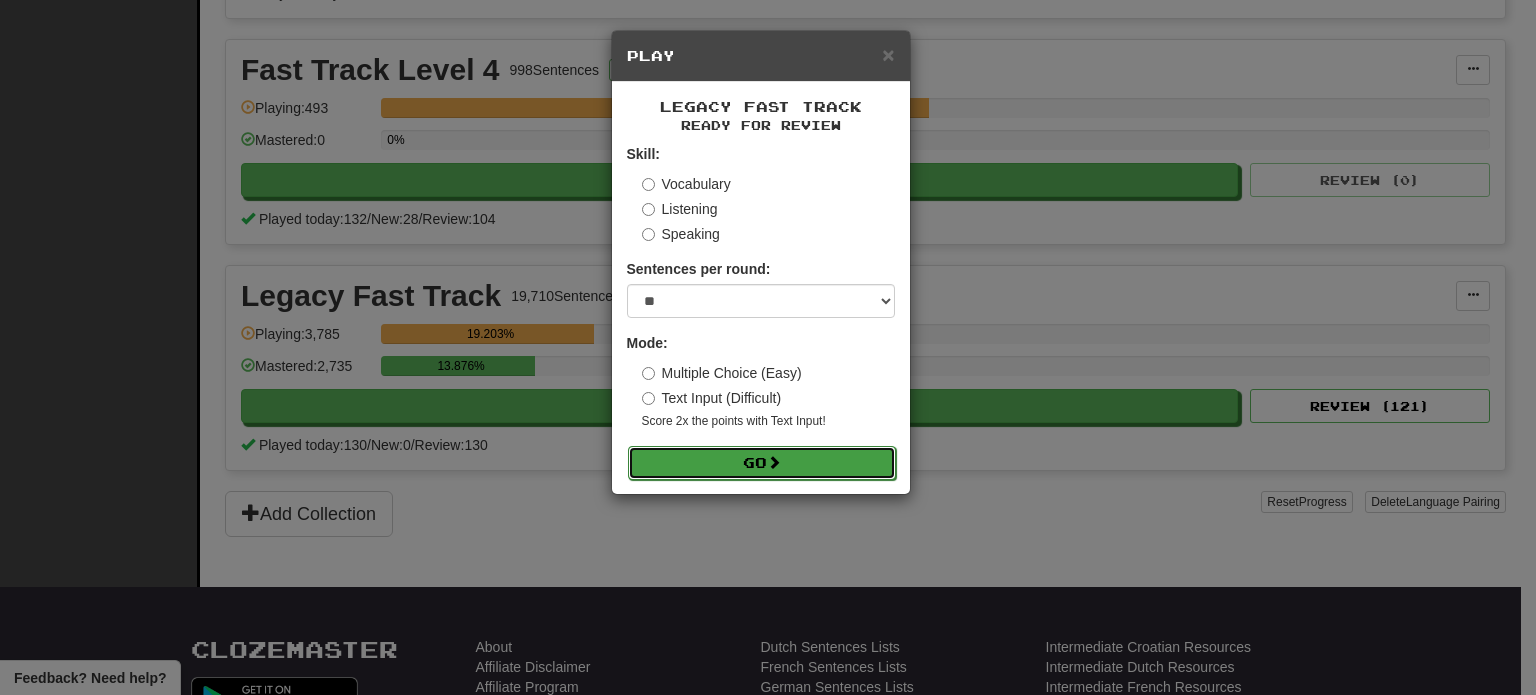 click on "Go" at bounding box center (762, 463) 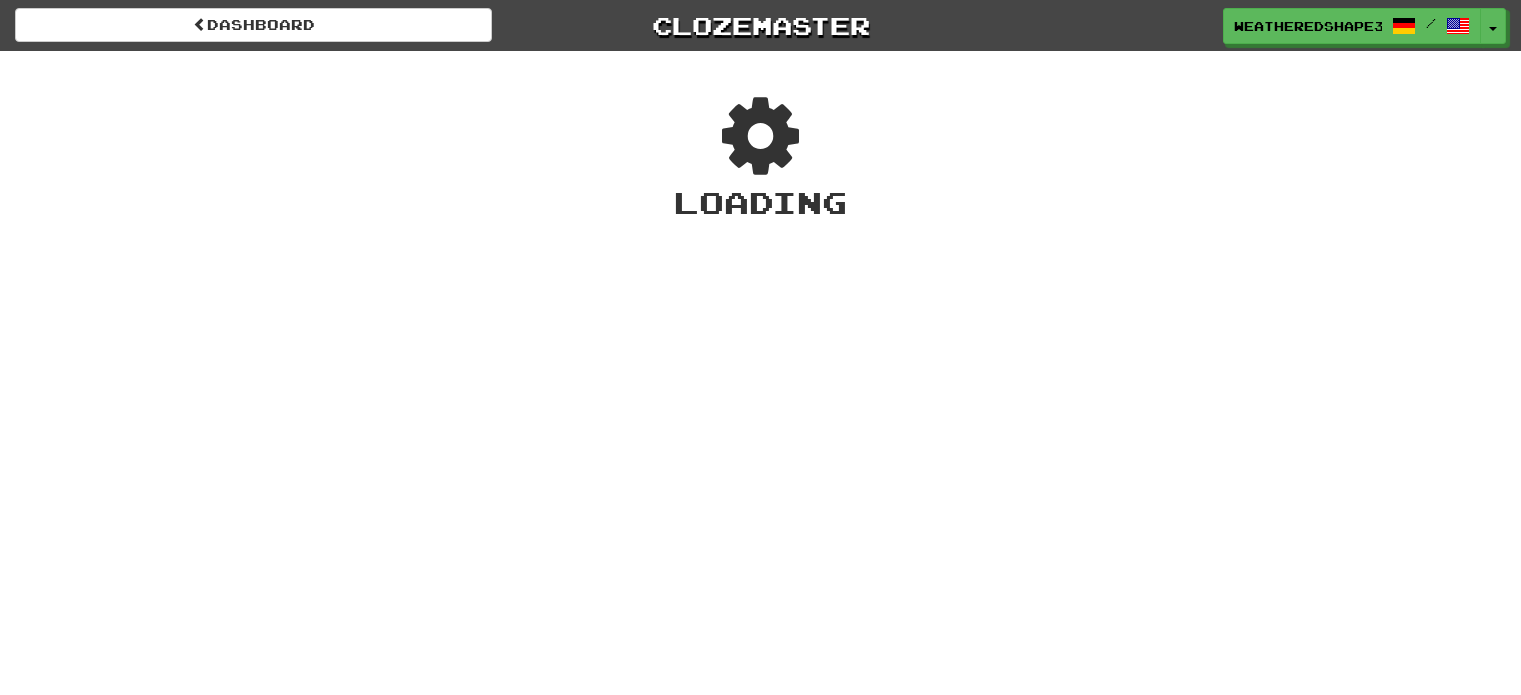 scroll, scrollTop: 0, scrollLeft: 0, axis: both 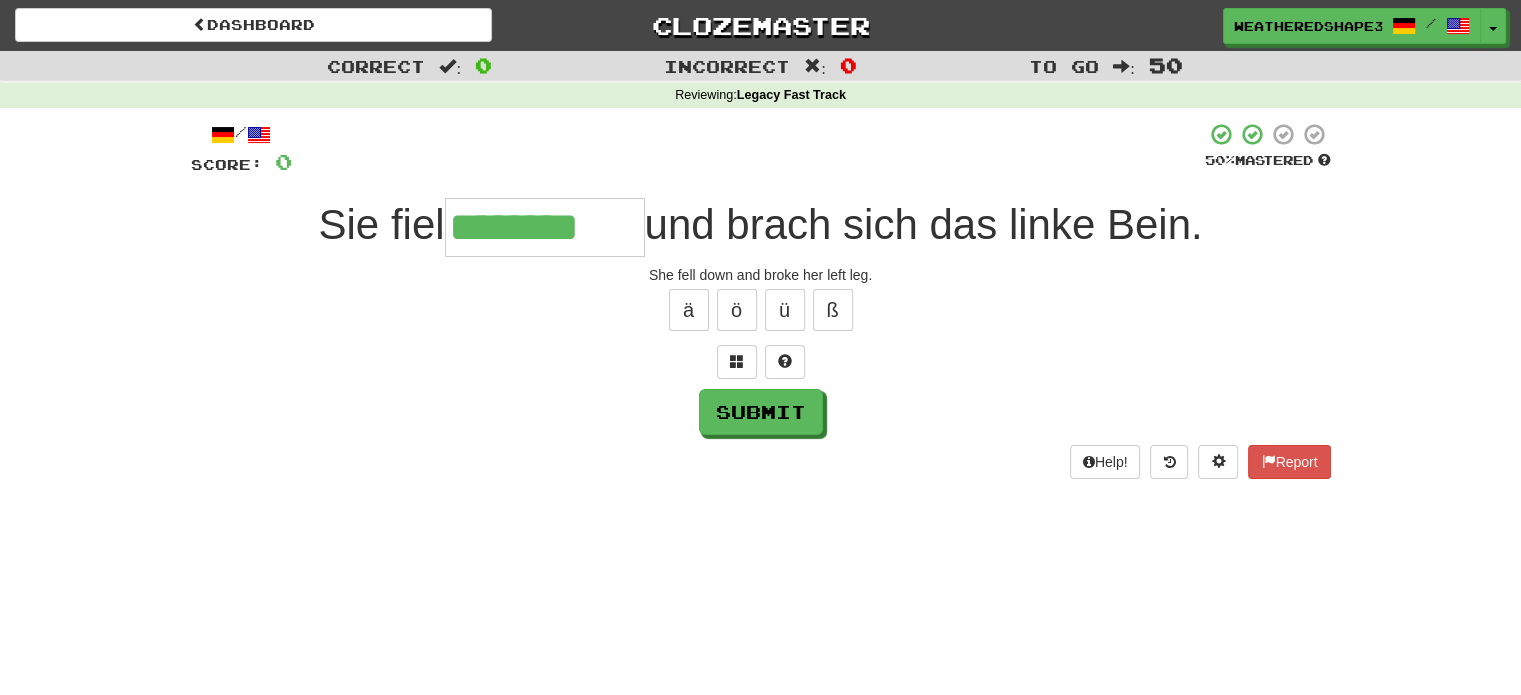 type on "********" 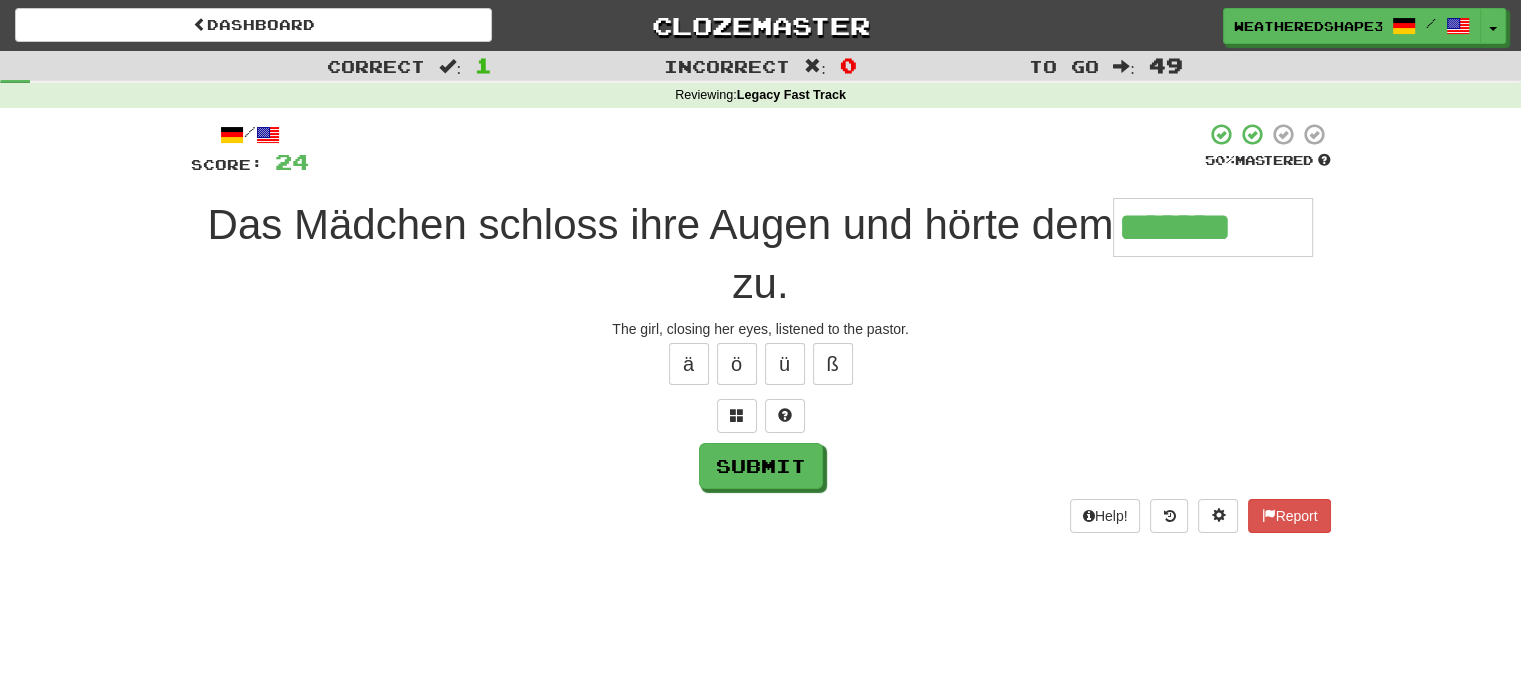 type on "*******" 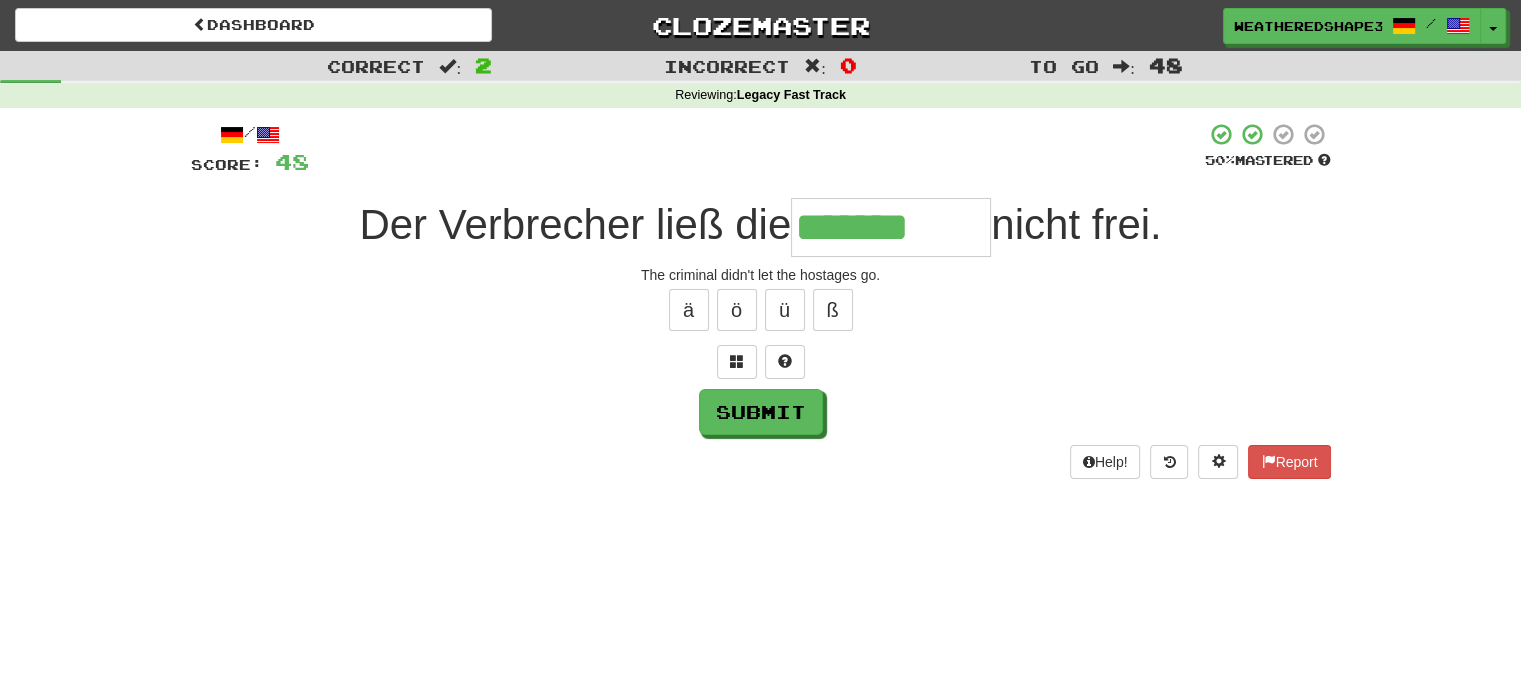 type on "*******" 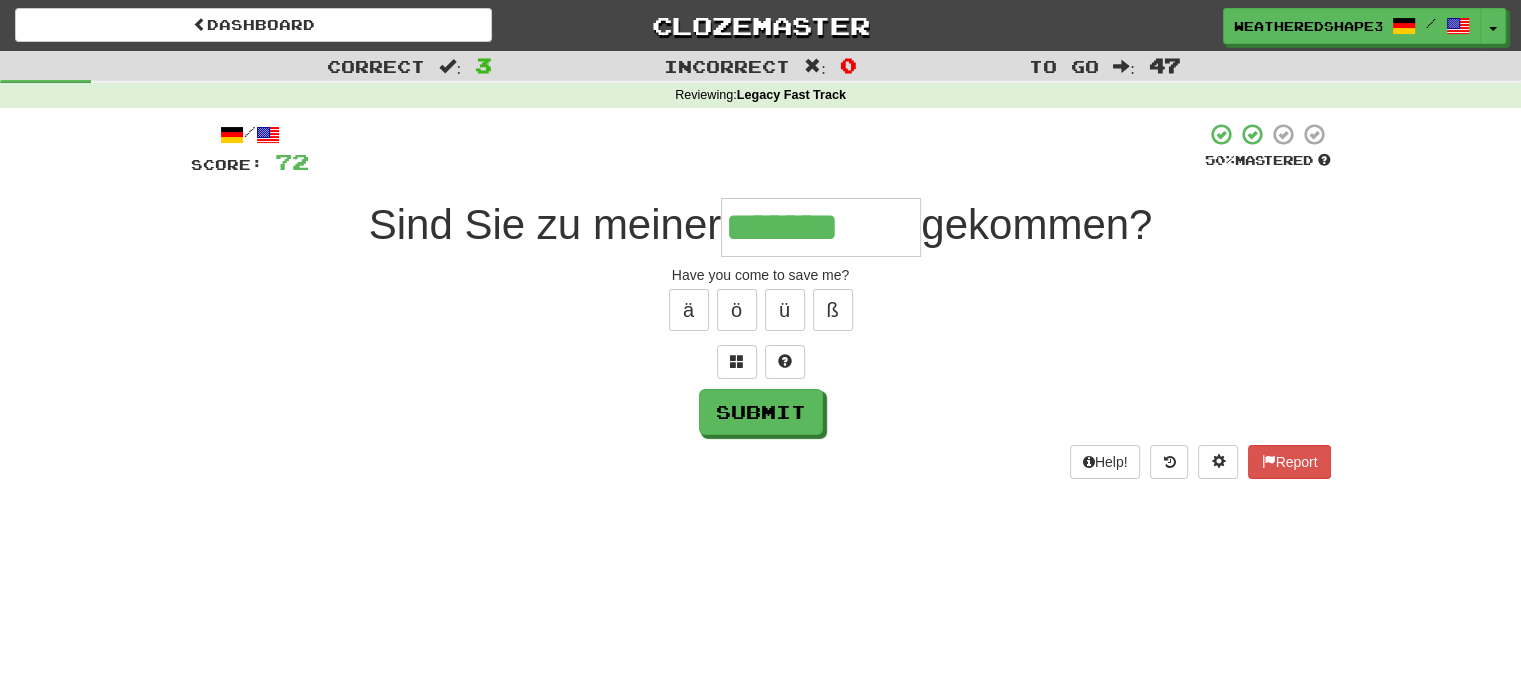 type on "*******" 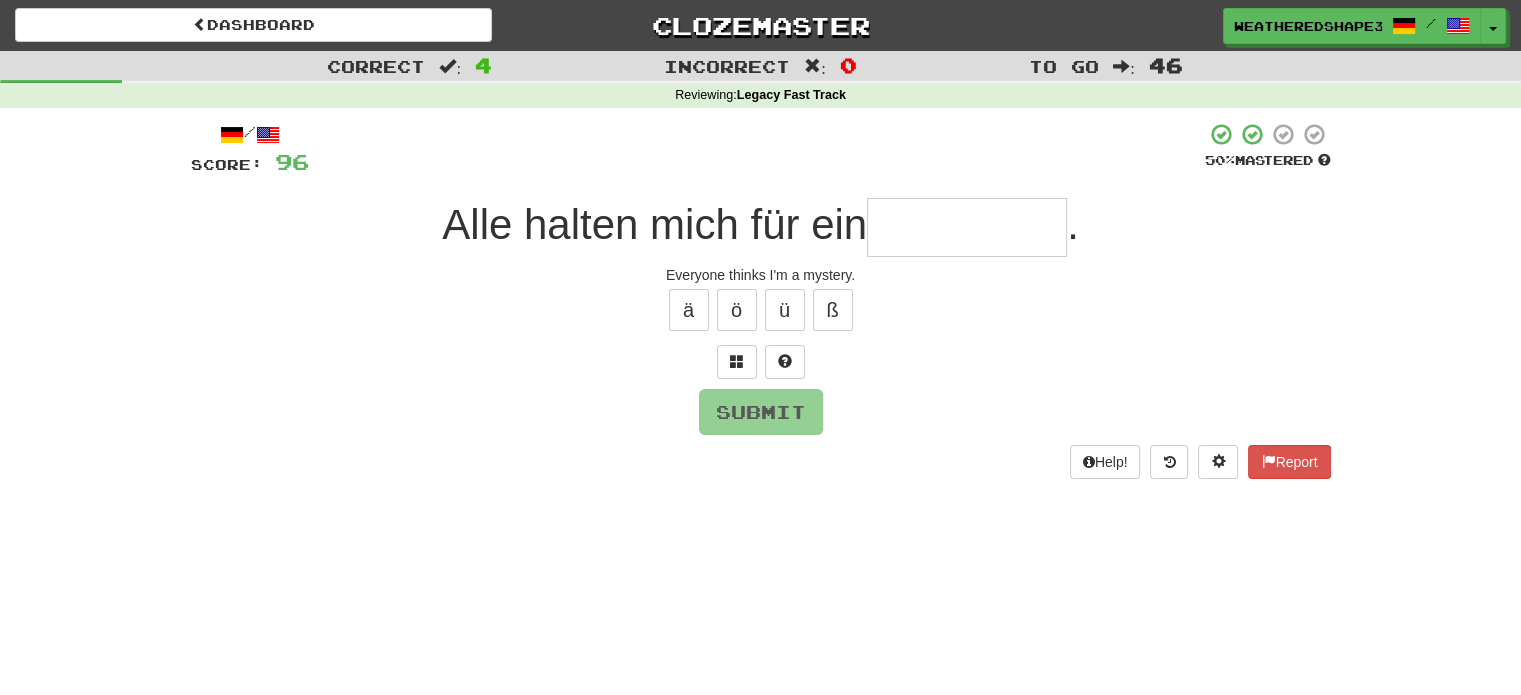 type on "*" 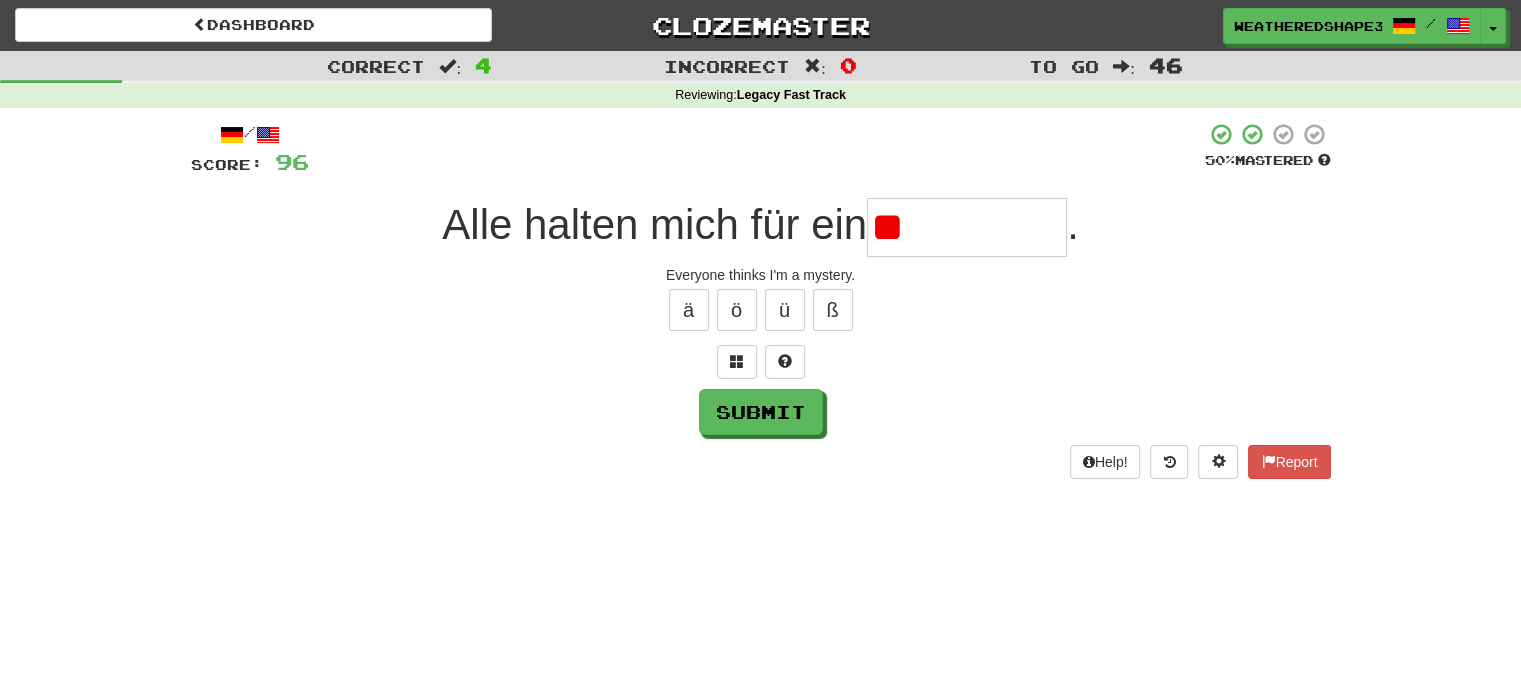 type on "*" 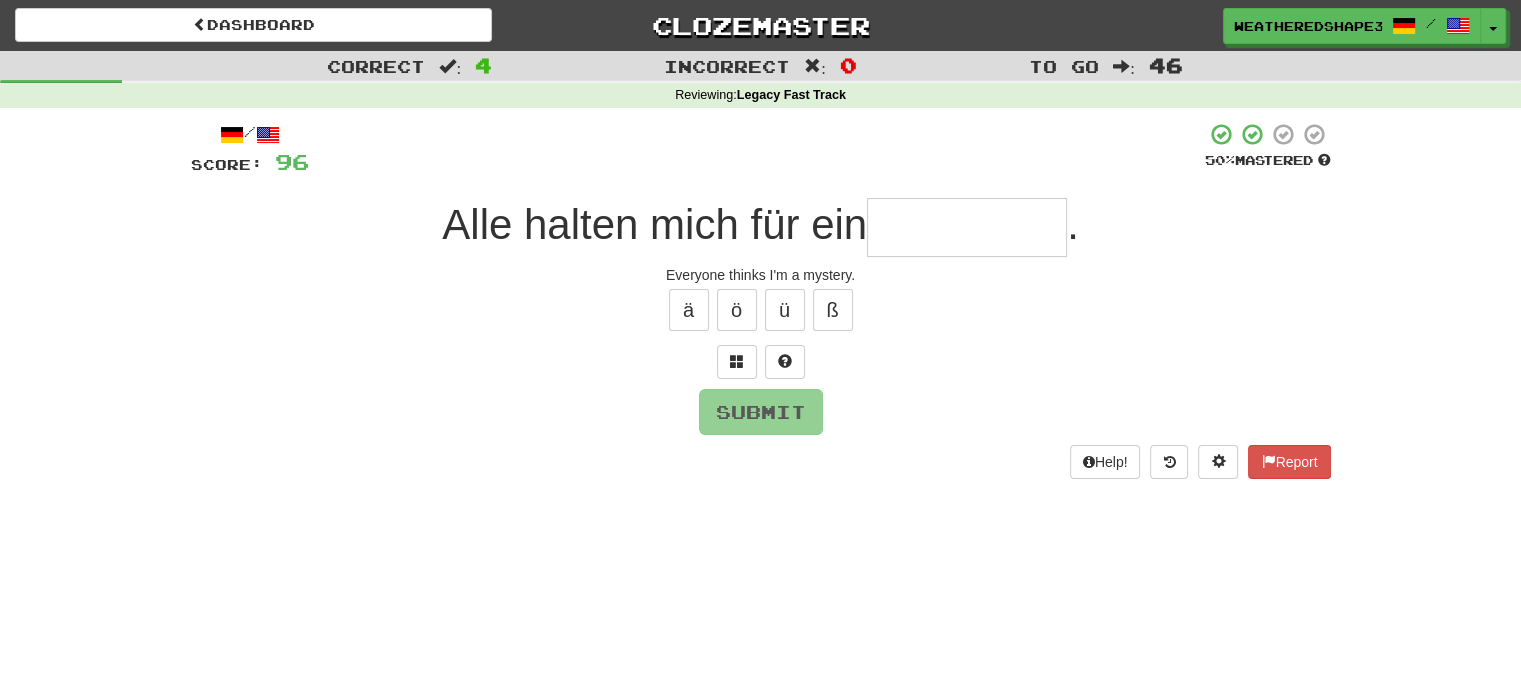 type on "*" 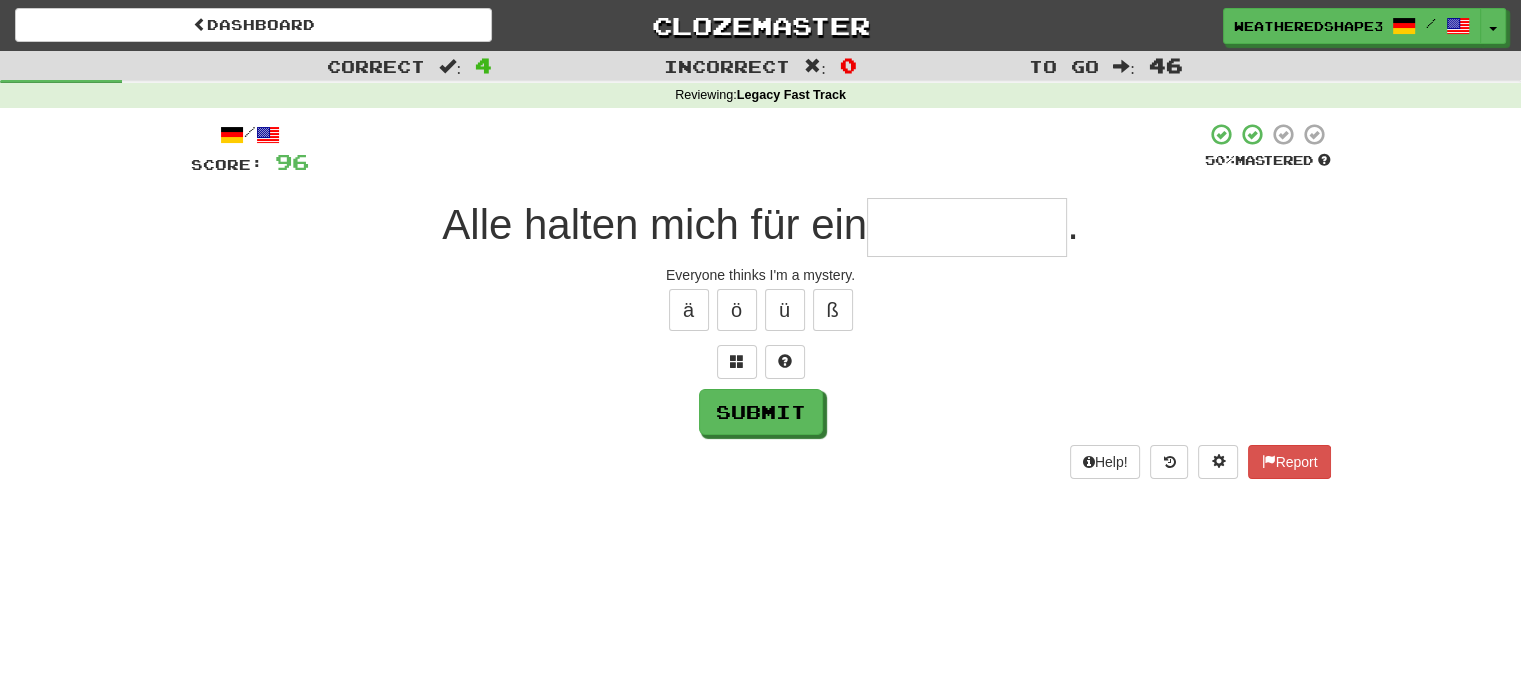 type on "*" 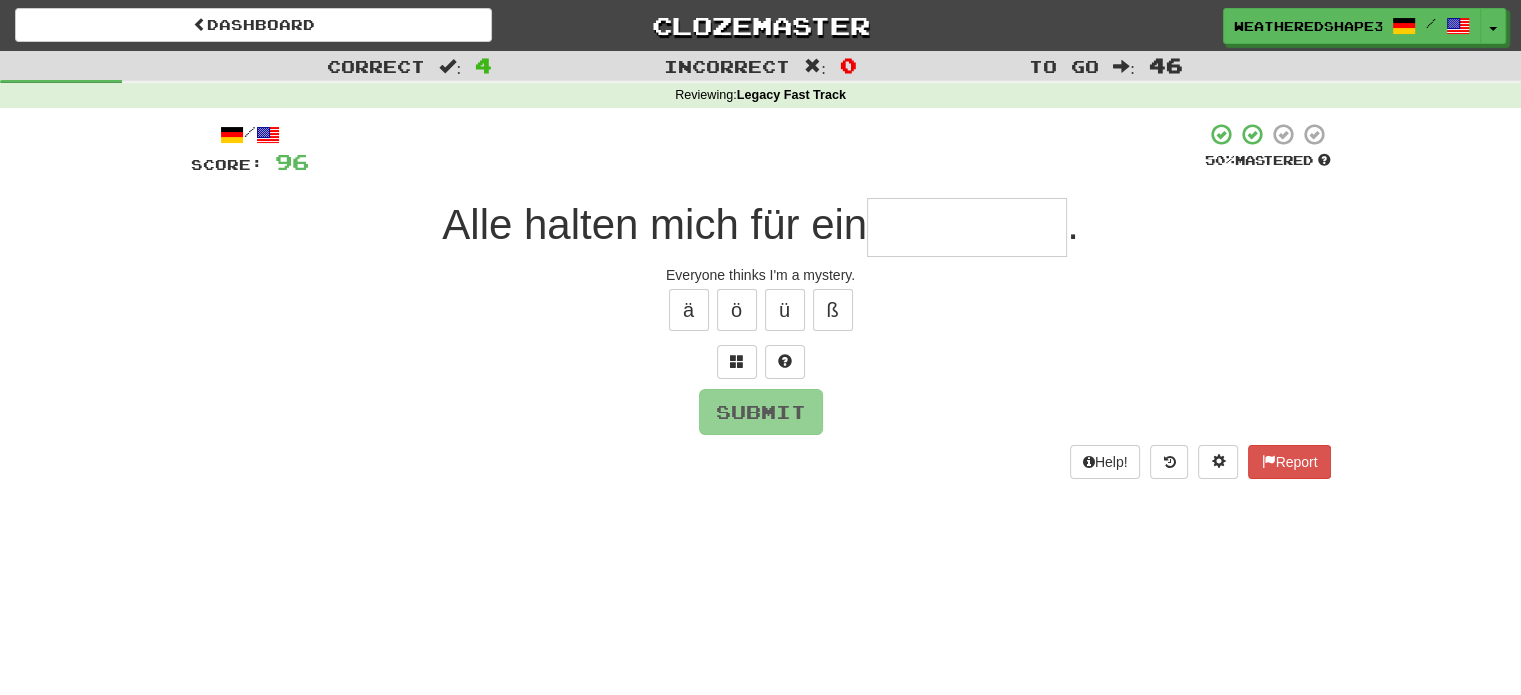 type on "*" 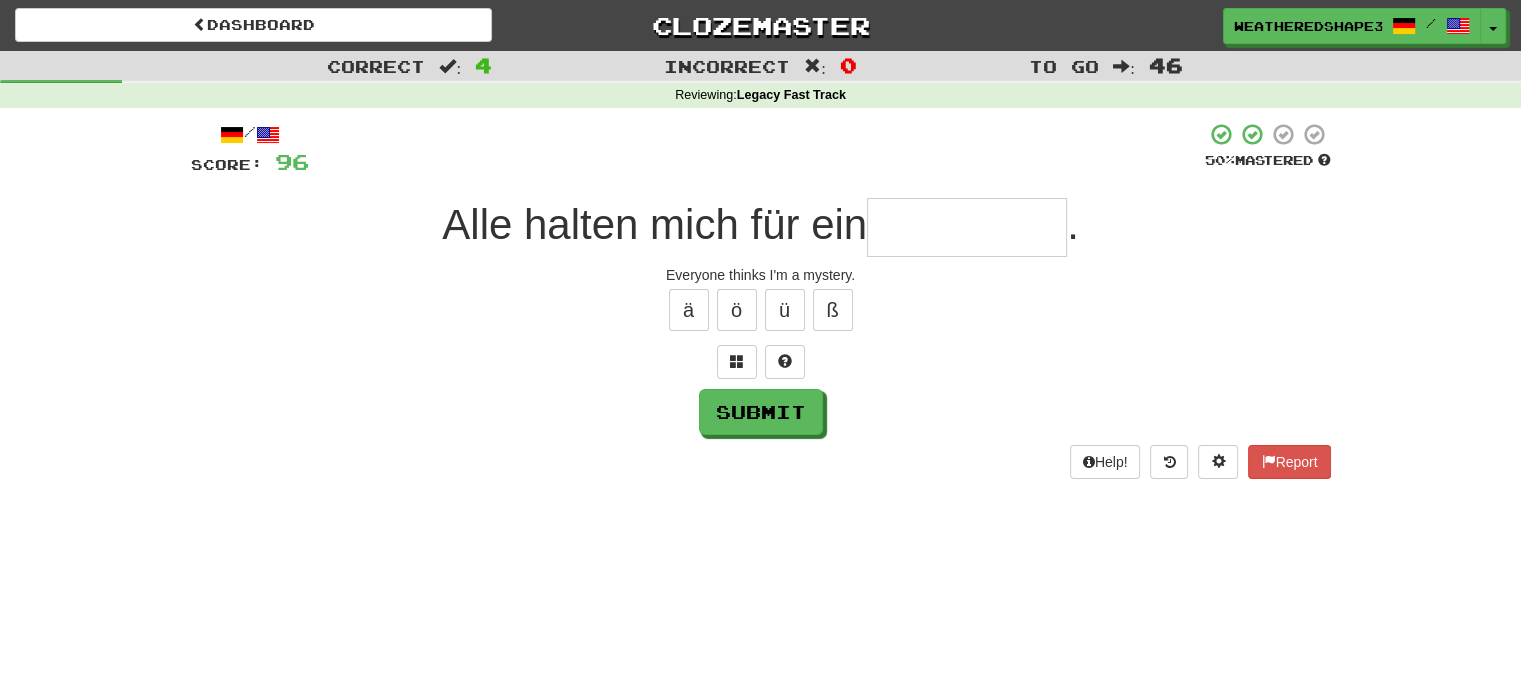 type on "*" 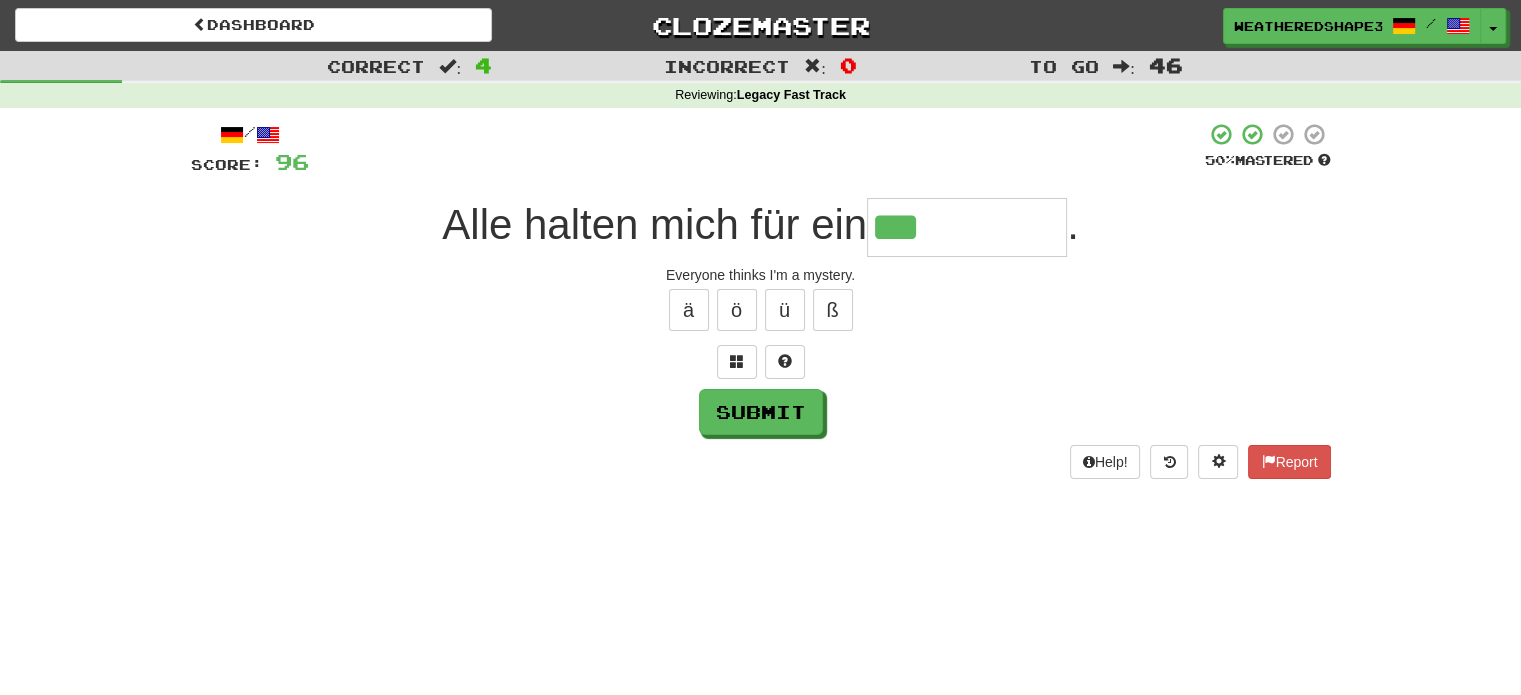 type on "******" 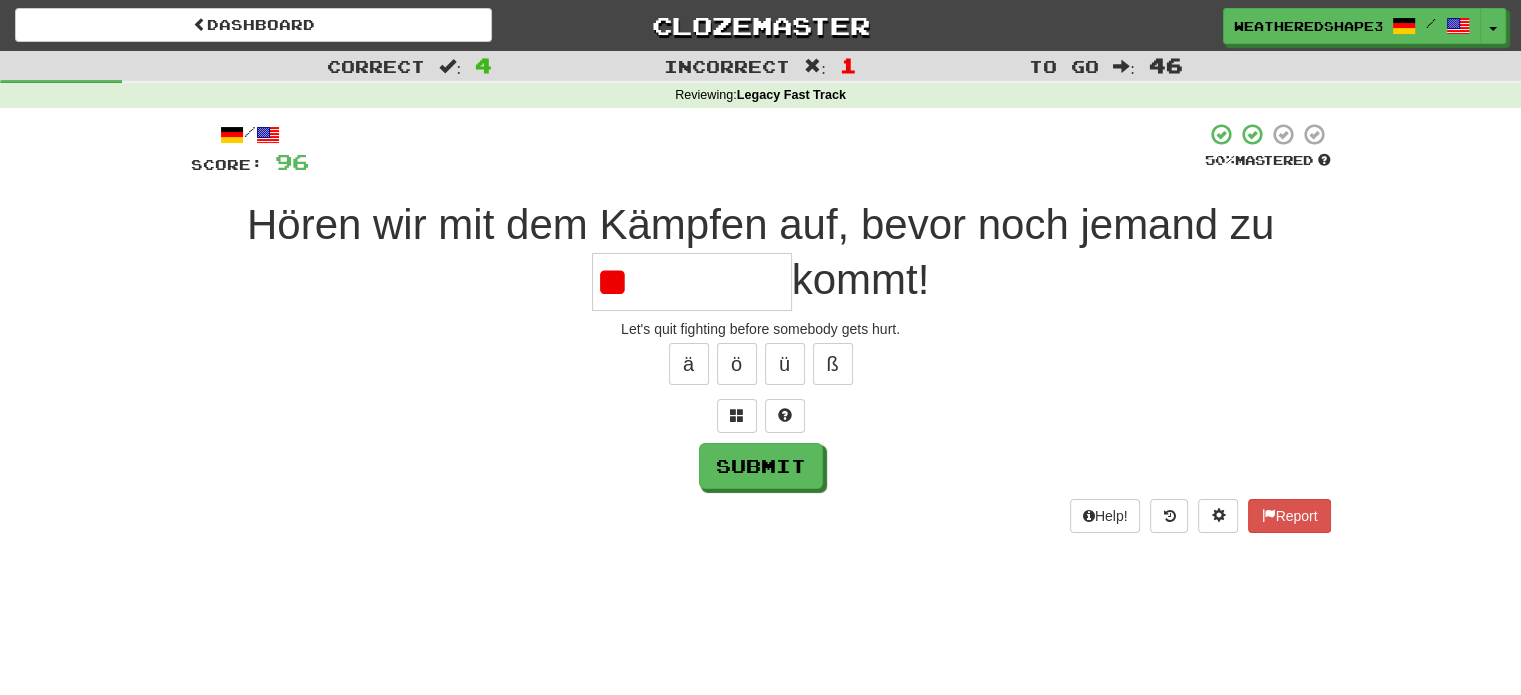 type on "*" 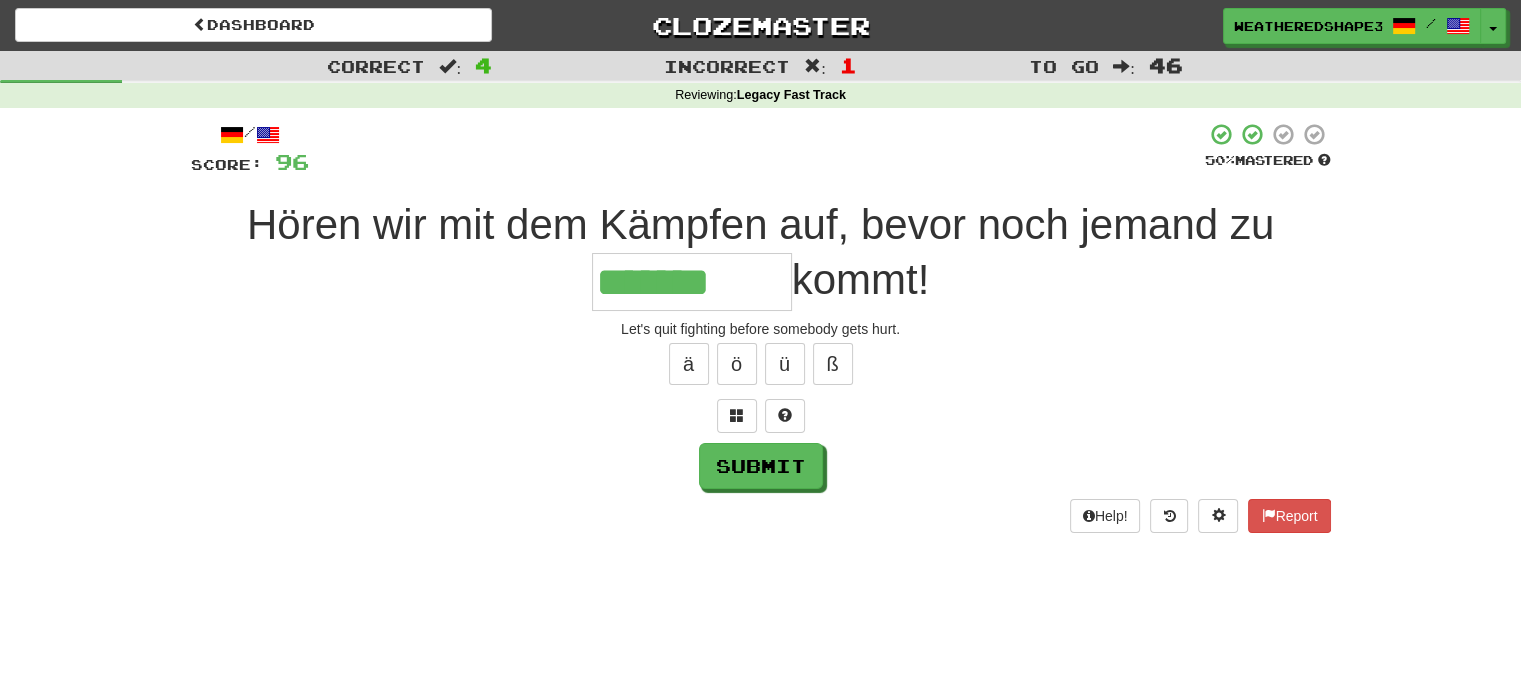 type on "*******" 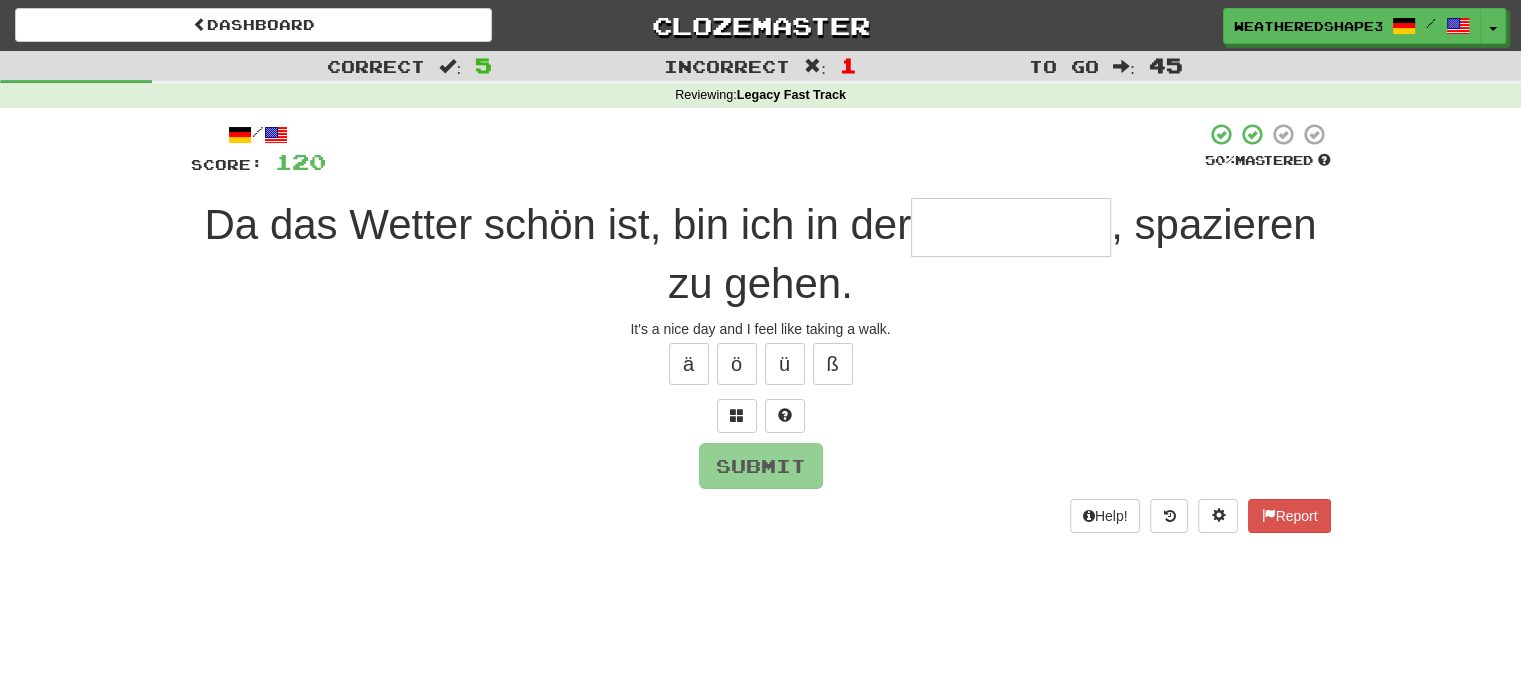 type on "*" 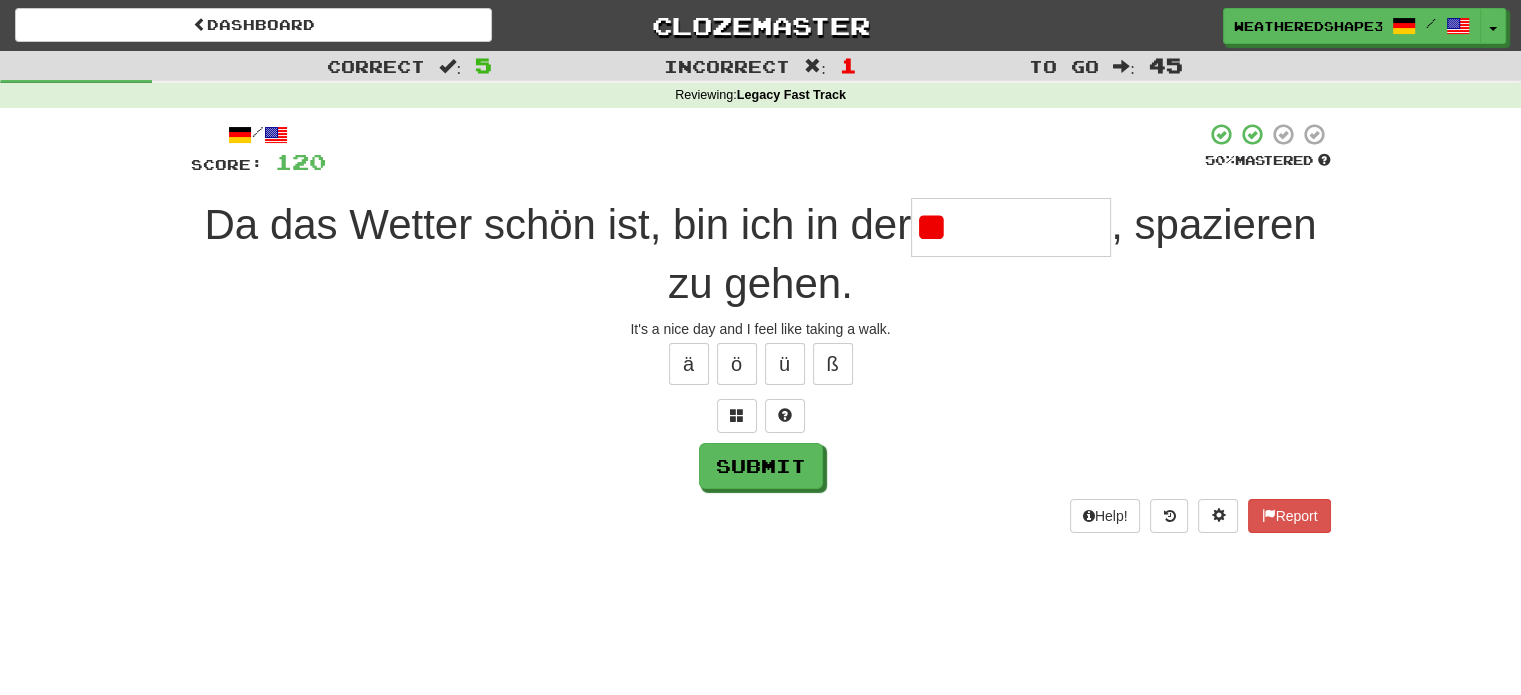 type on "*" 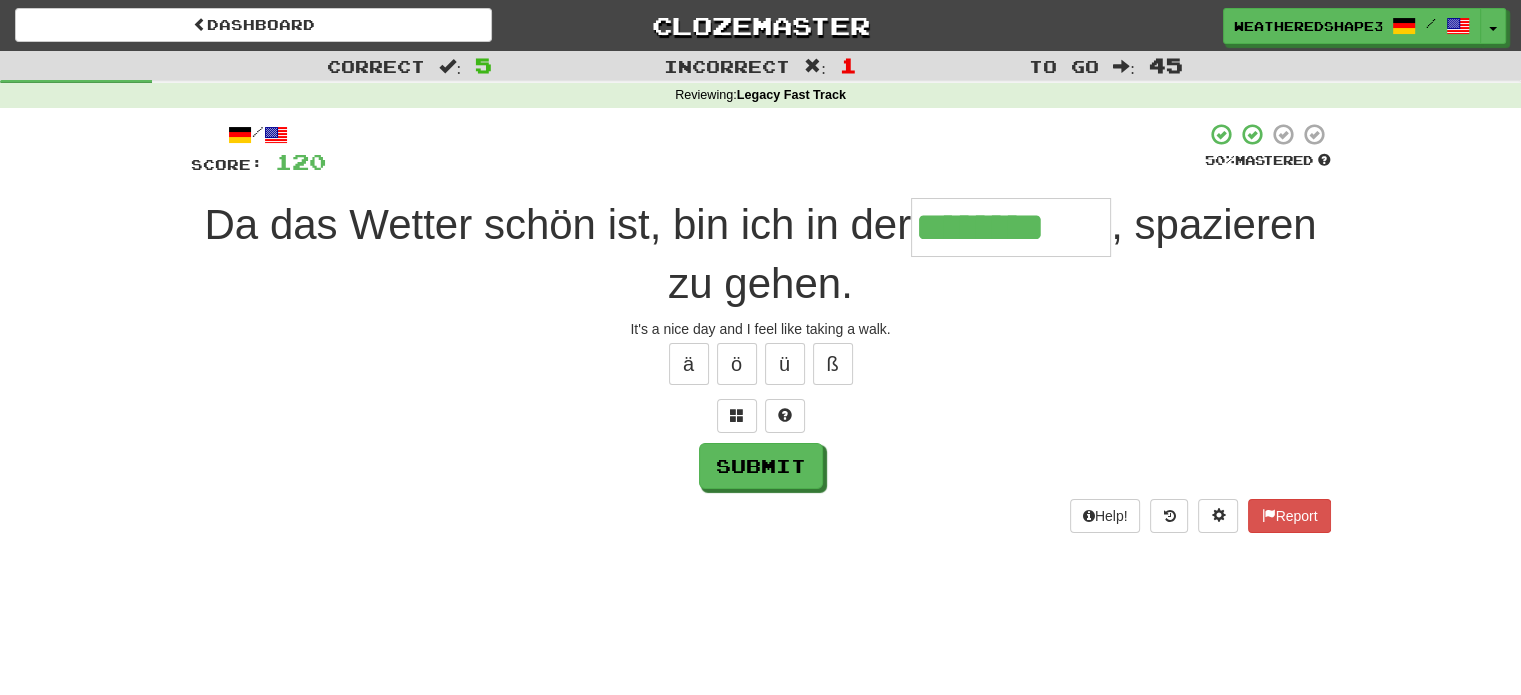 type on "********" 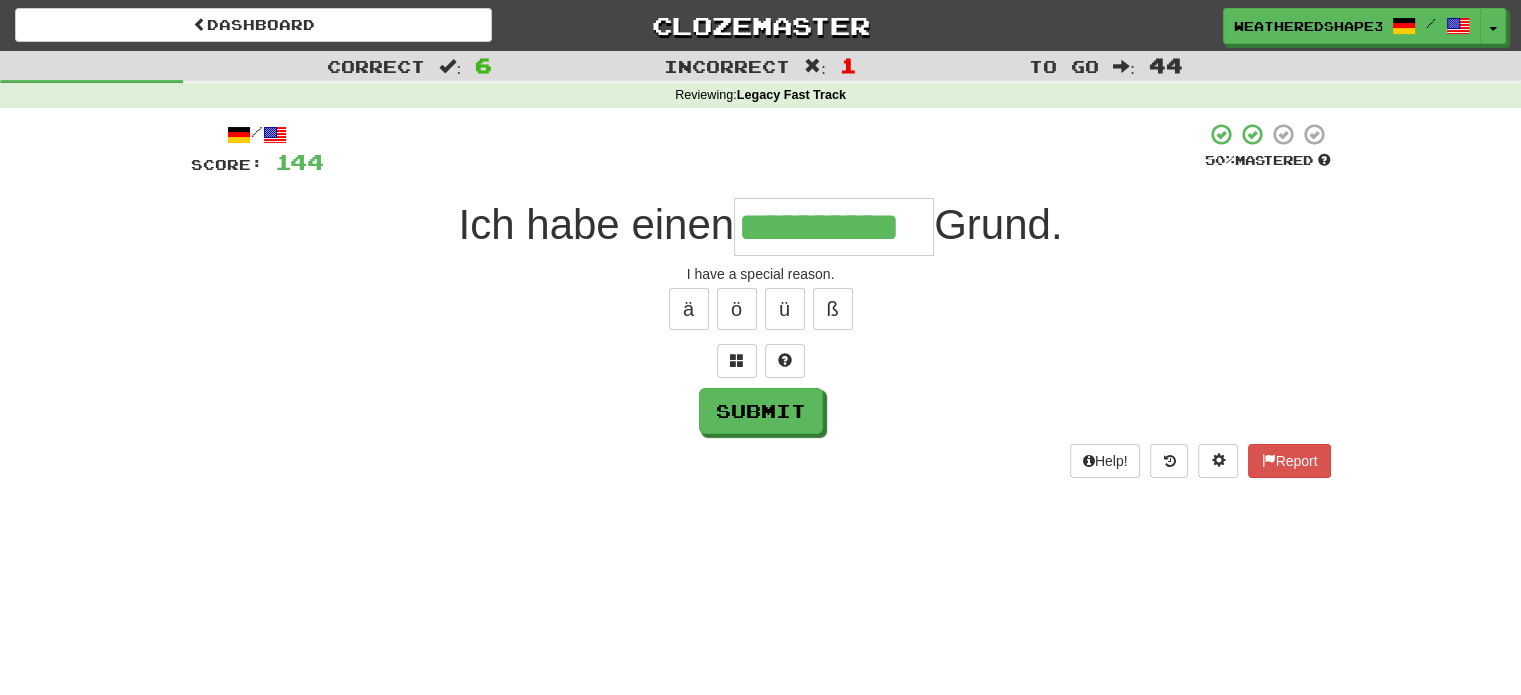 scroll, scrollTop: 0, scrollLeft: 28, axis: horizontal 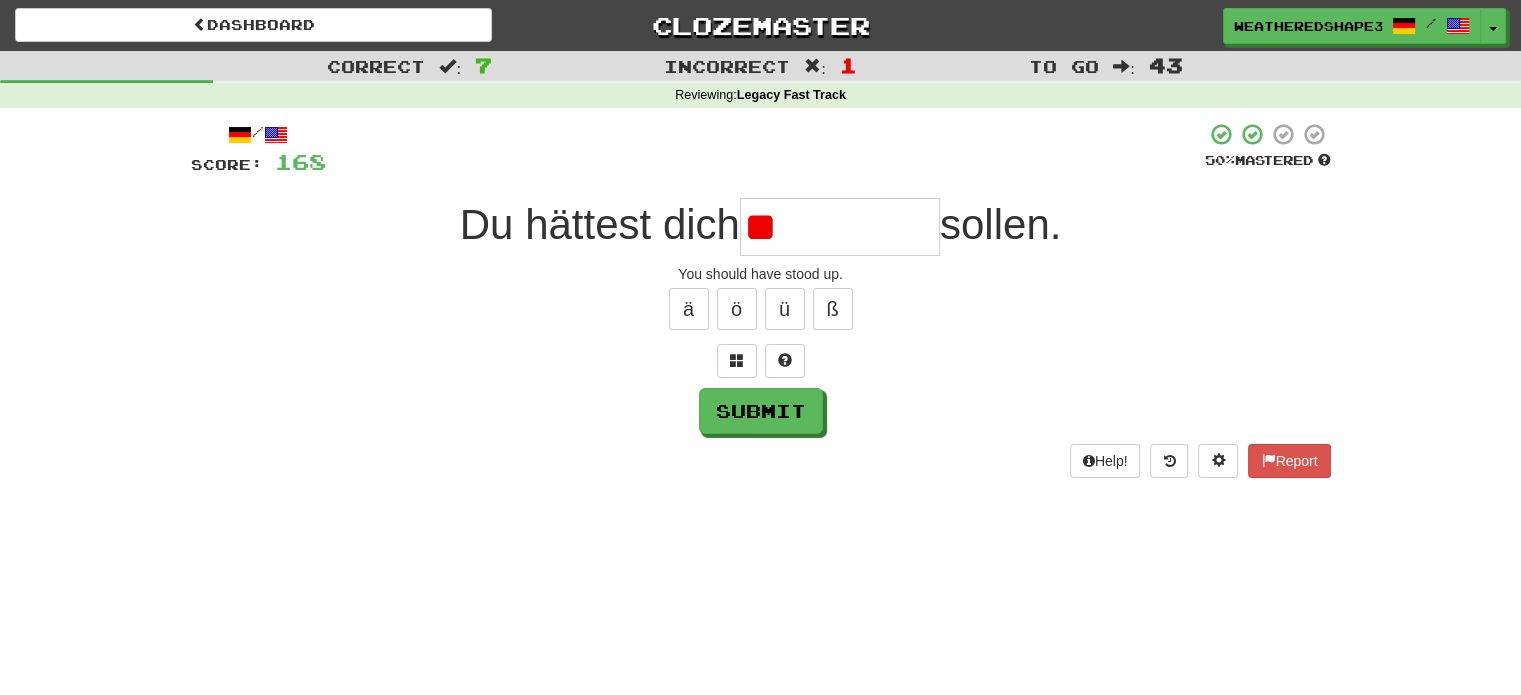type on "*" 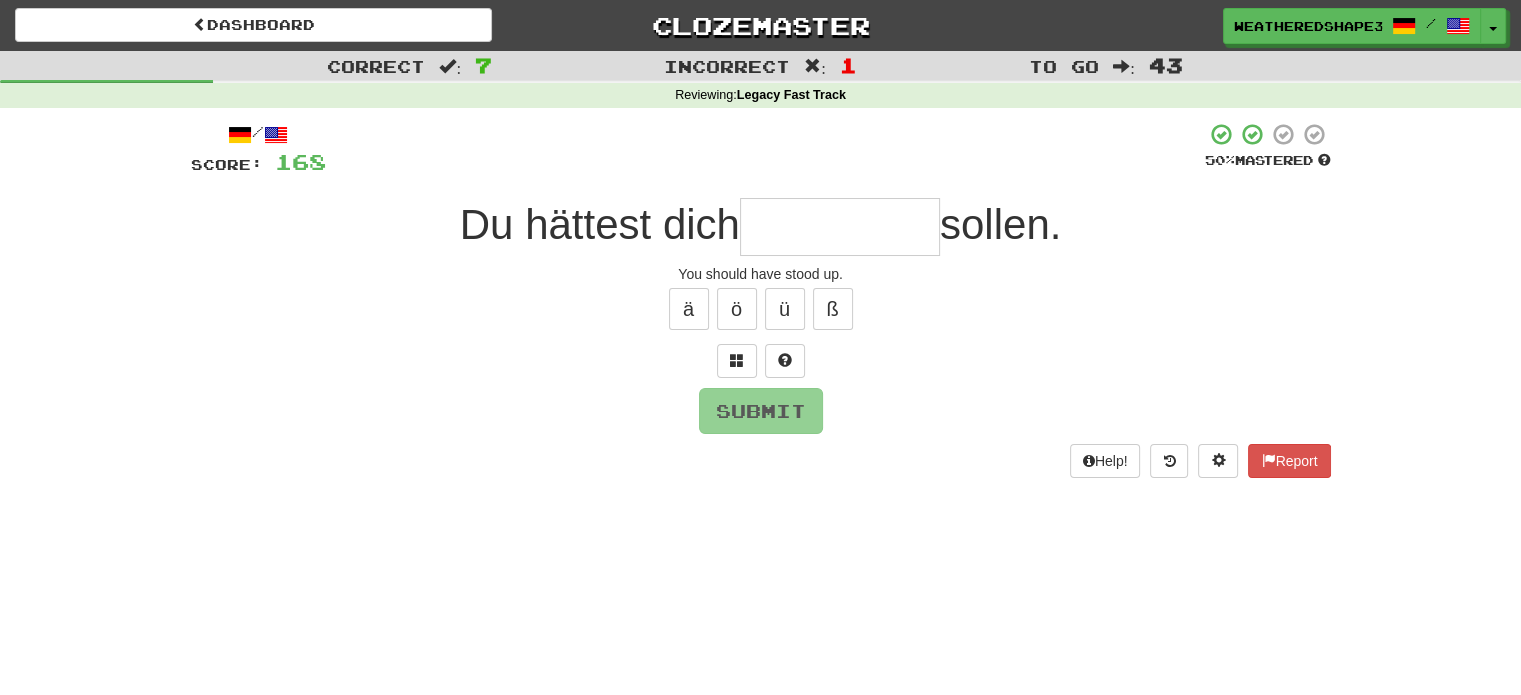 type on "*" 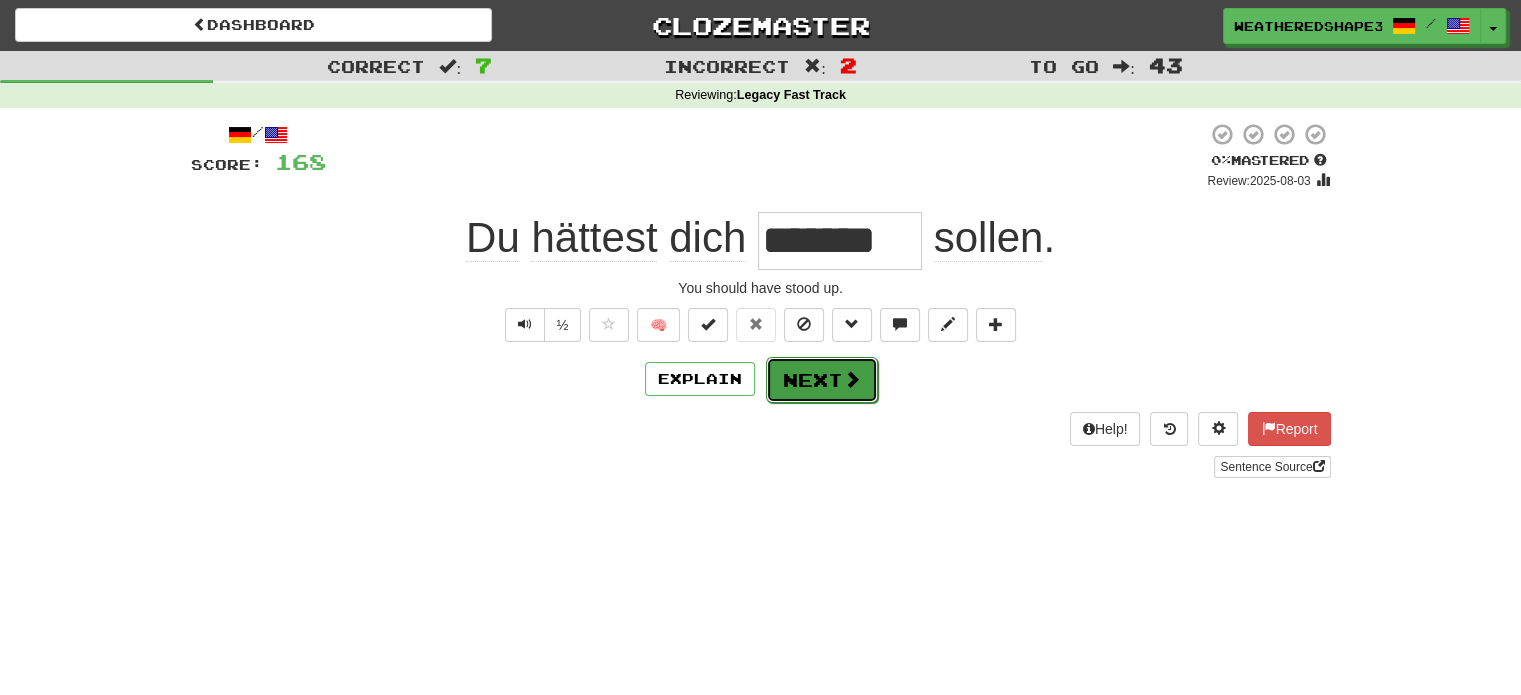 click on "Next" at bounding box center (822, 380) 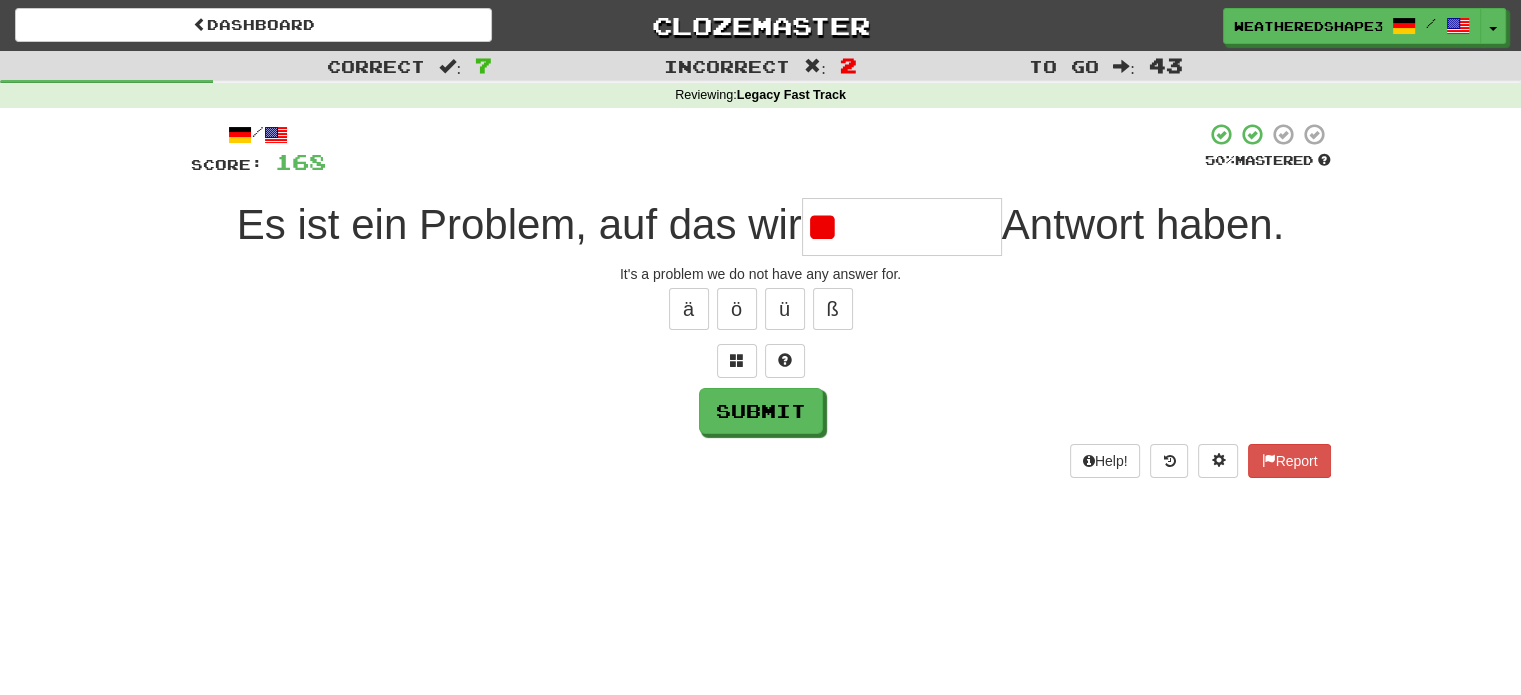 type on "*" 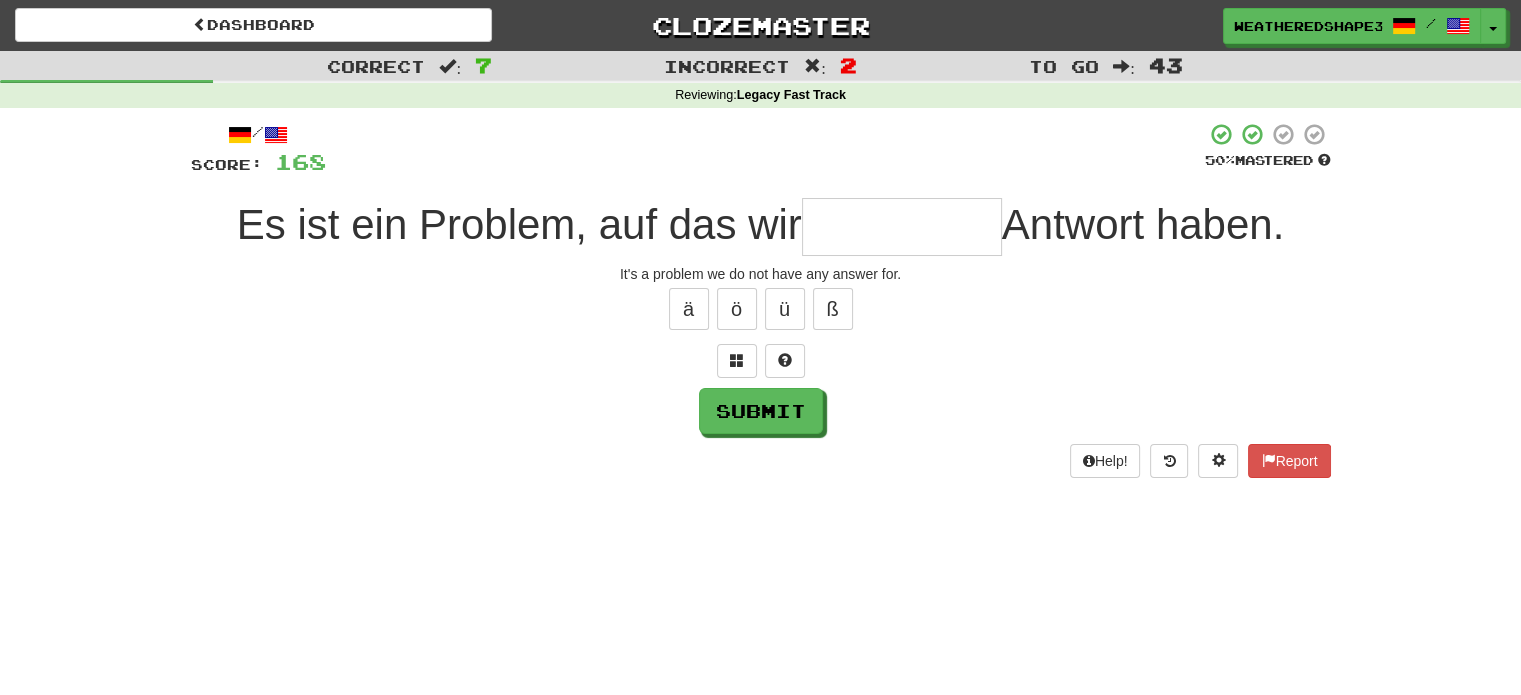 type on "*" 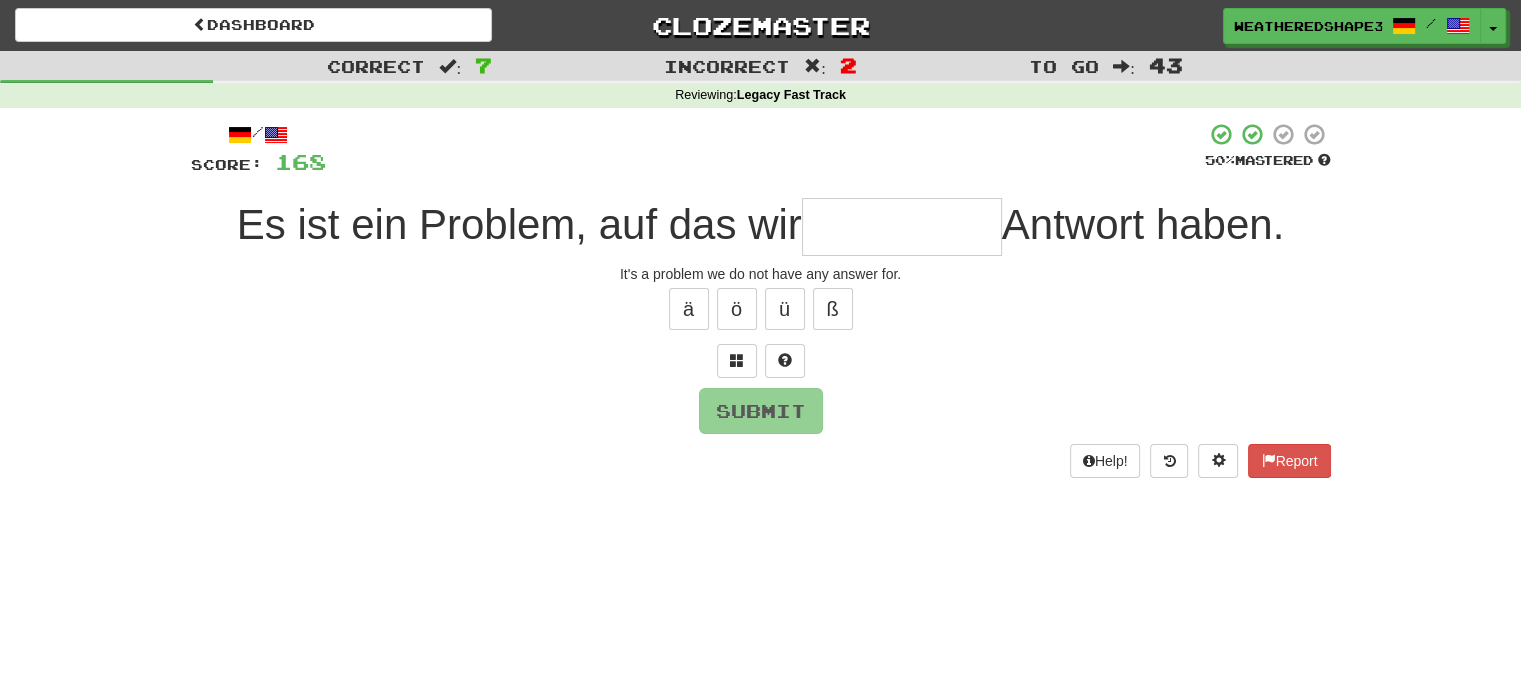 type on "*" 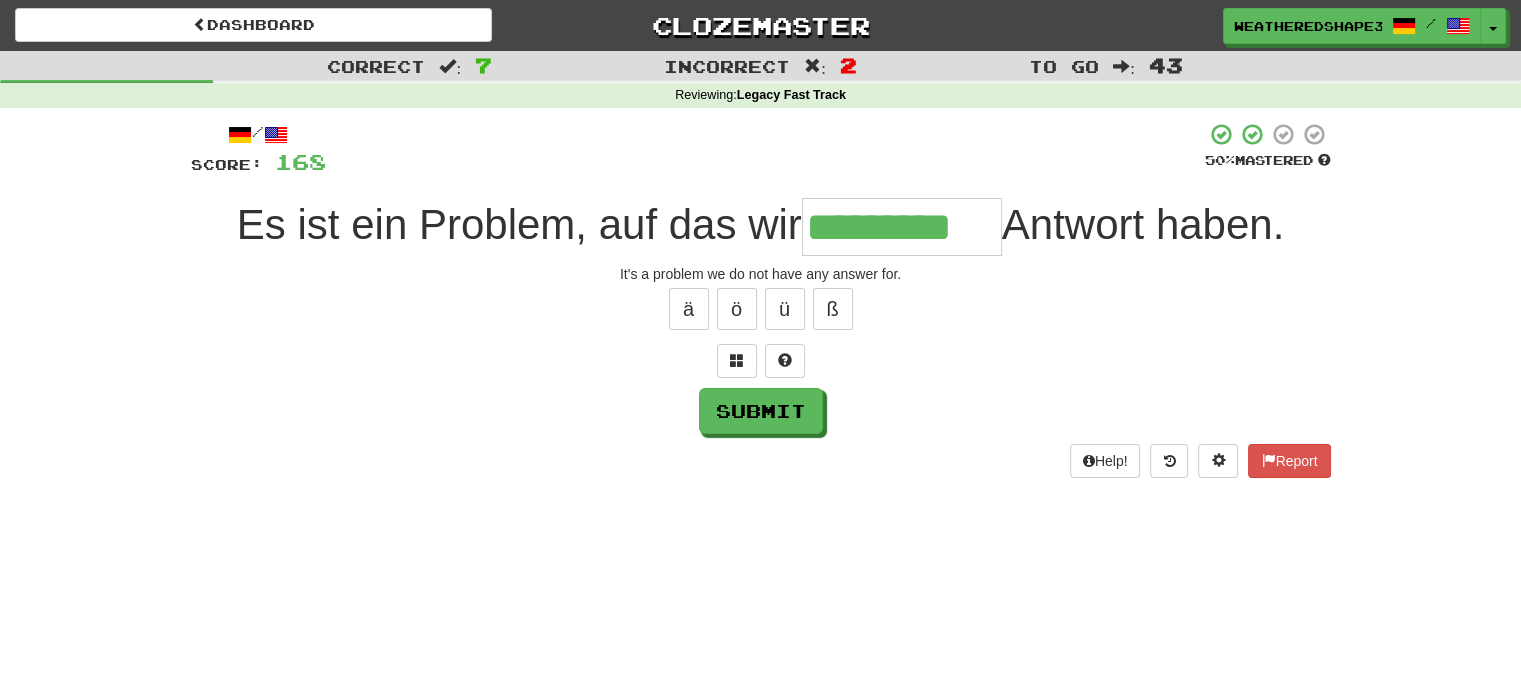 type on "*********" 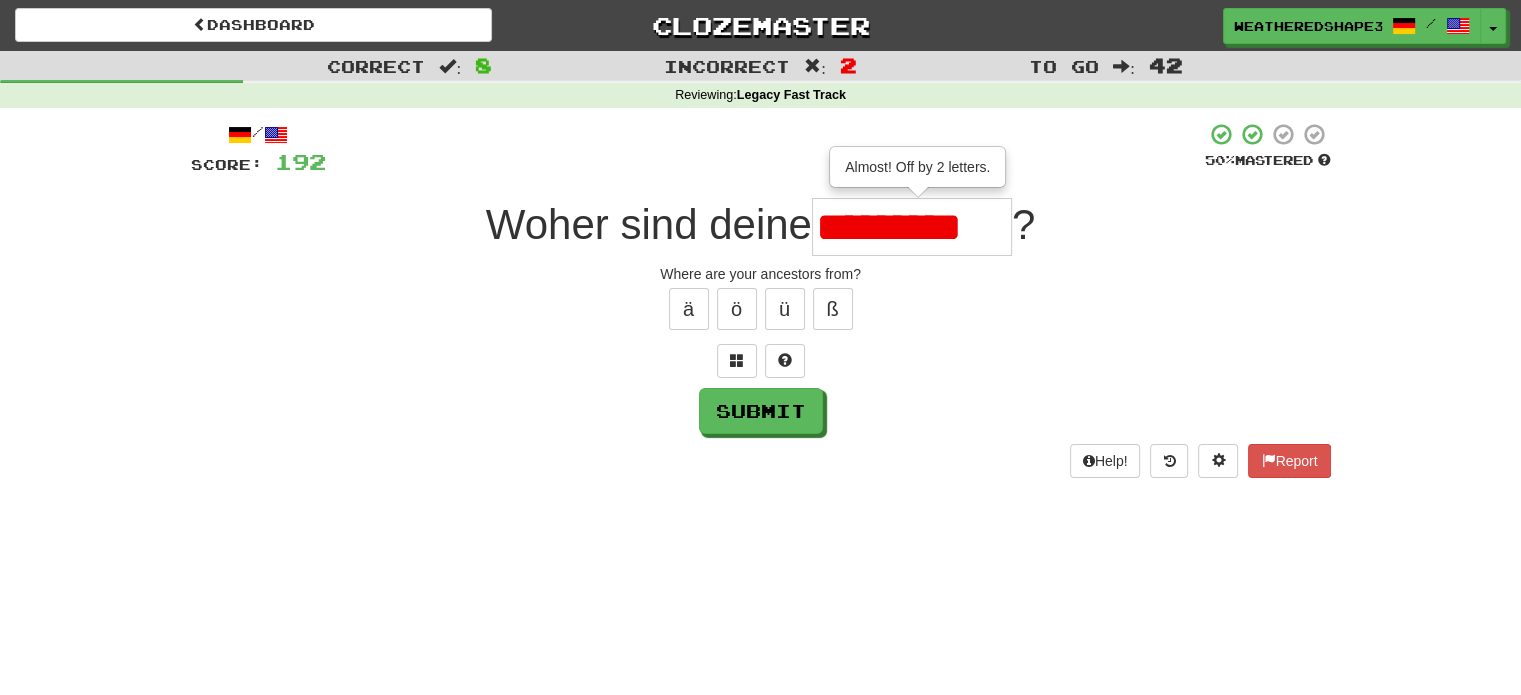 scroll, scrollTop: 0, scrollLeft: 0, axis: both 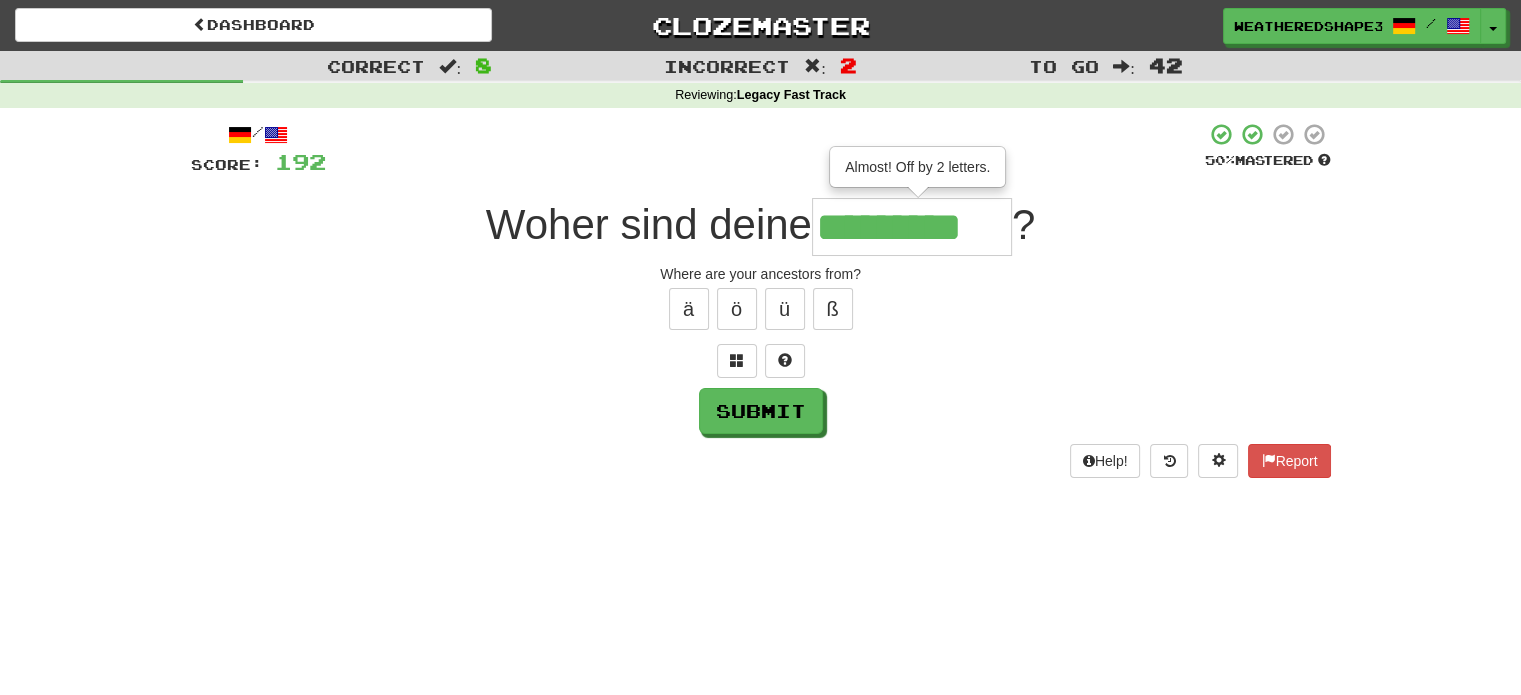 type on "*********" 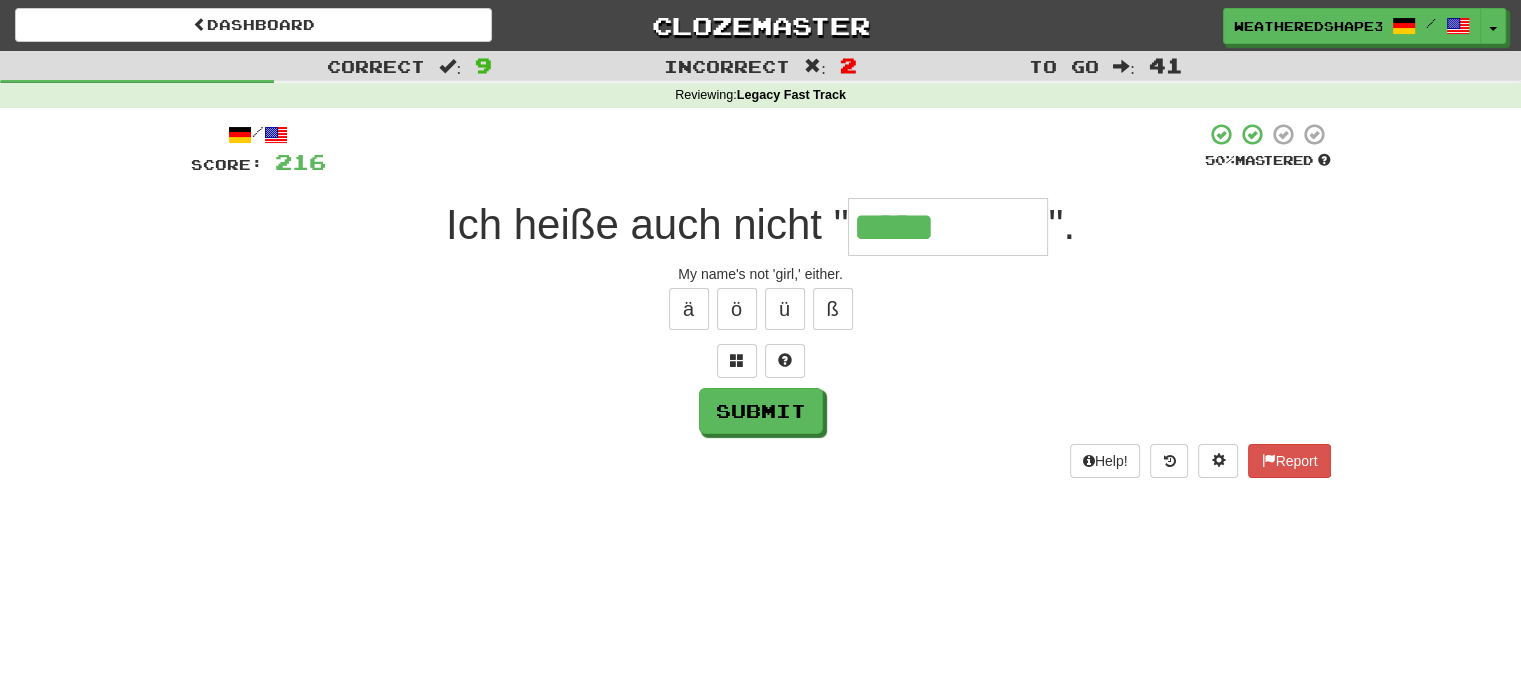 type on "*****" 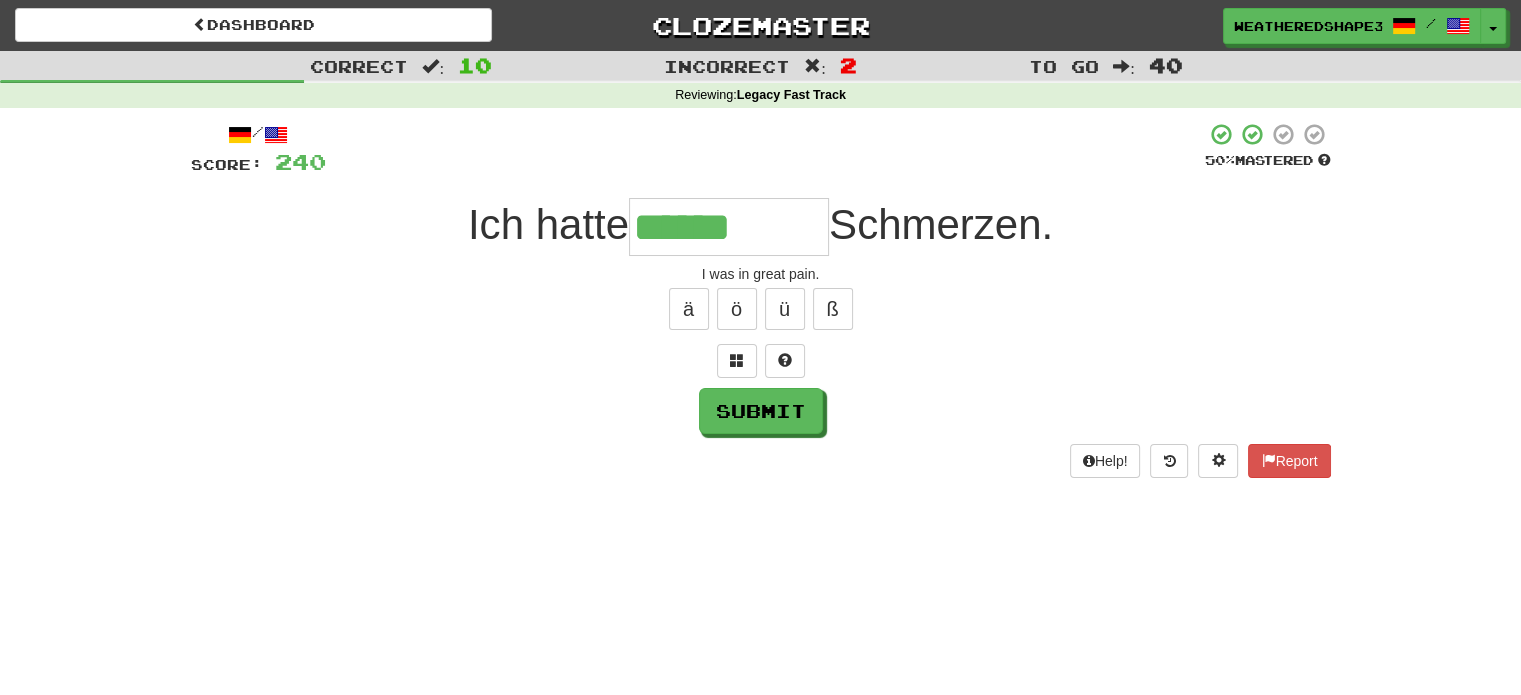 type on "******" 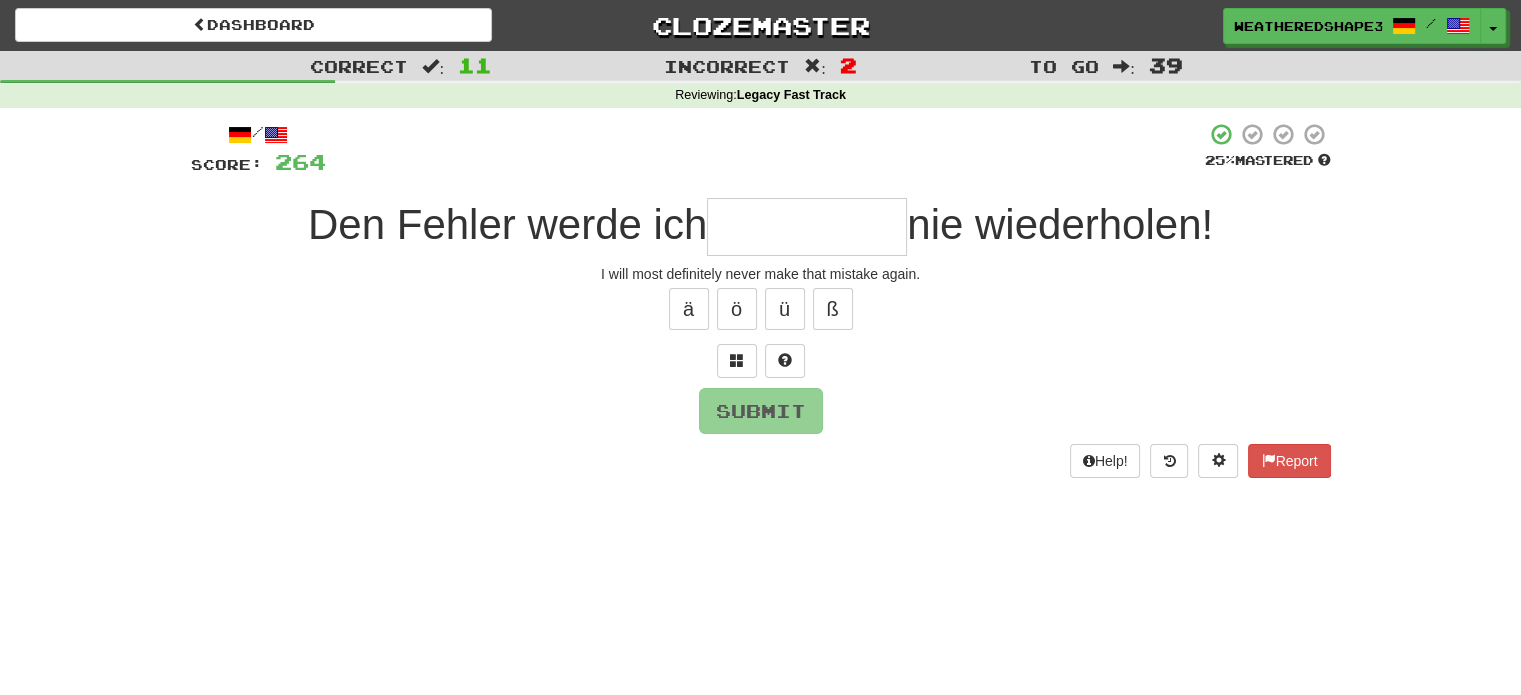 type on "*" 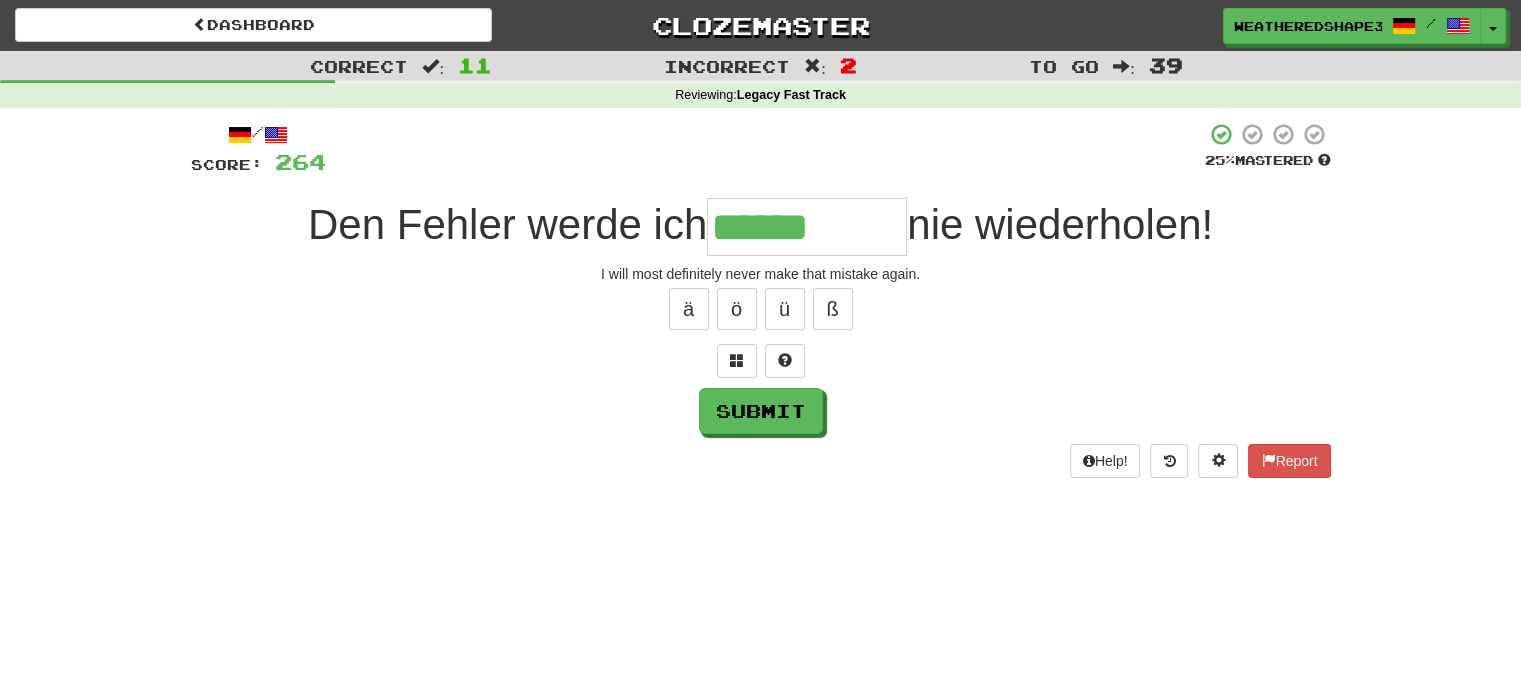 type on "******" 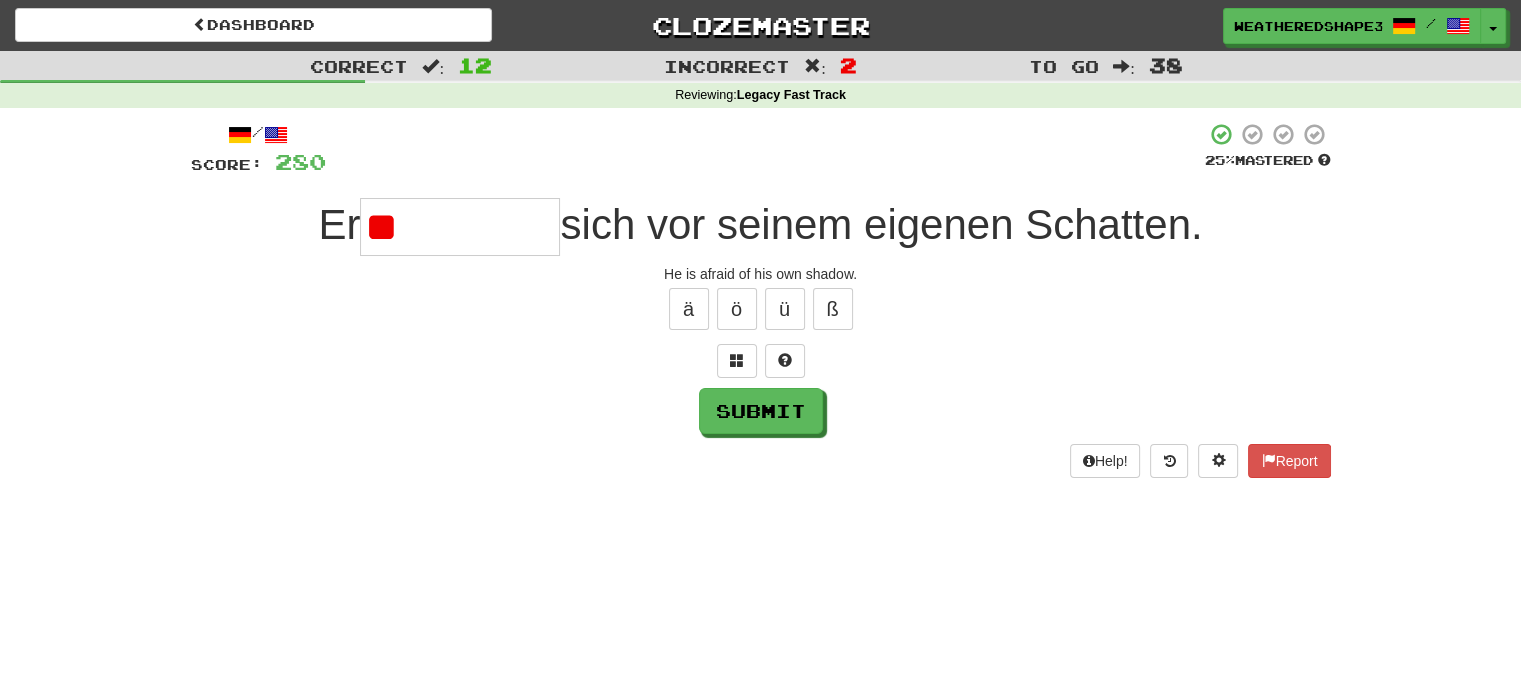 type on "*" 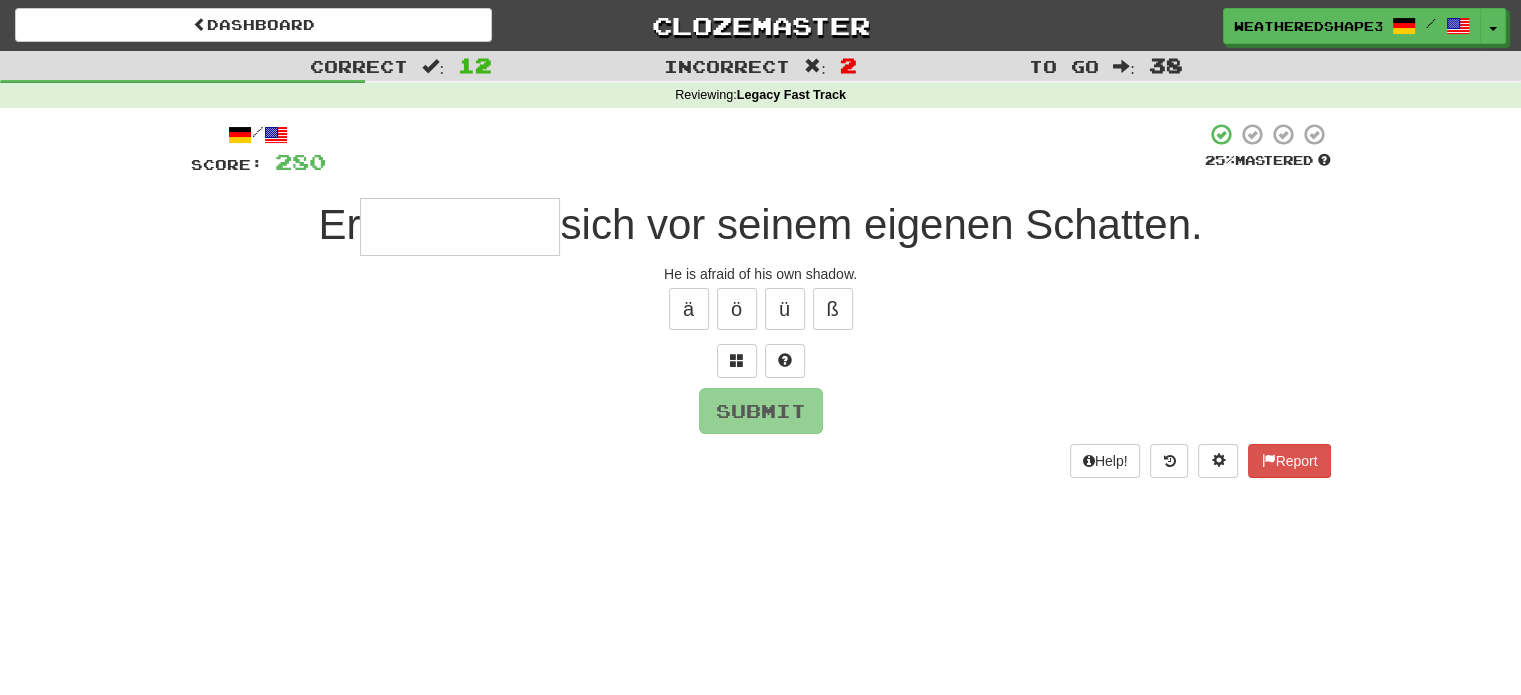 type on "*" 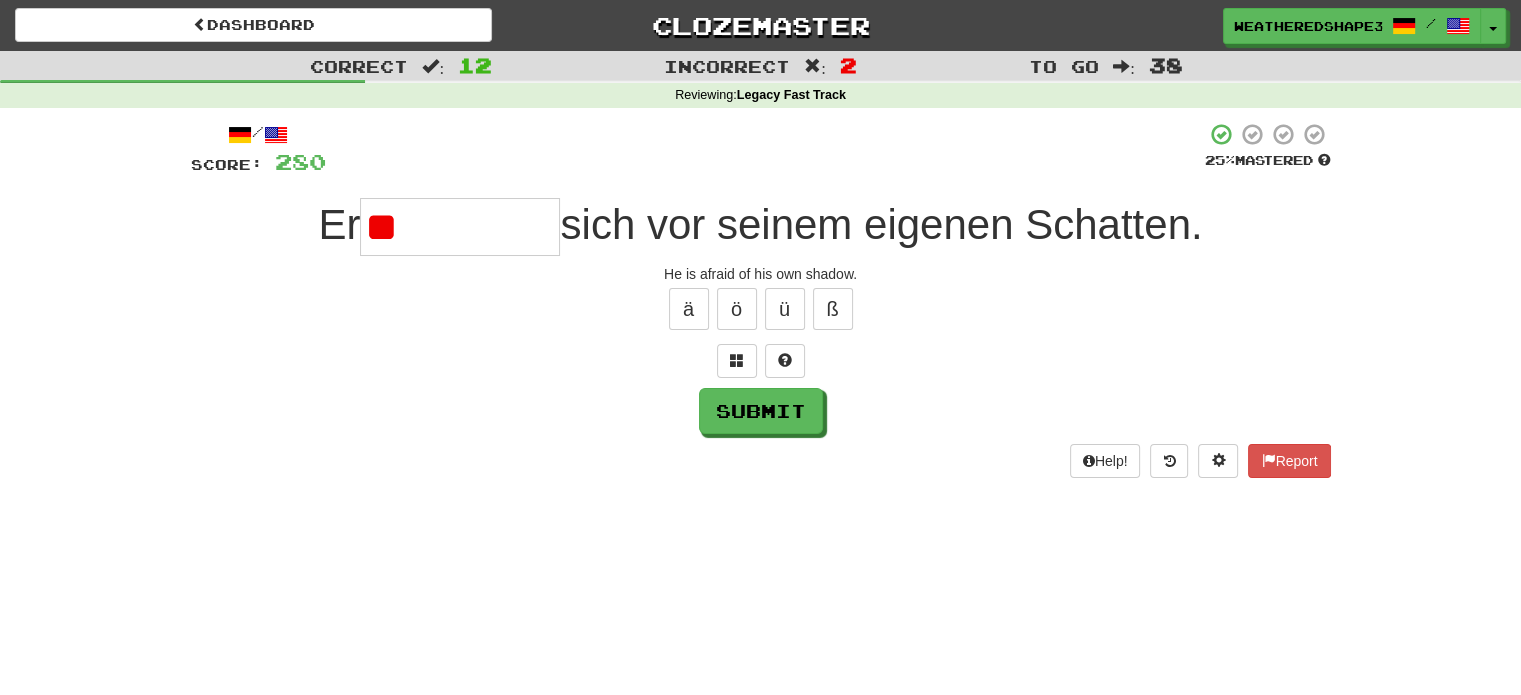 type on "*" 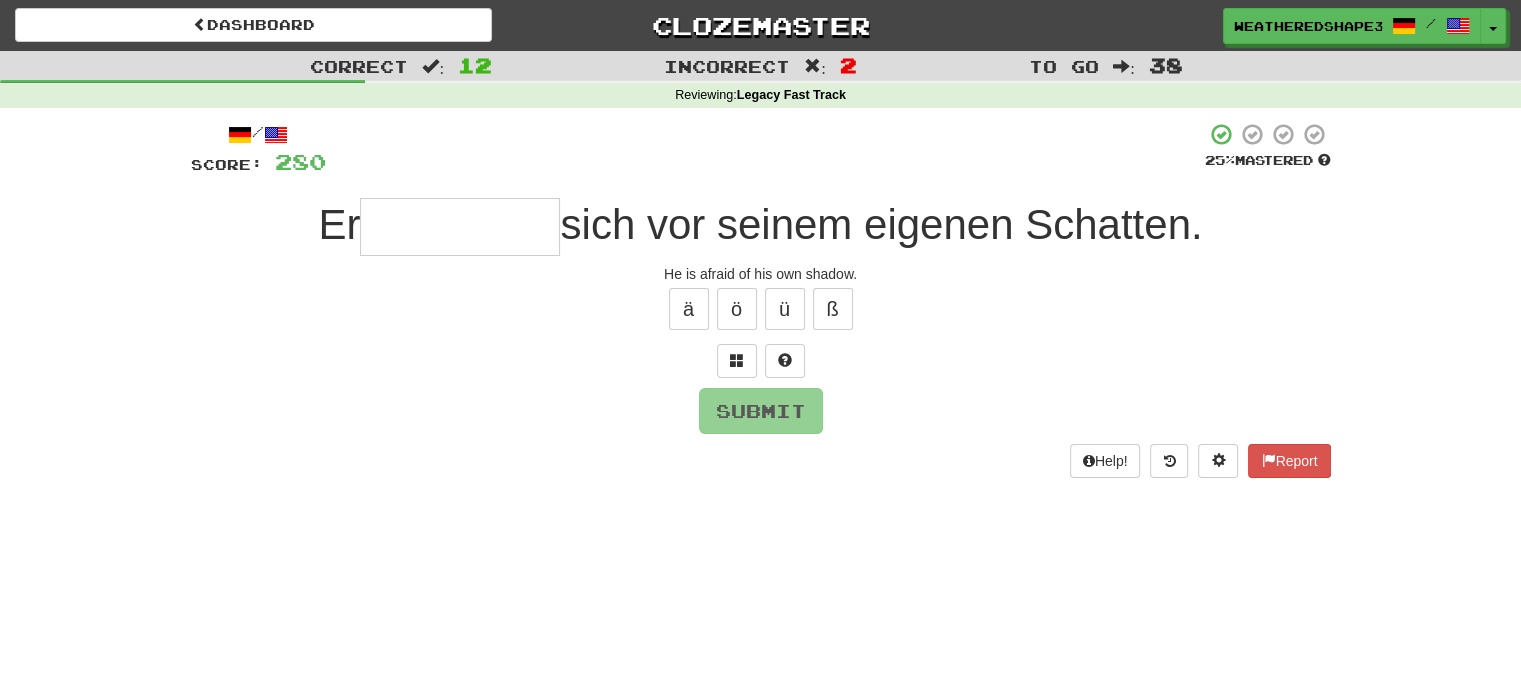 type on "********" 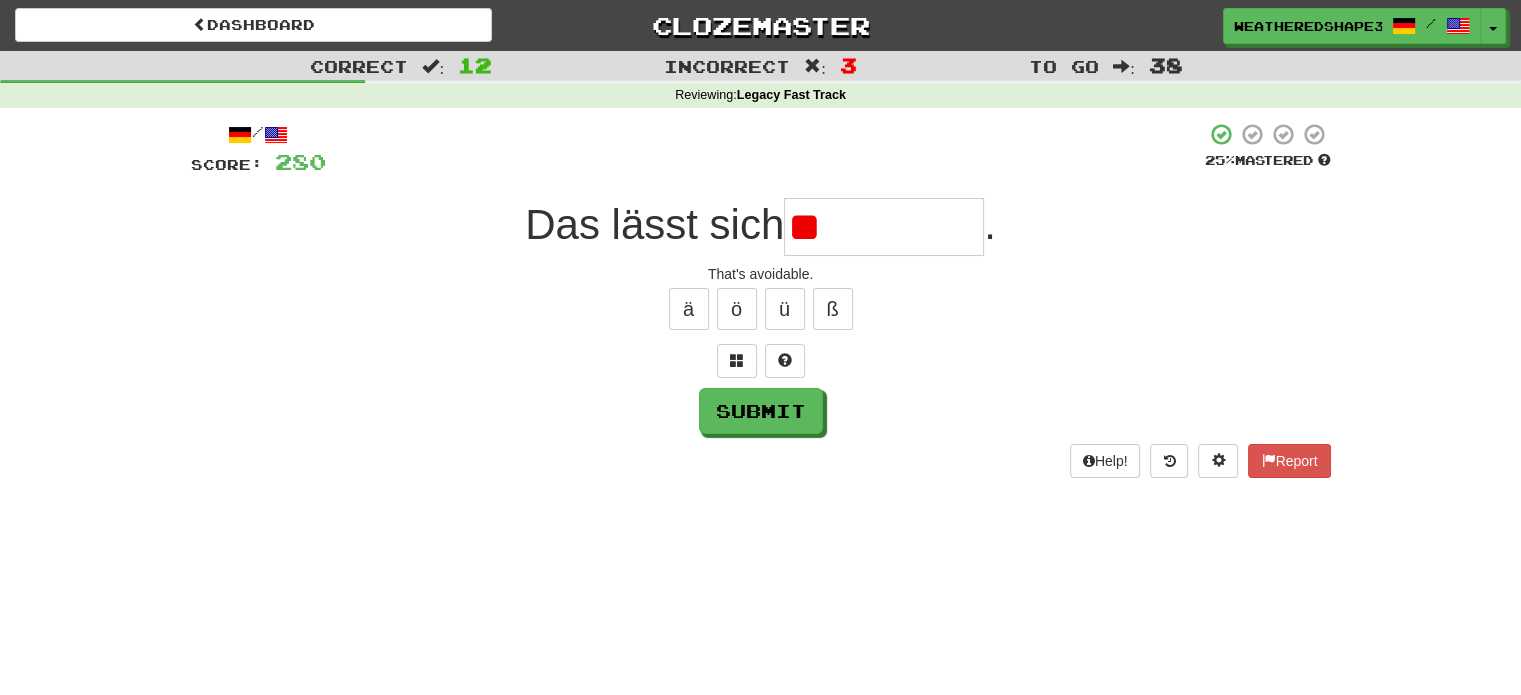 type on "*" 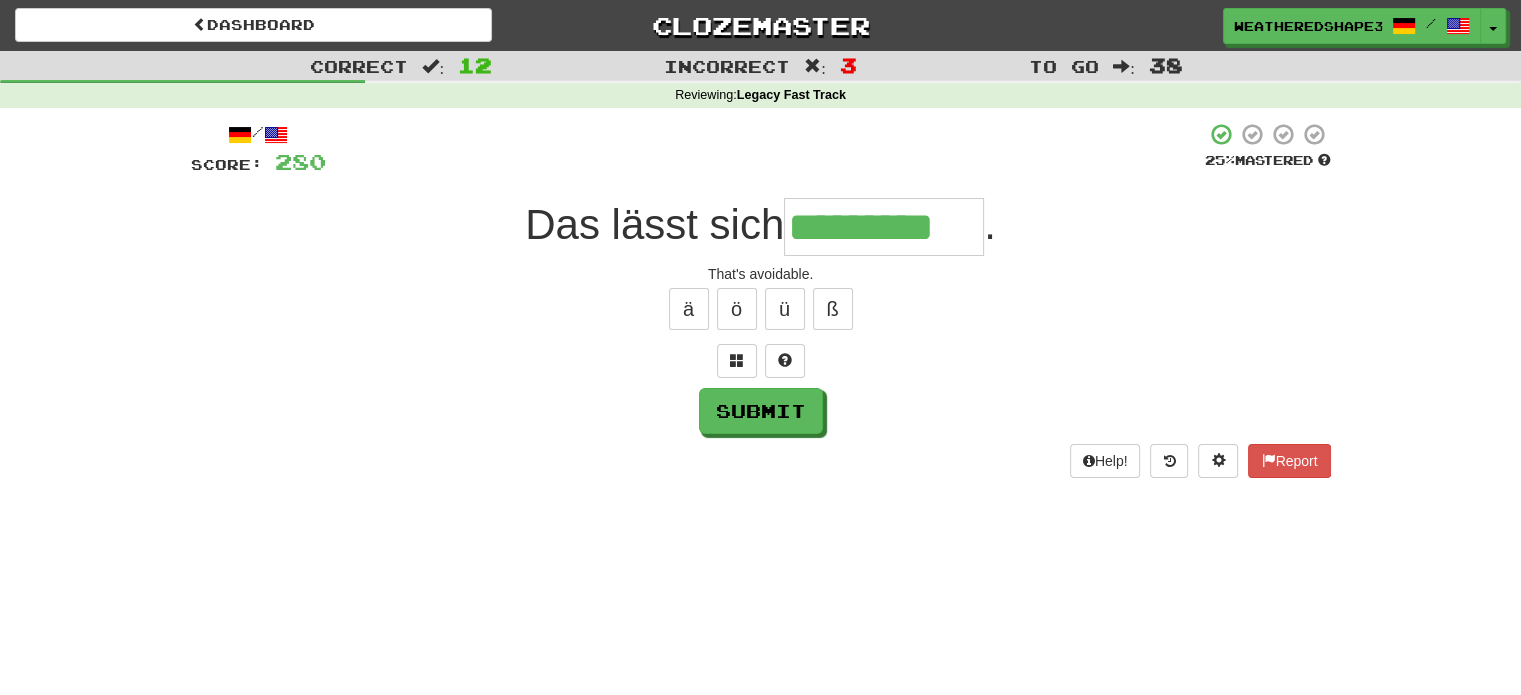 type on "*********" 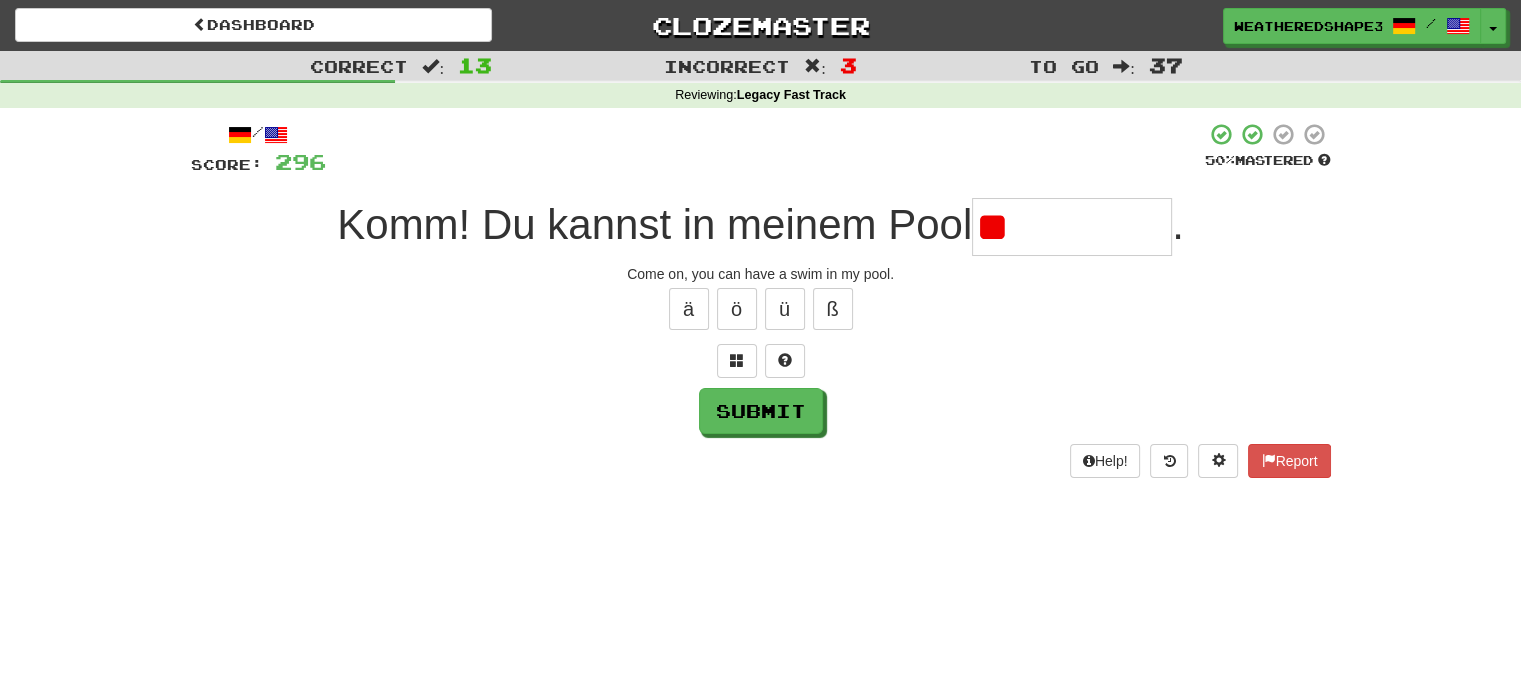 type on "*" 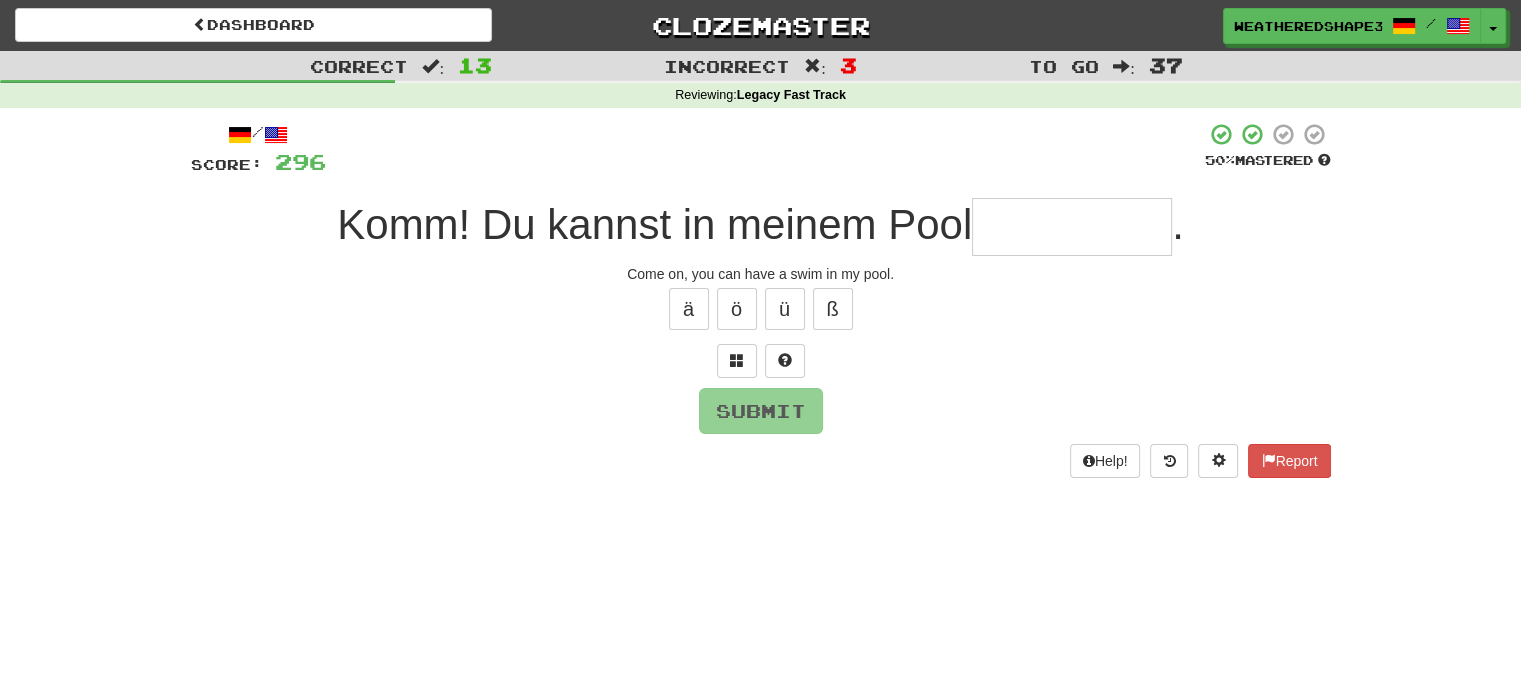 type on "*" 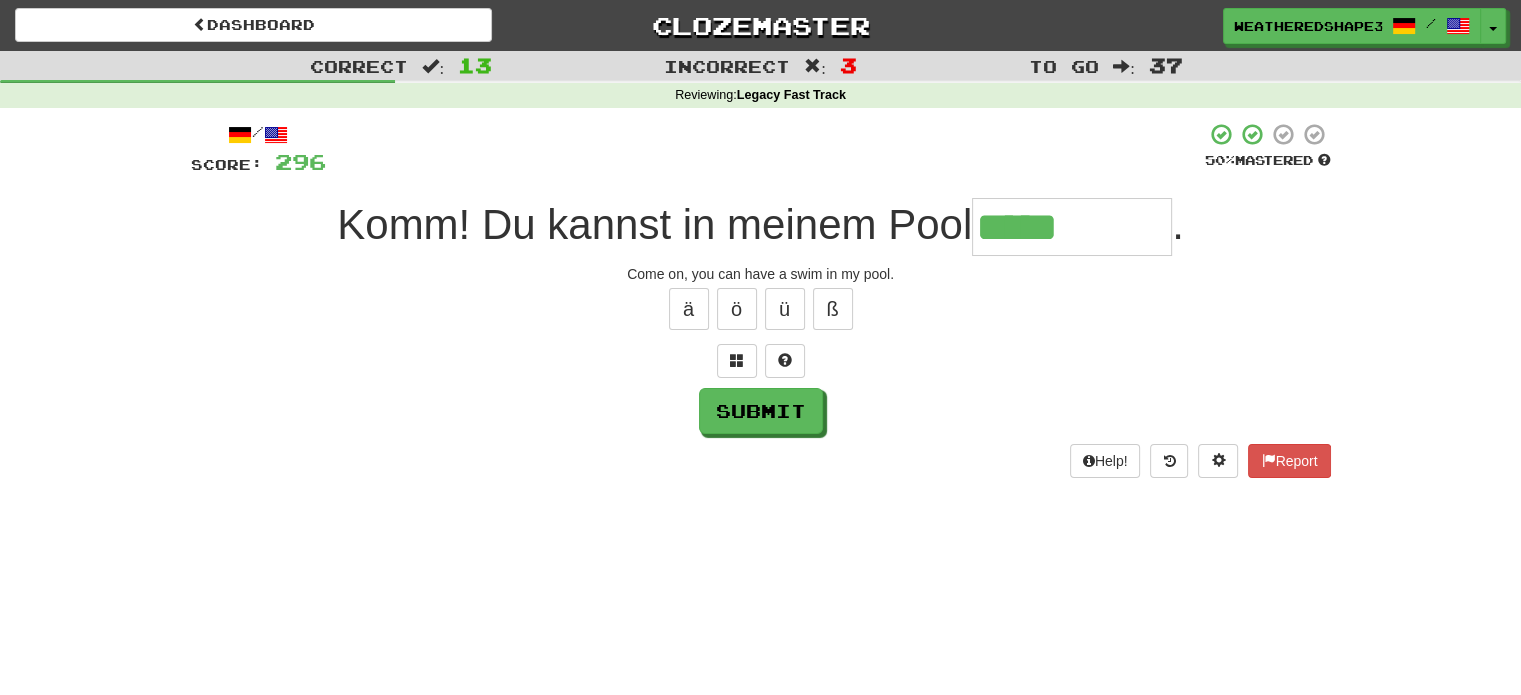 type on "*****" 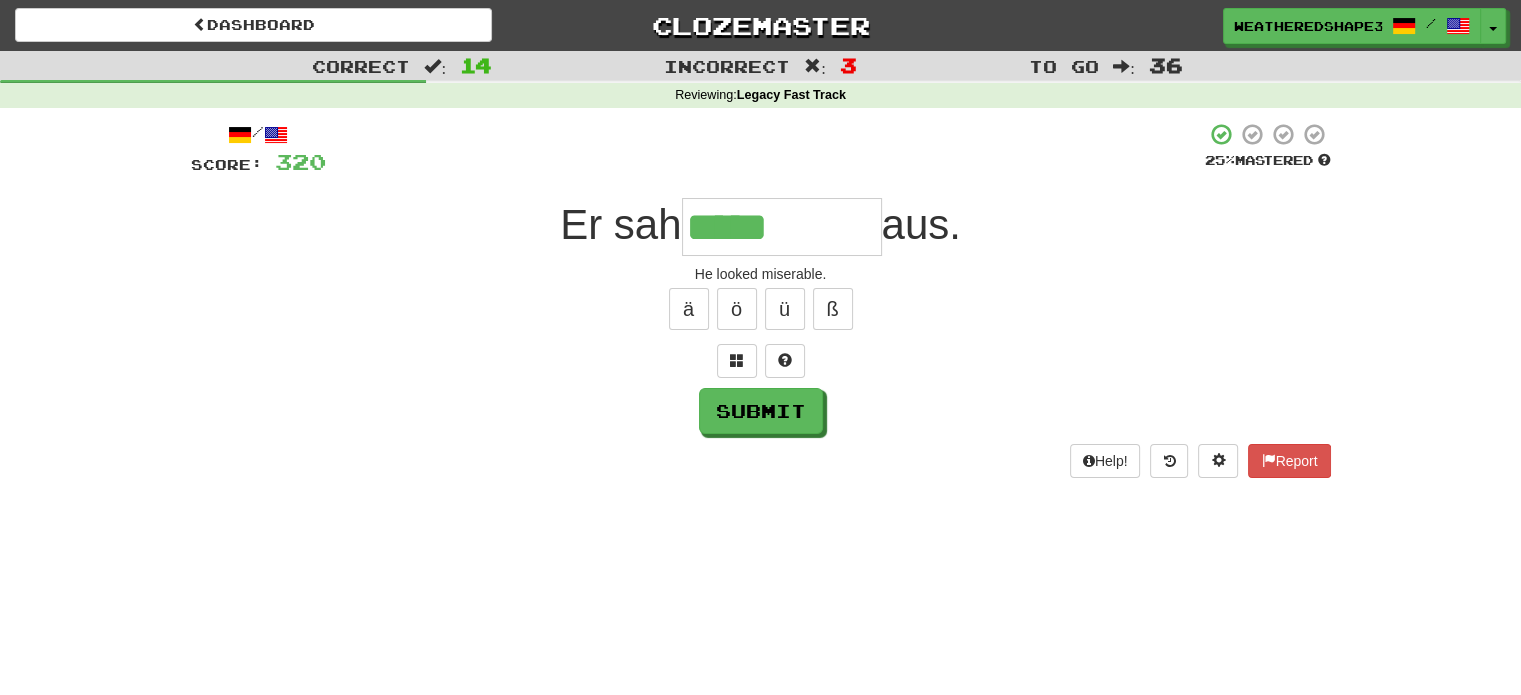 type on "*****" 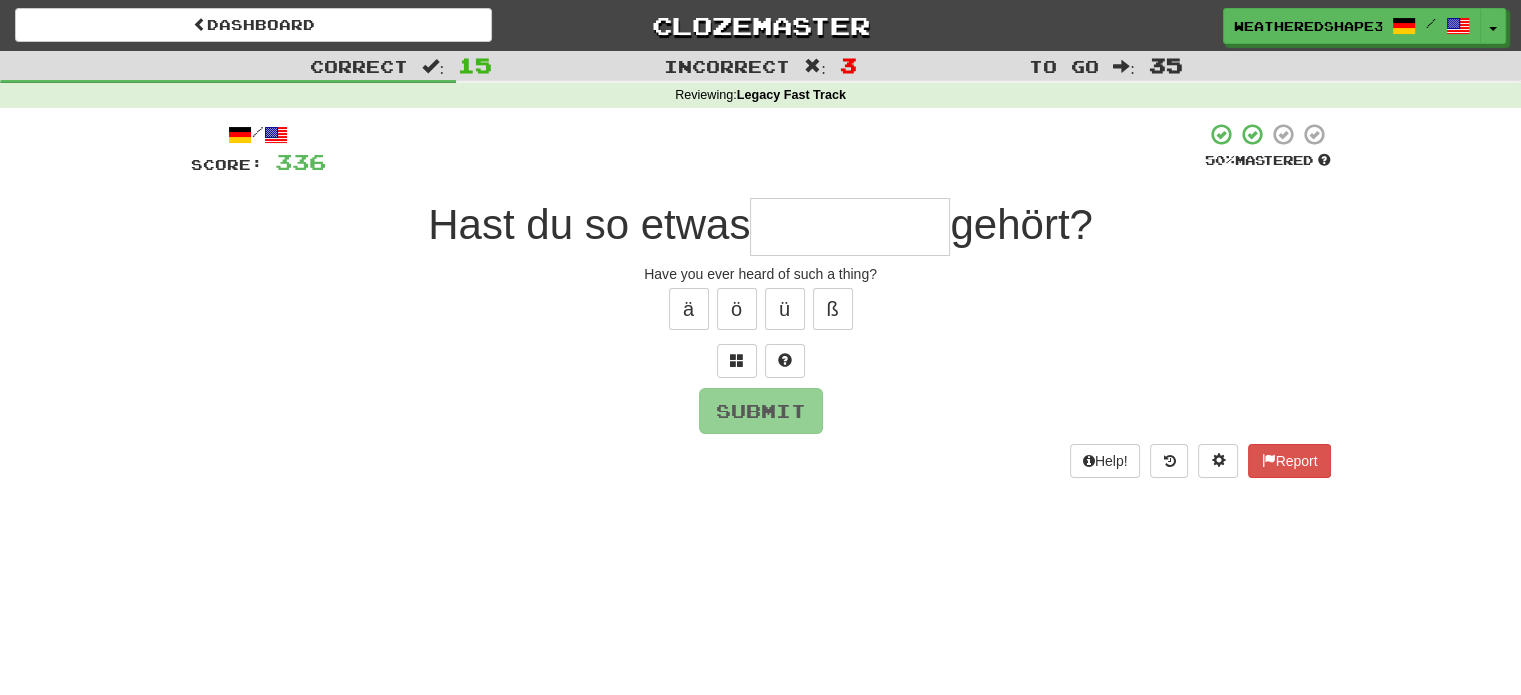 type on "*" 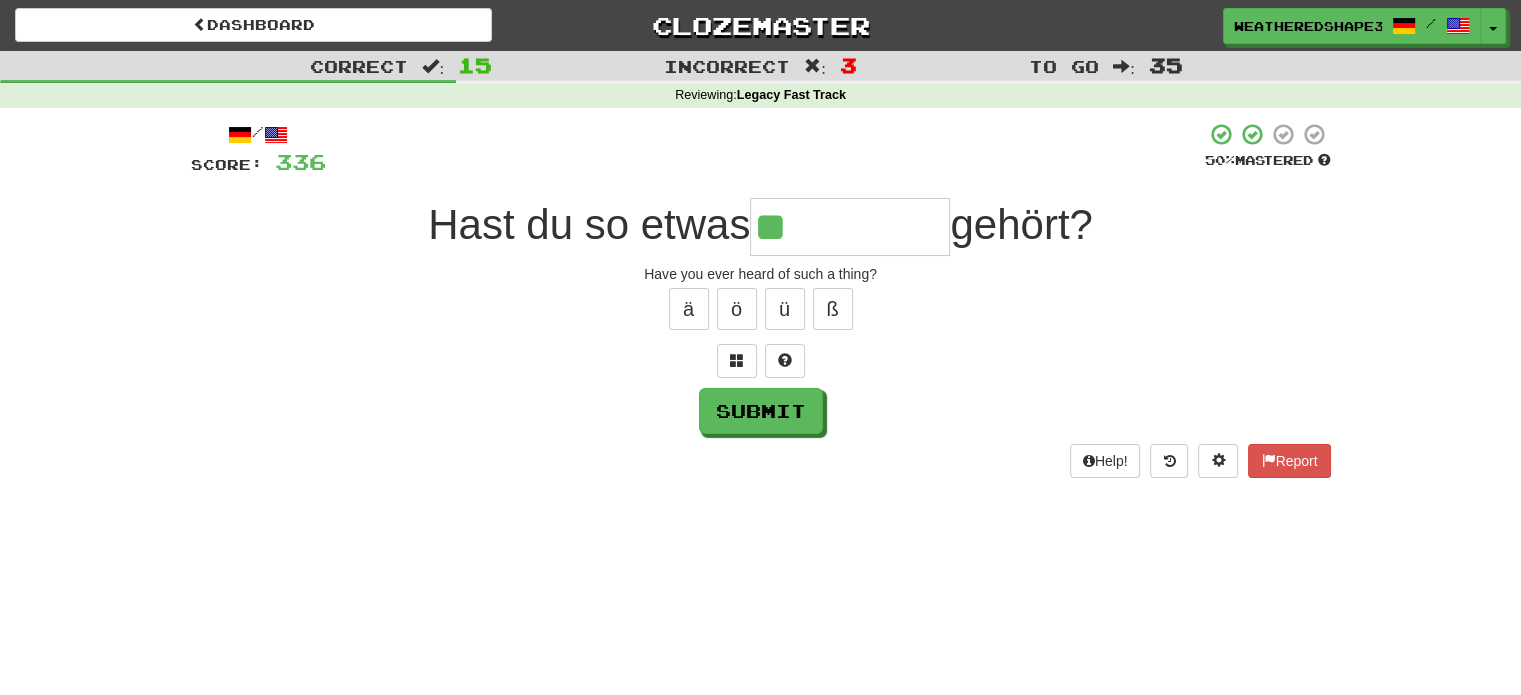 type on "******" 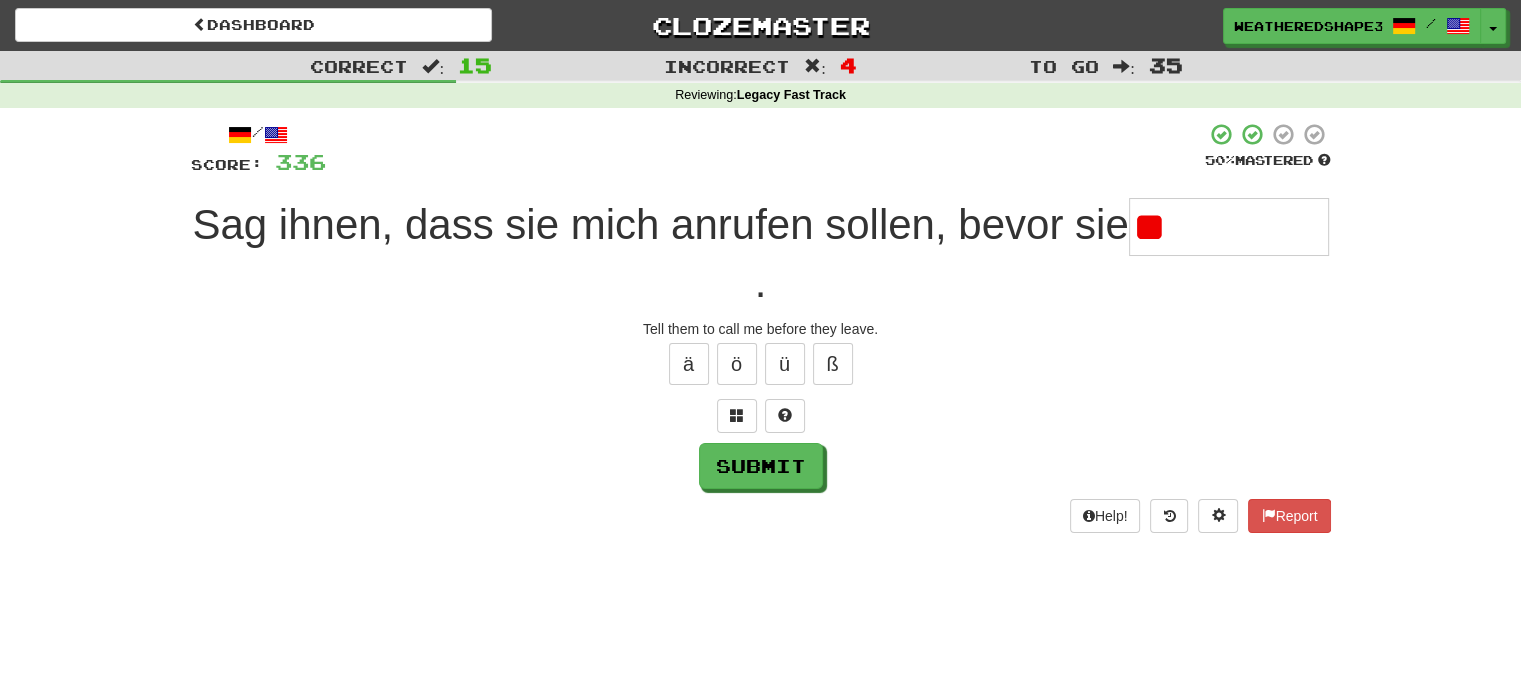 type on "*" 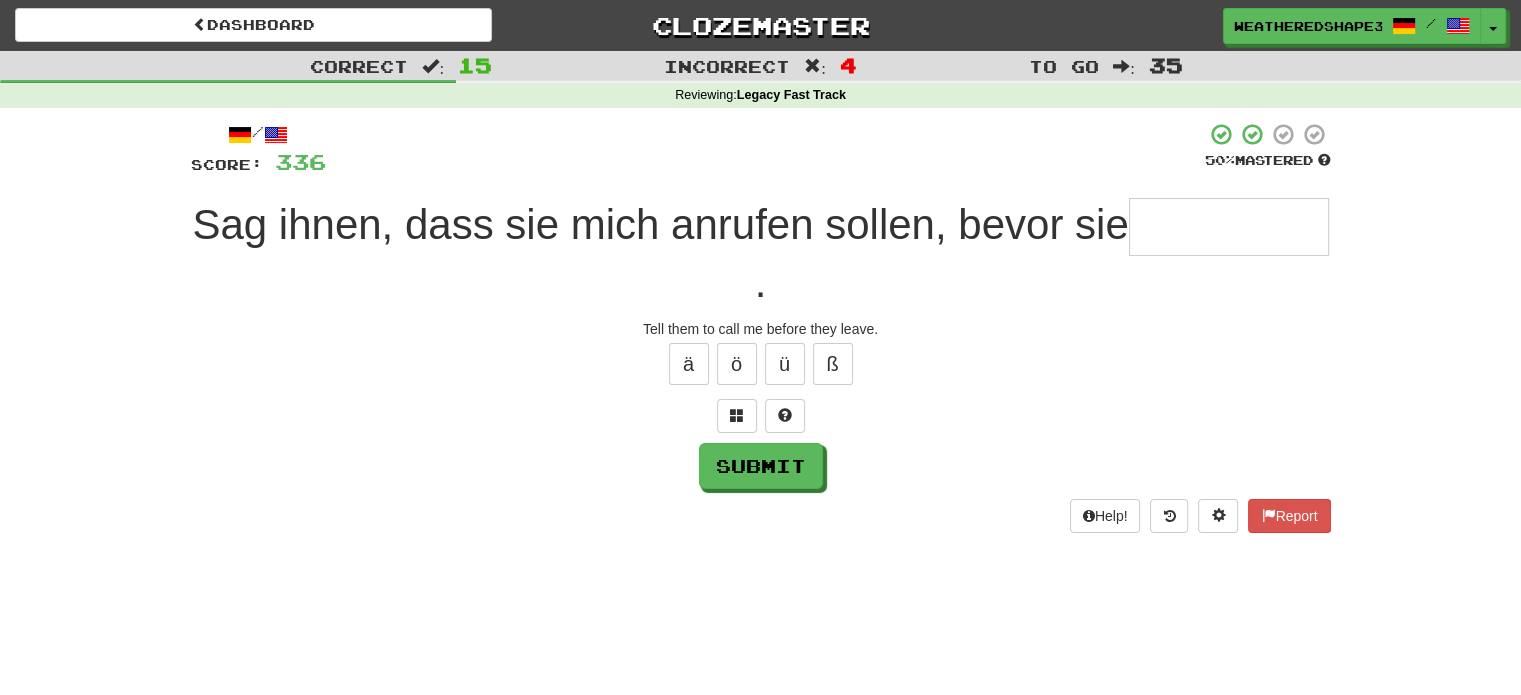 type on "*" 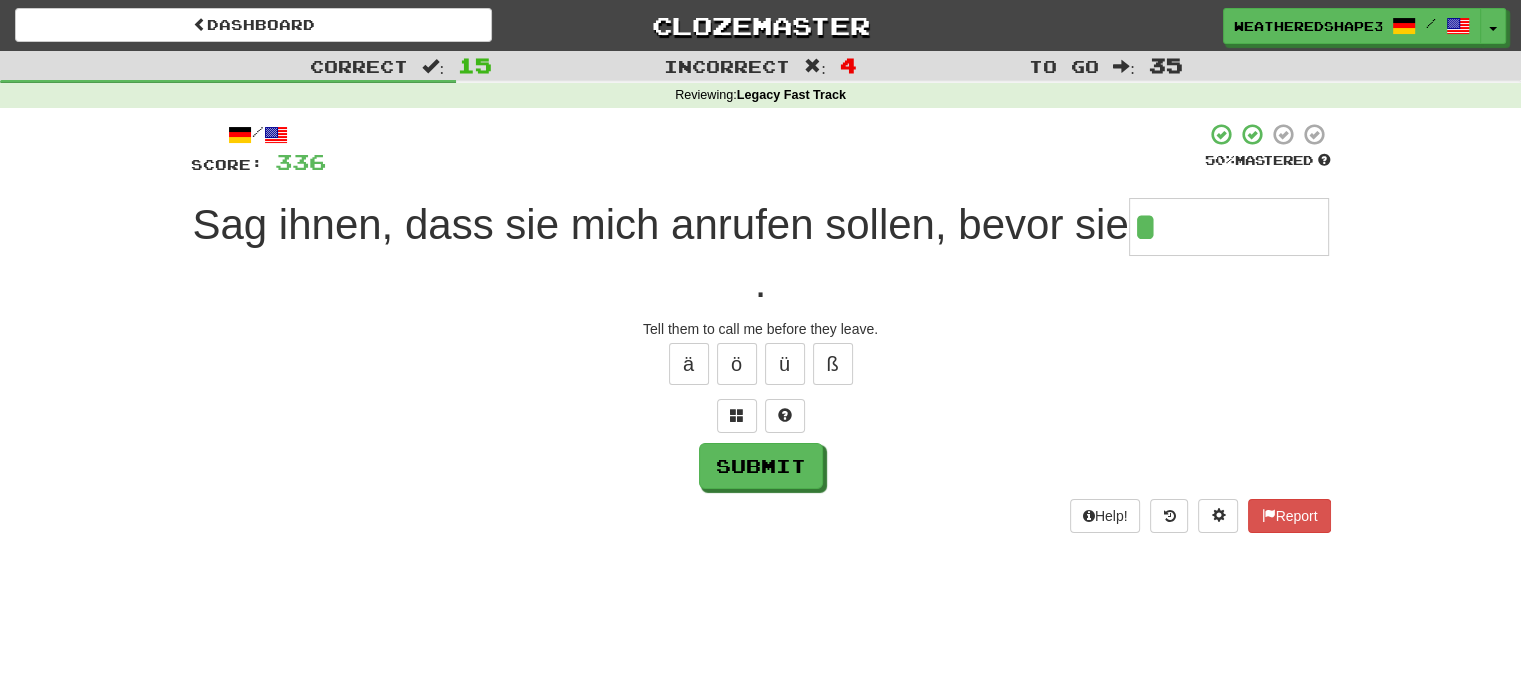 type on "********" 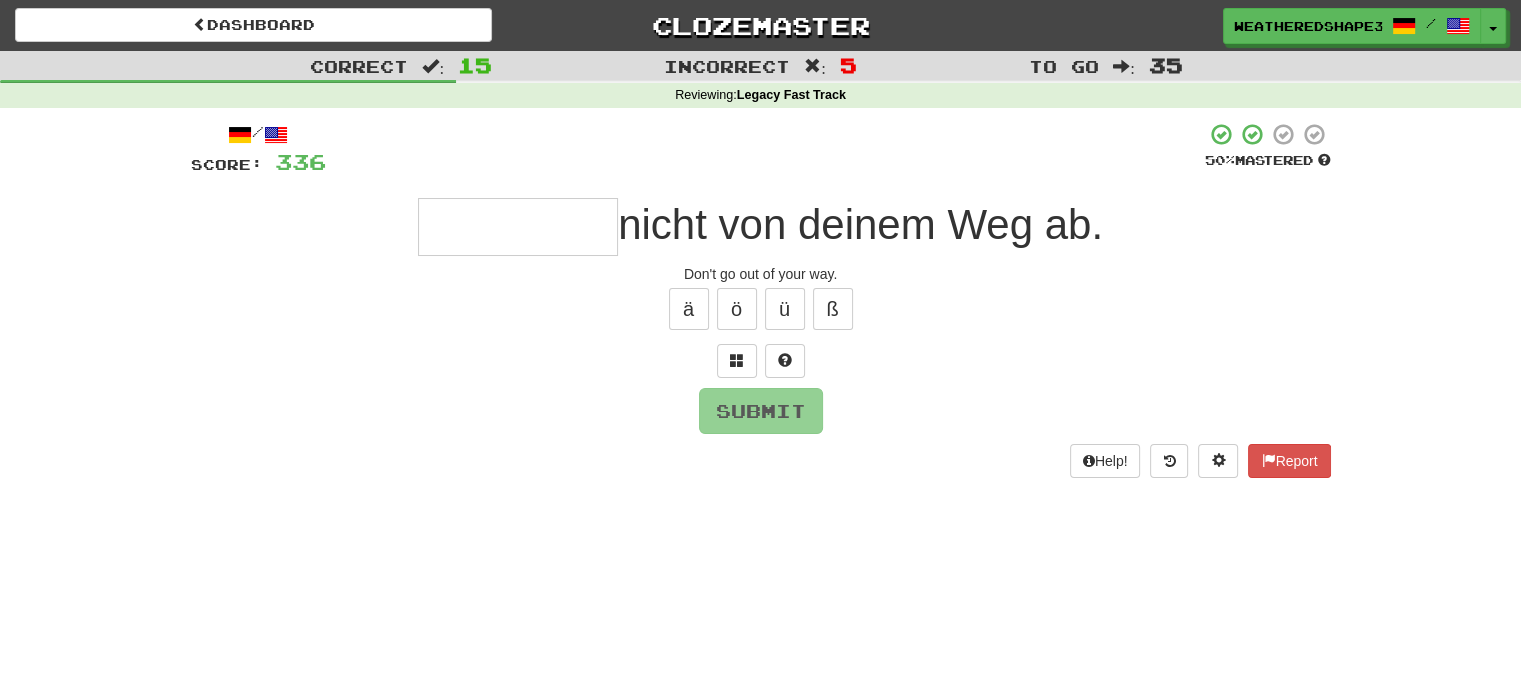 type on "*" 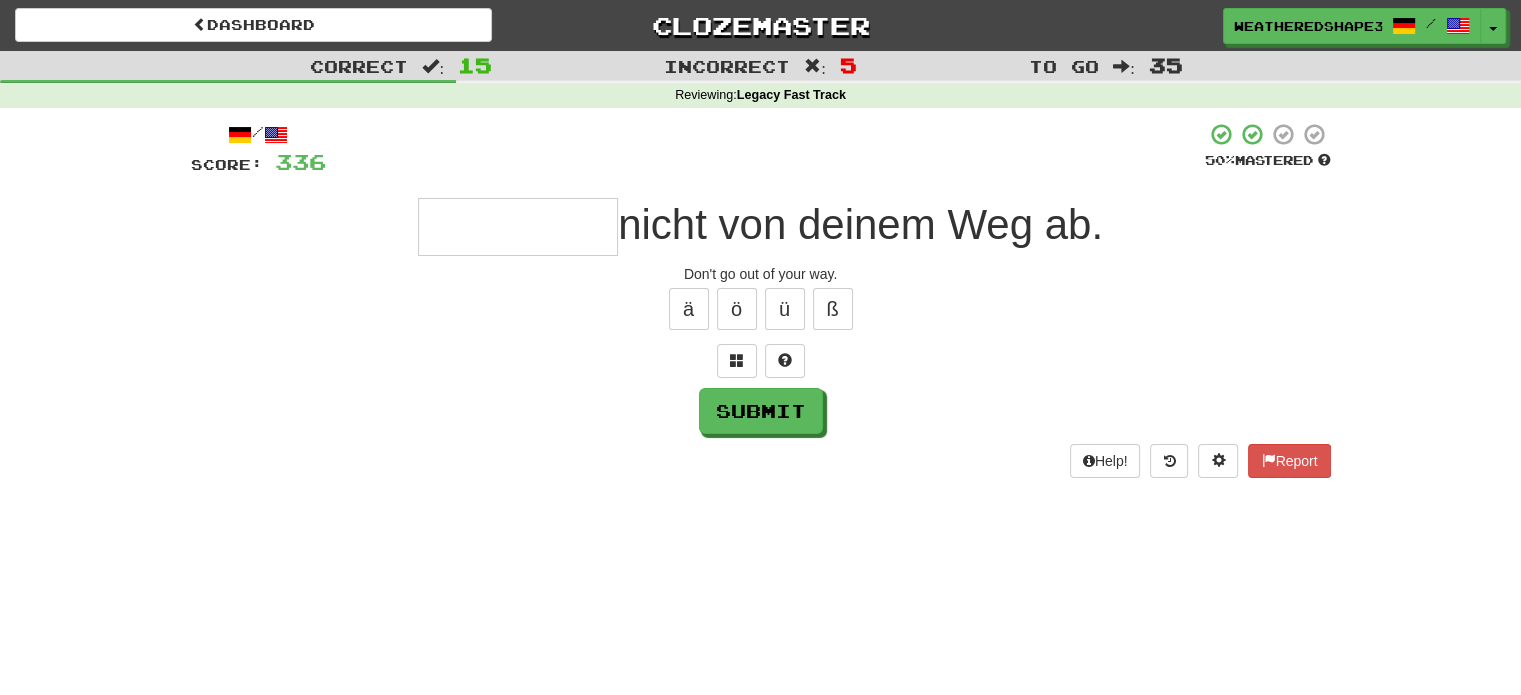 type on "*" 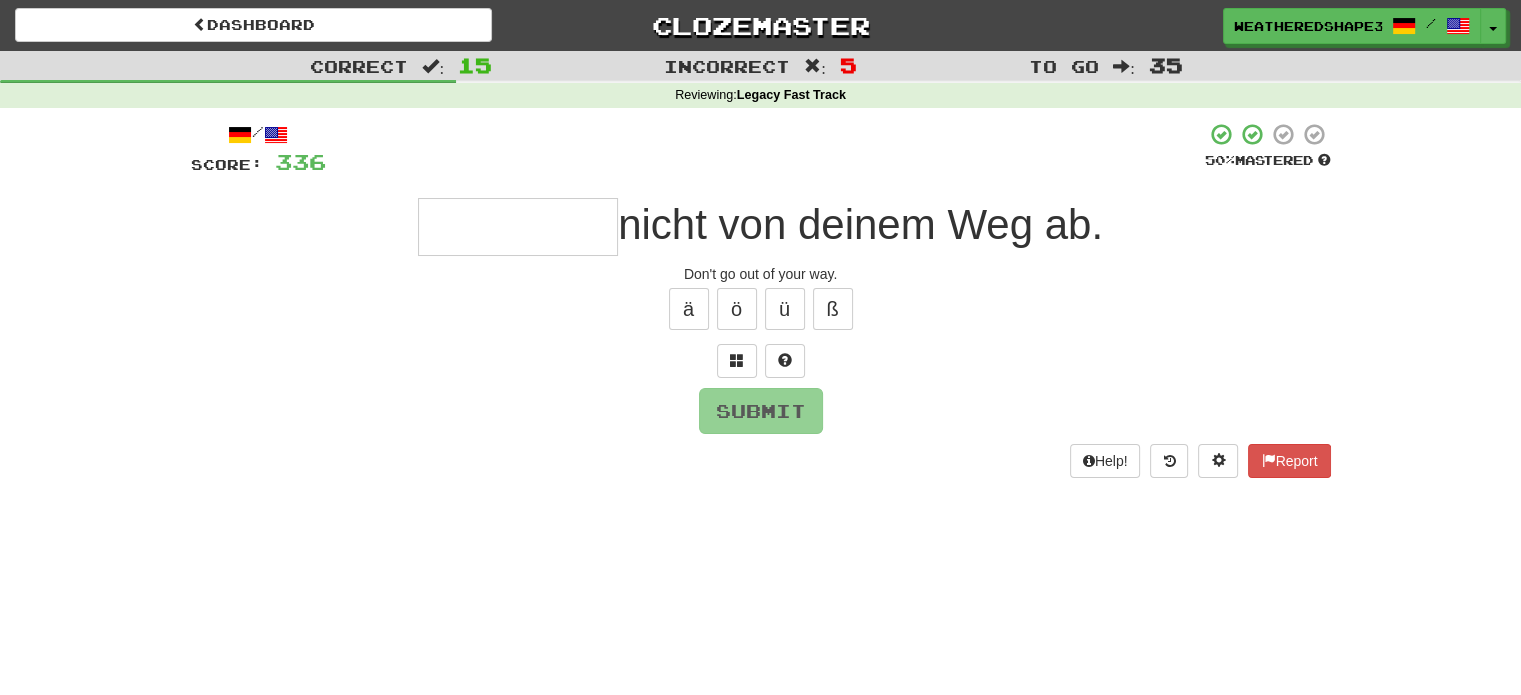 type on "*" 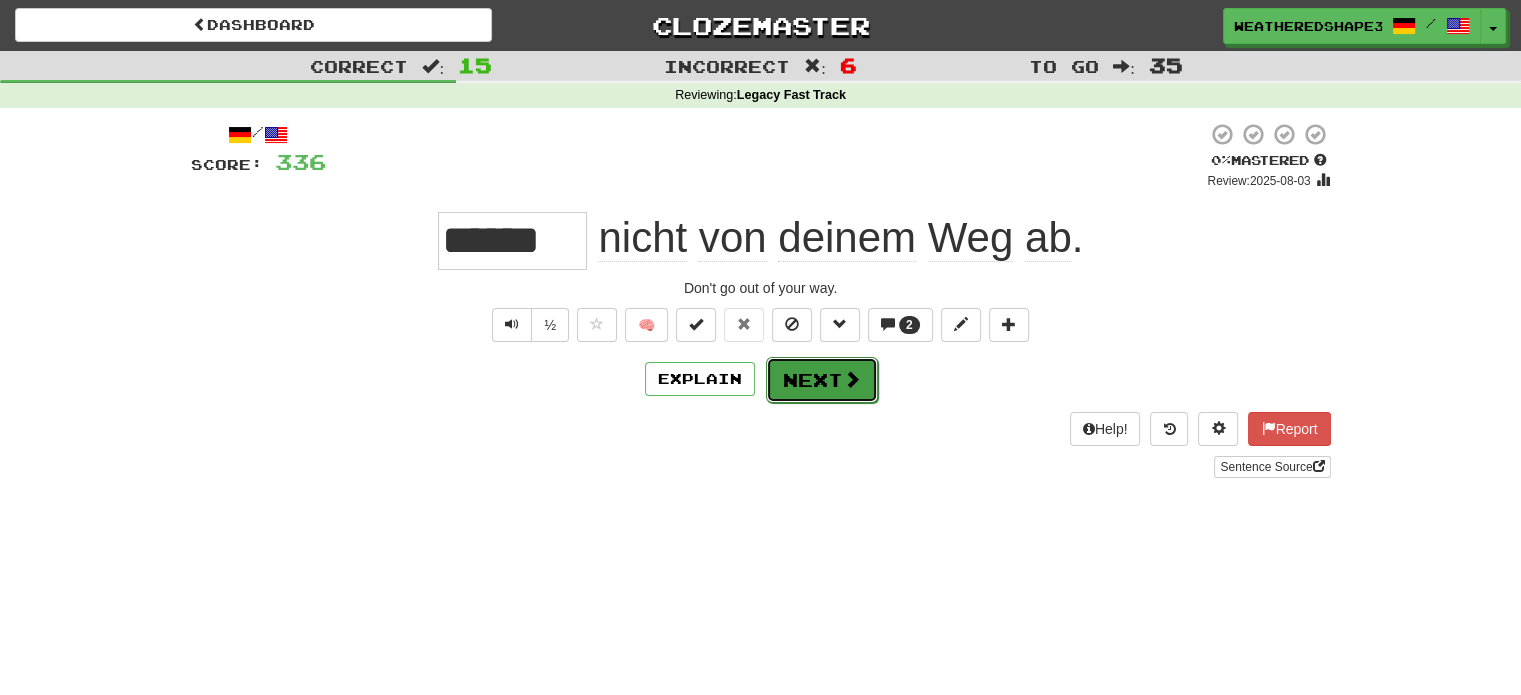 click on "Next" at bounding box center (822, 380) 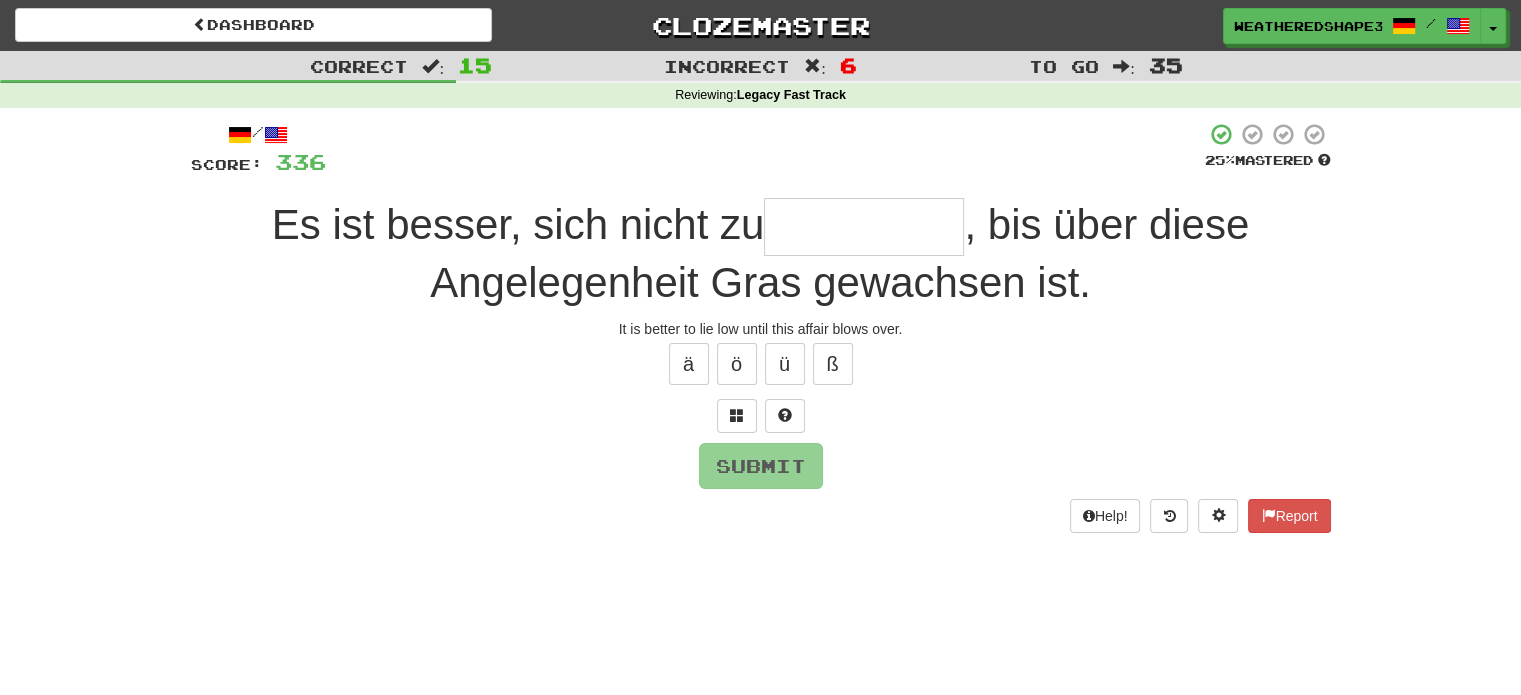 type on "*" 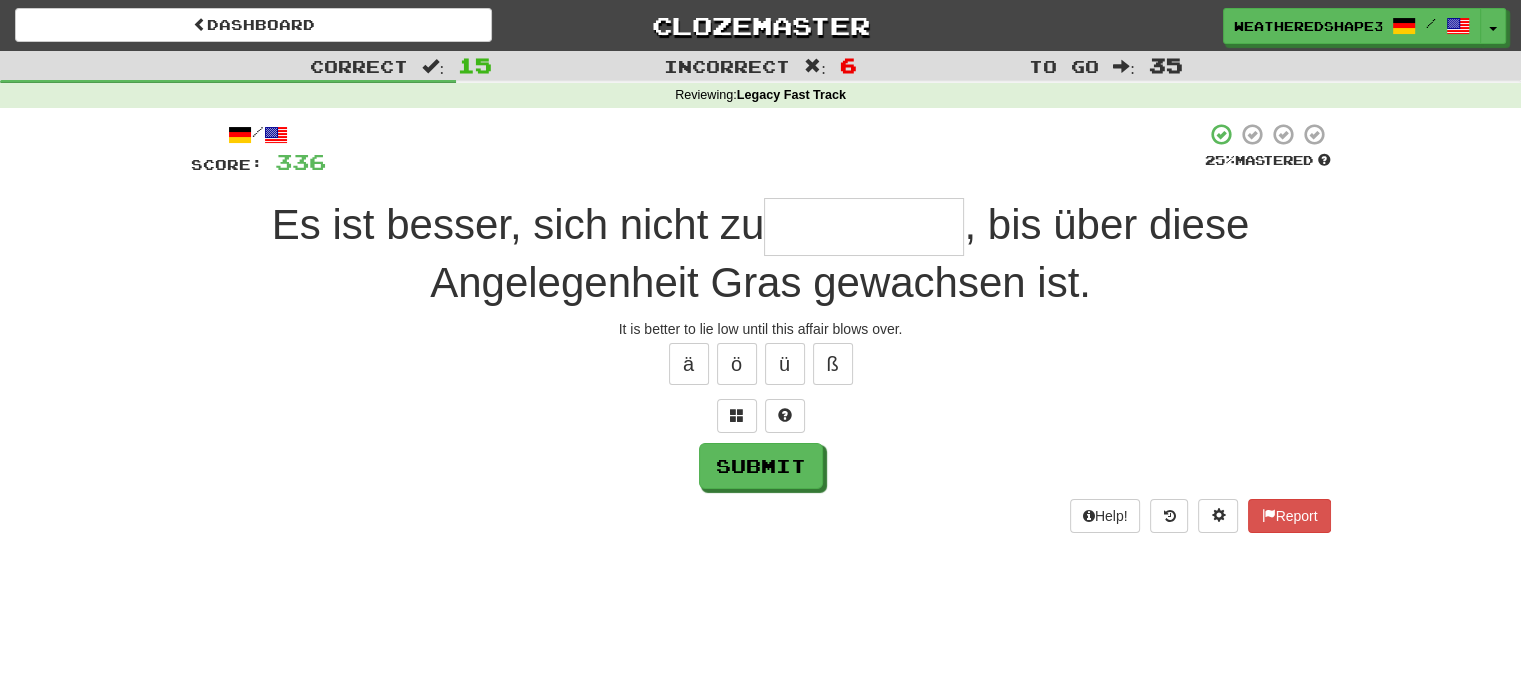 type on "*" 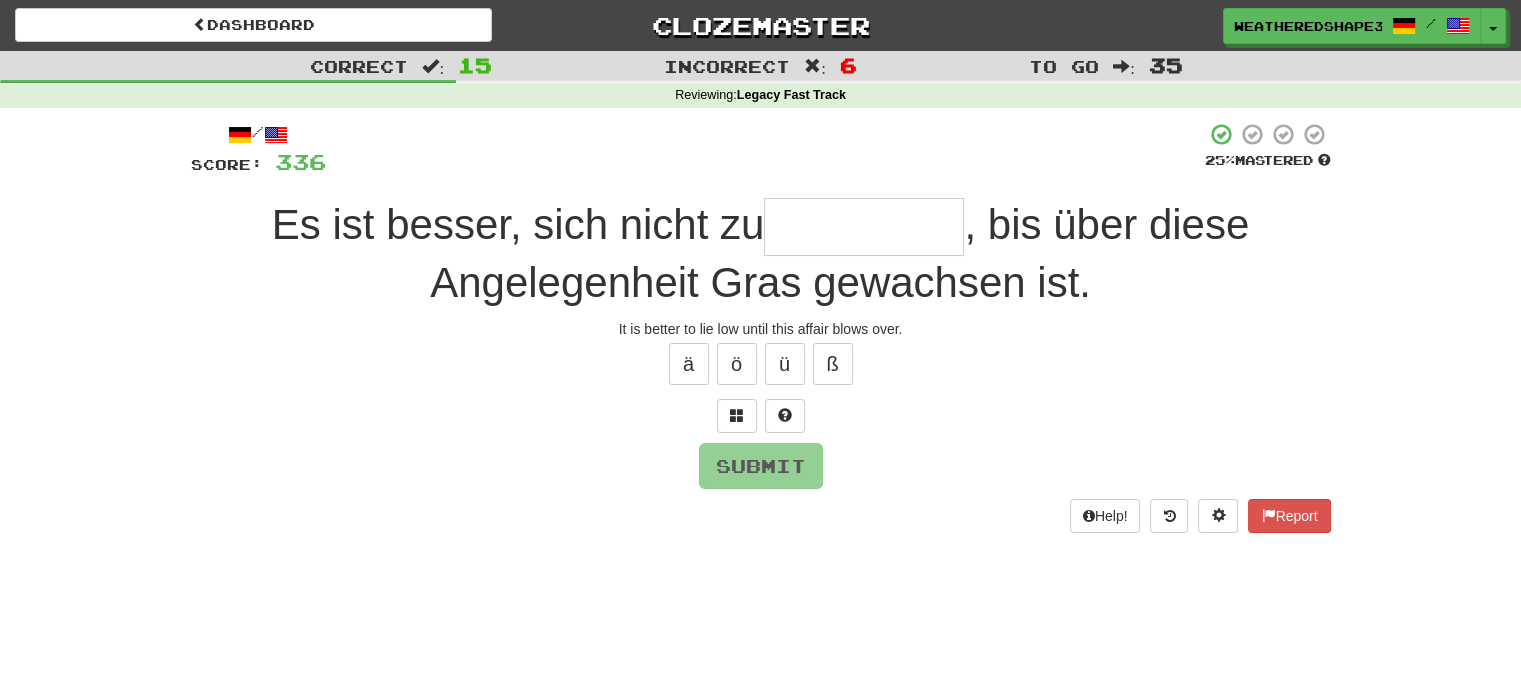 type on "*" 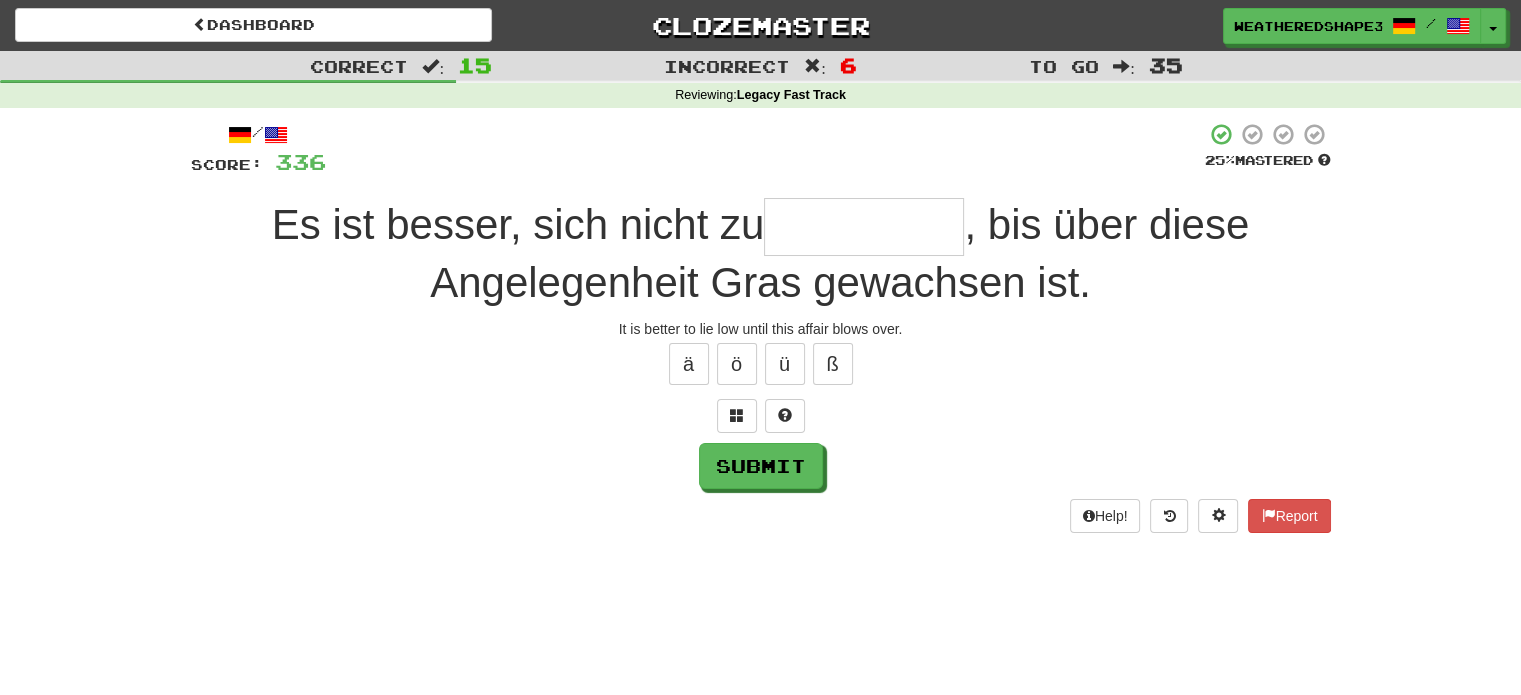 type on "*" 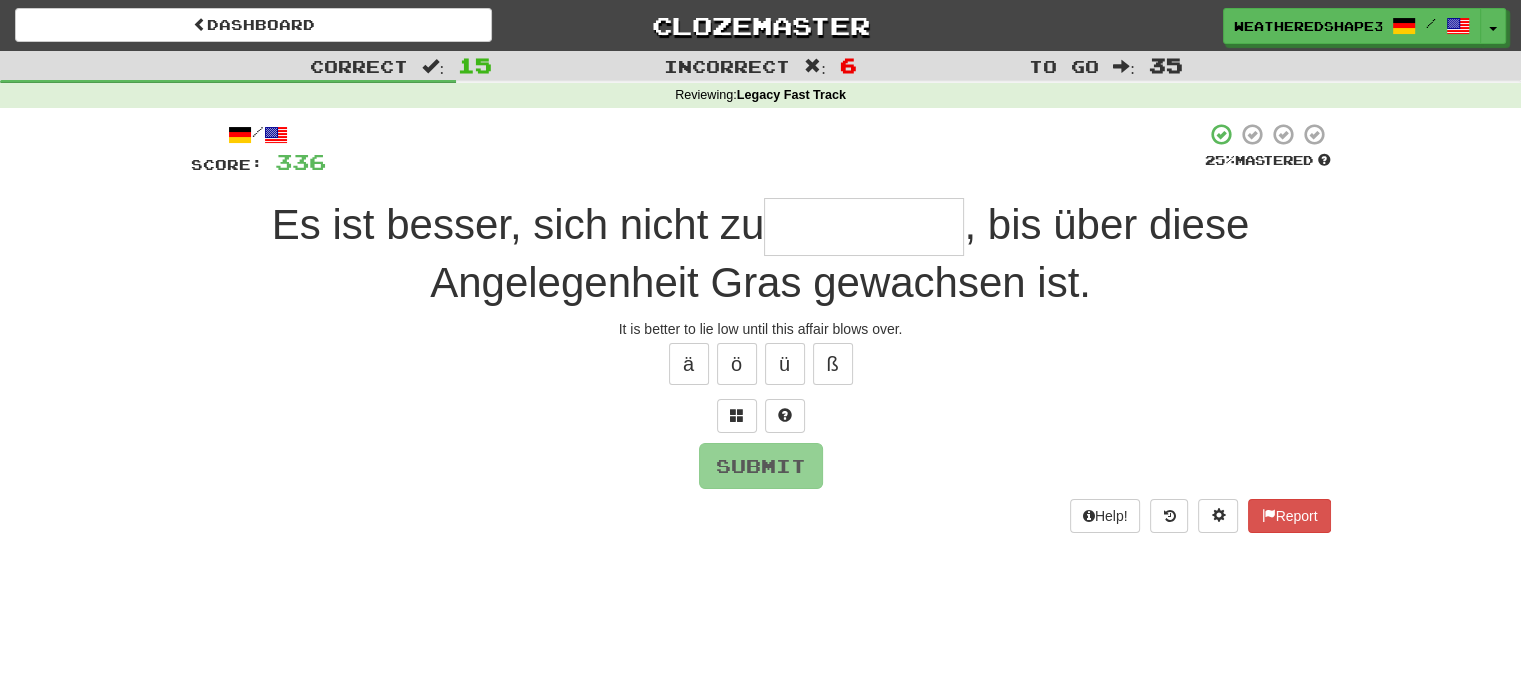 type on "*" 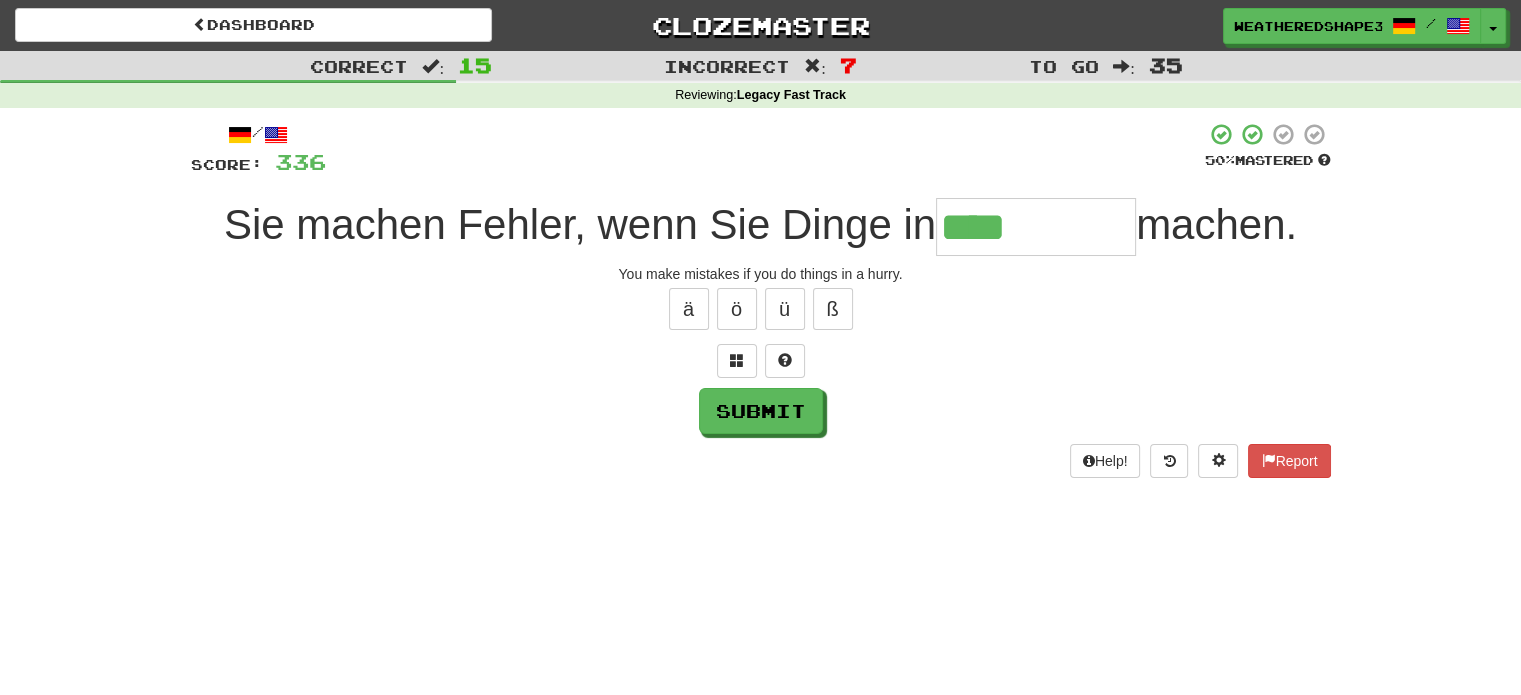 type on "****" 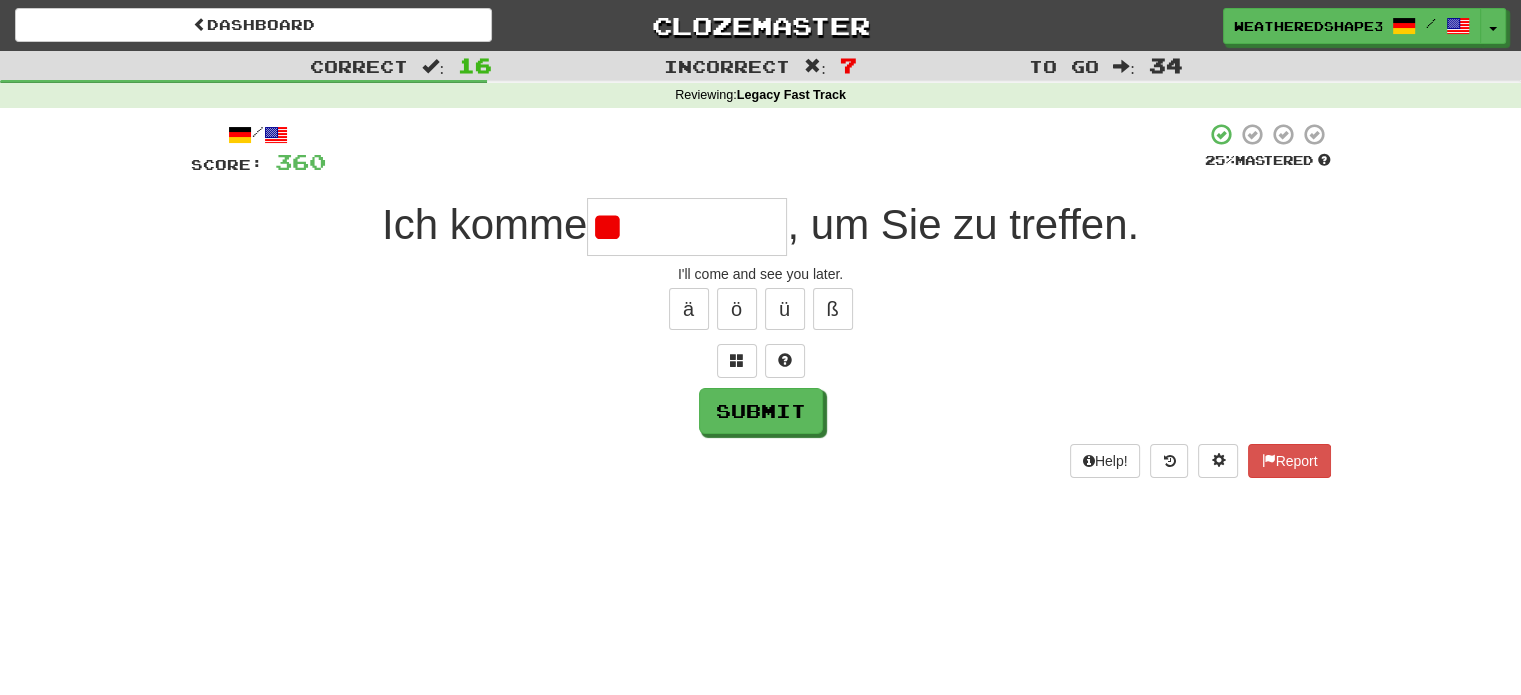 type on "*" 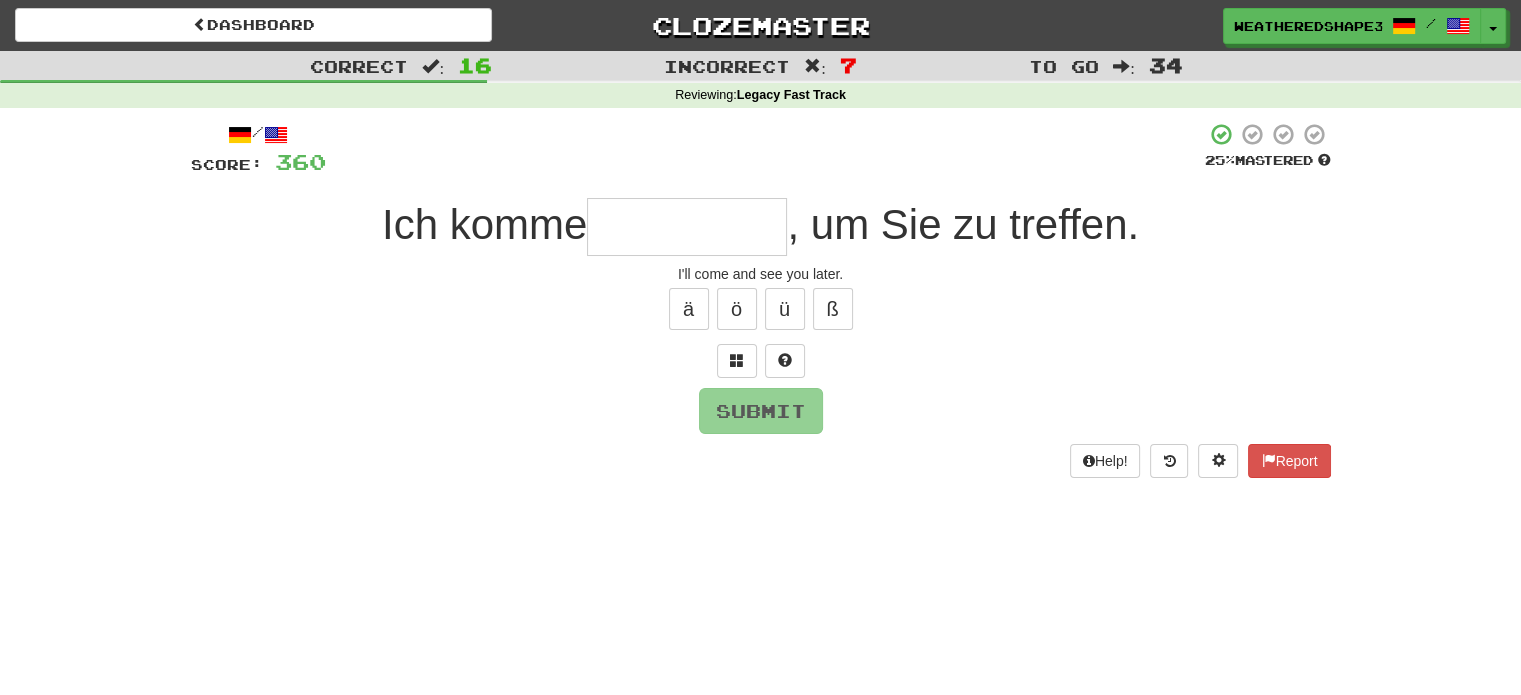 type on "*" 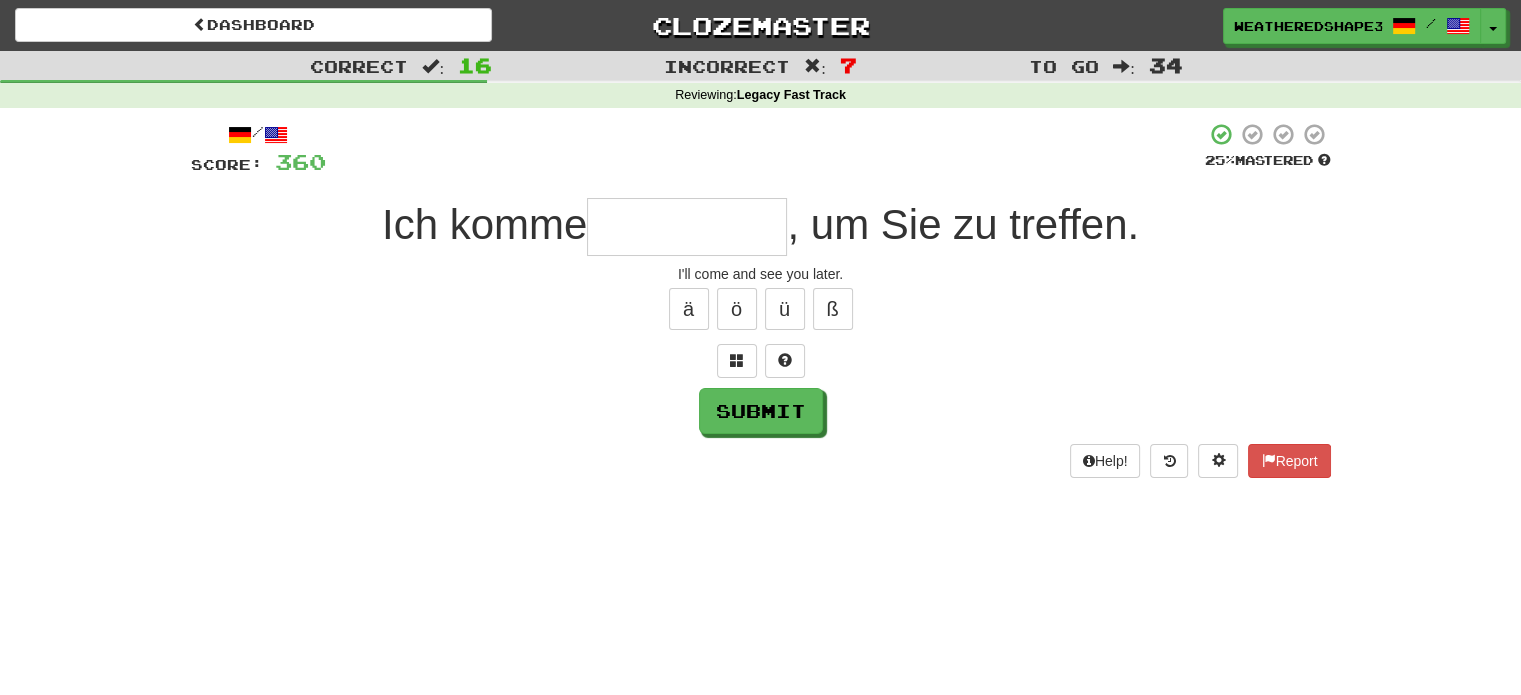 type on "*" 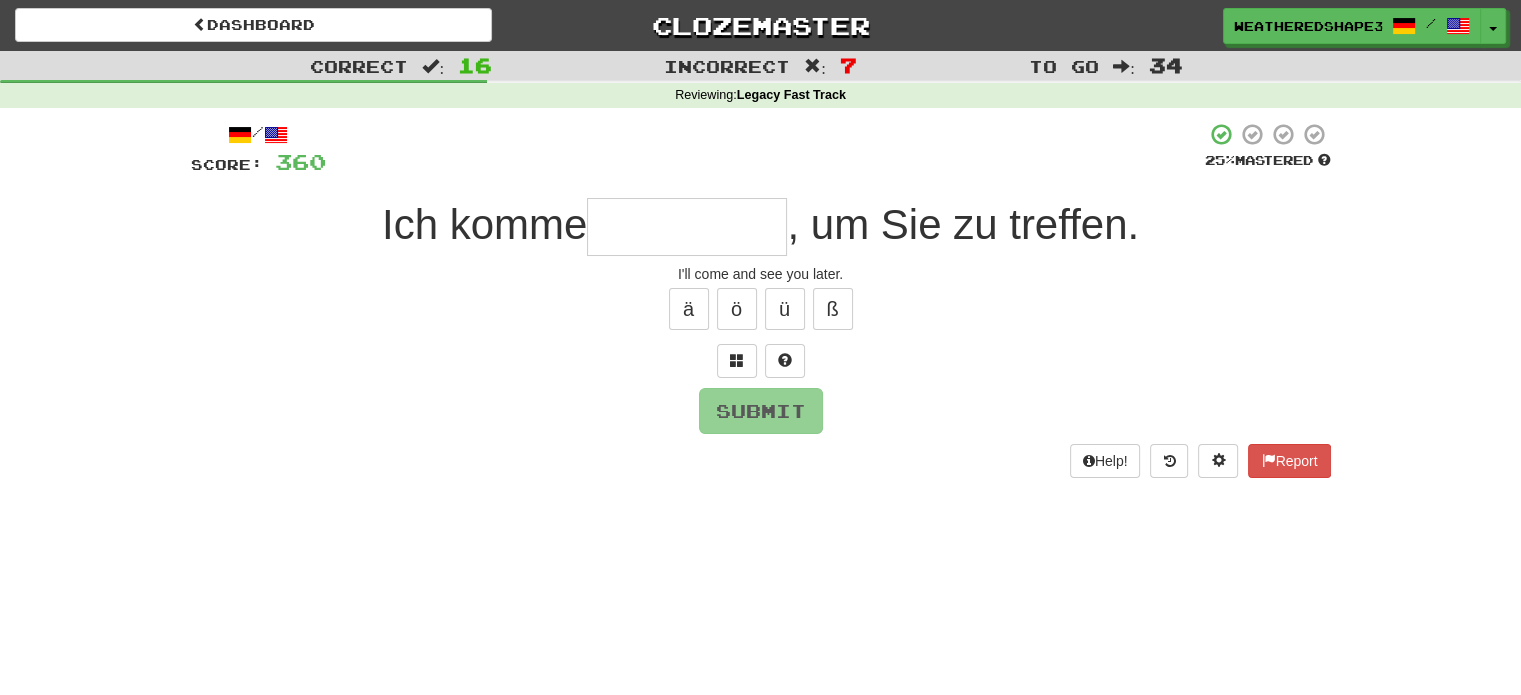 type on "*" 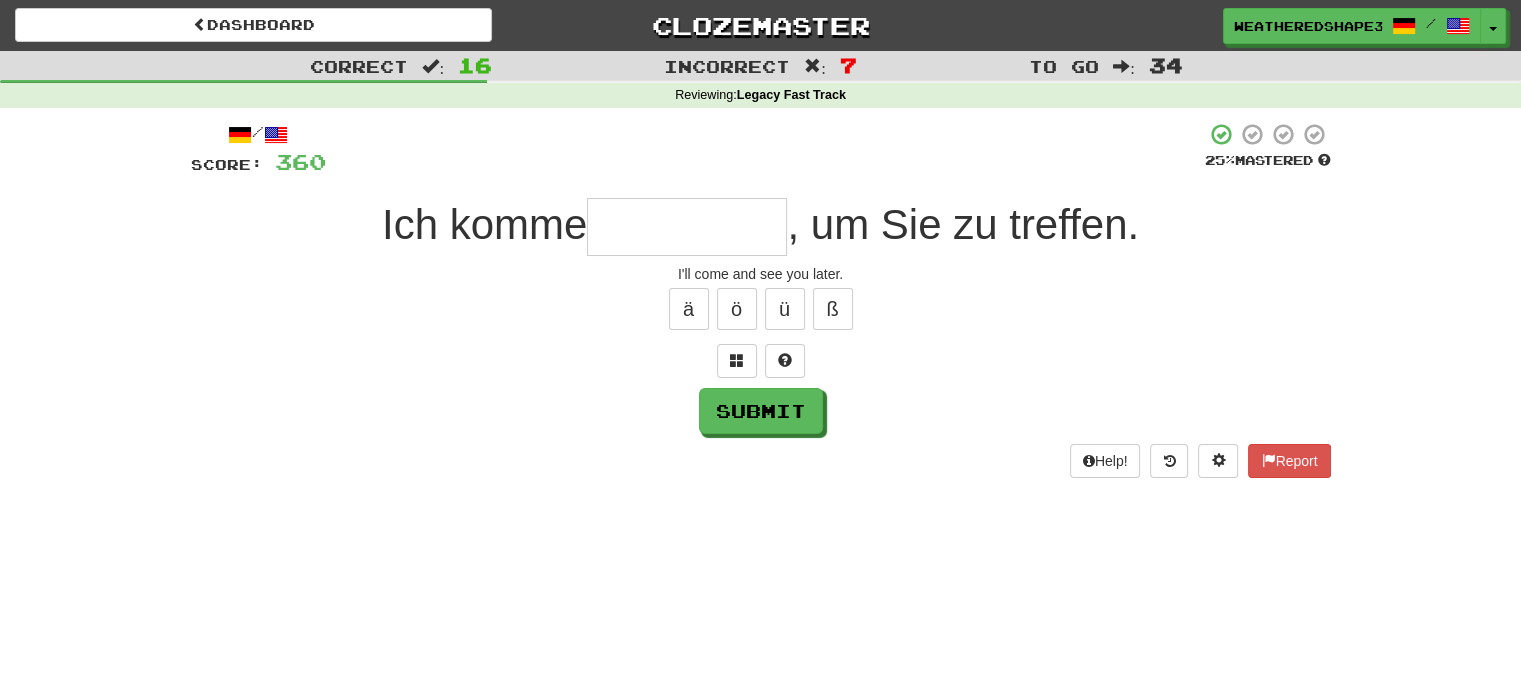 type on "*" 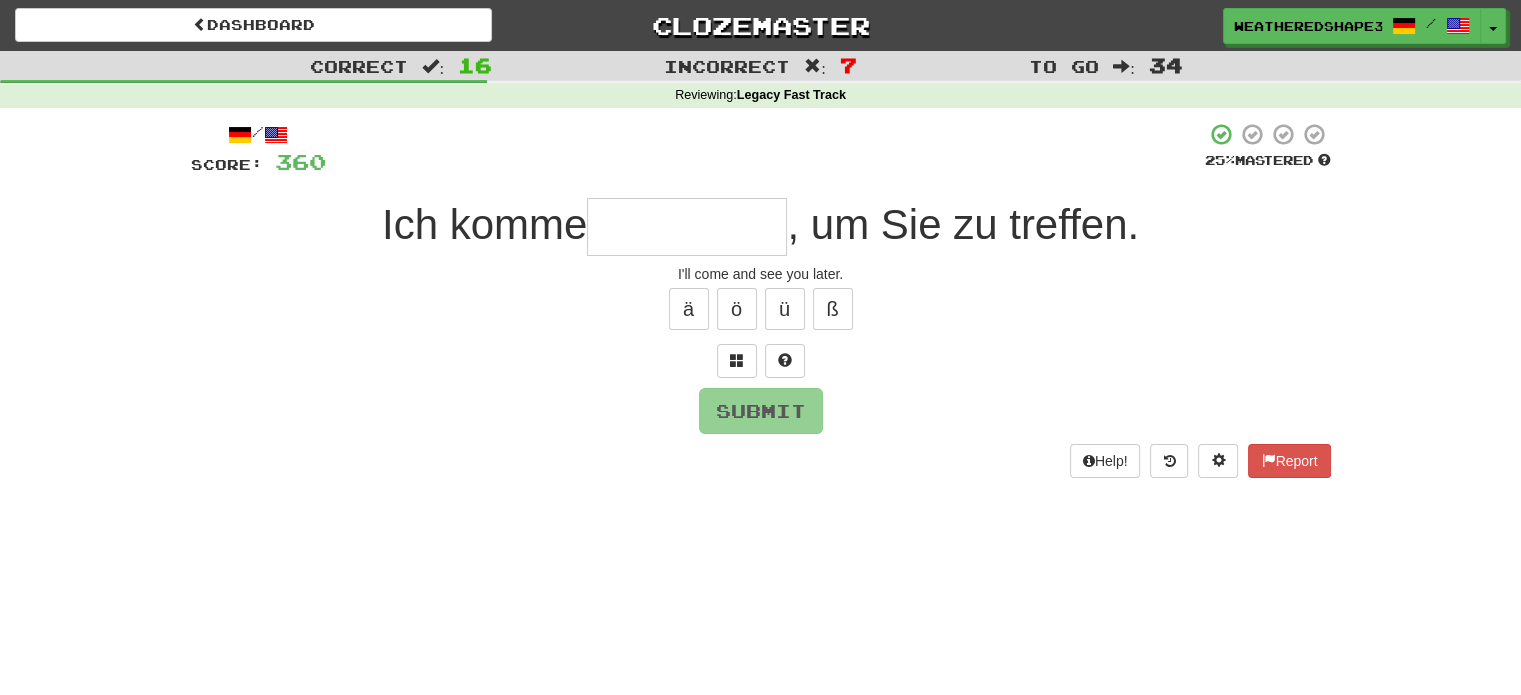 type on "*" 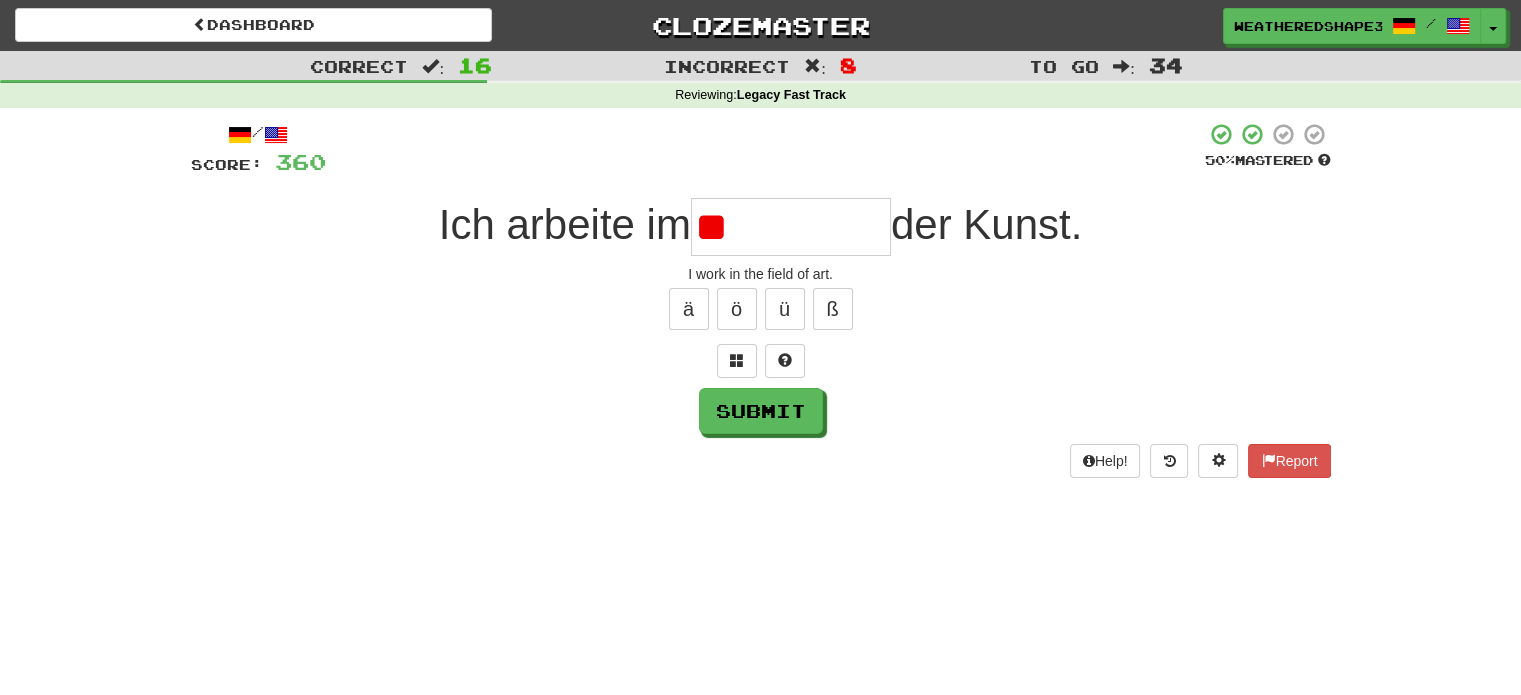 type on "*" 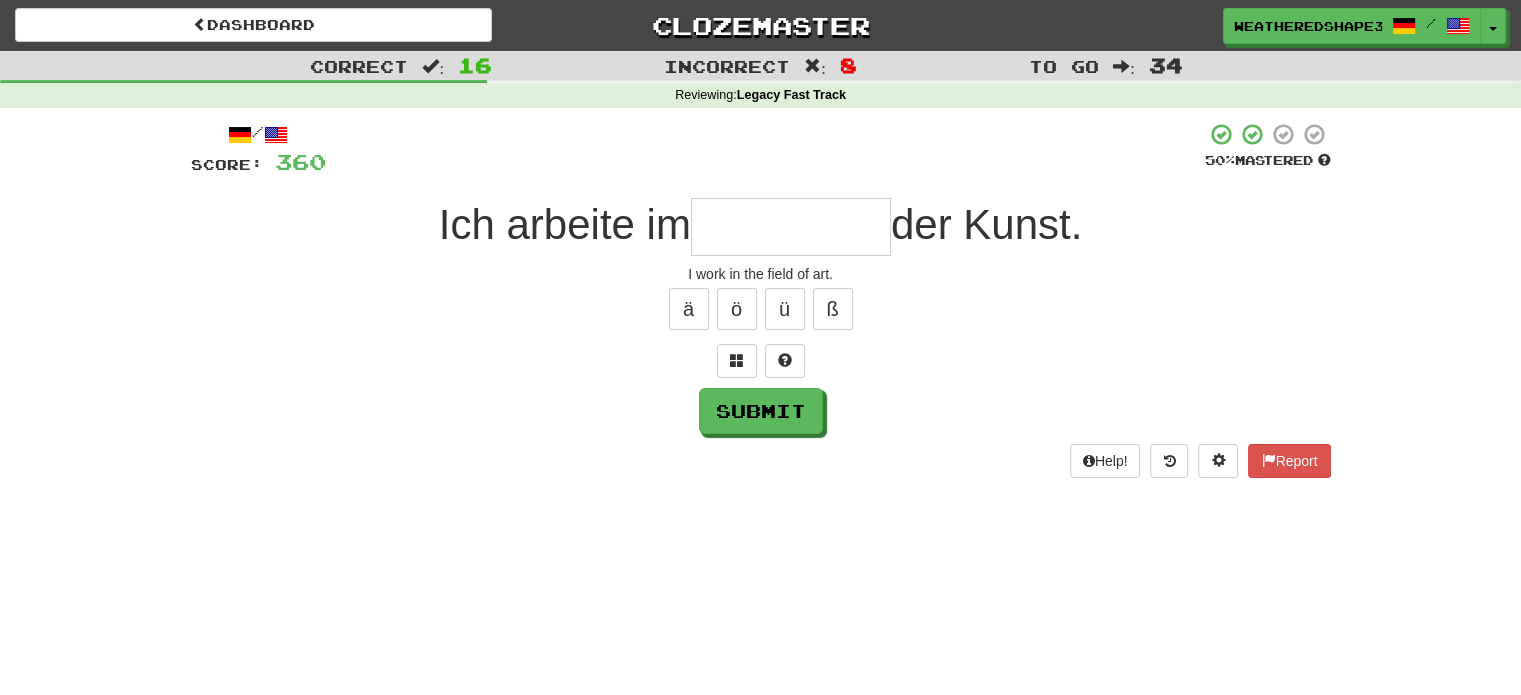 type on "*" 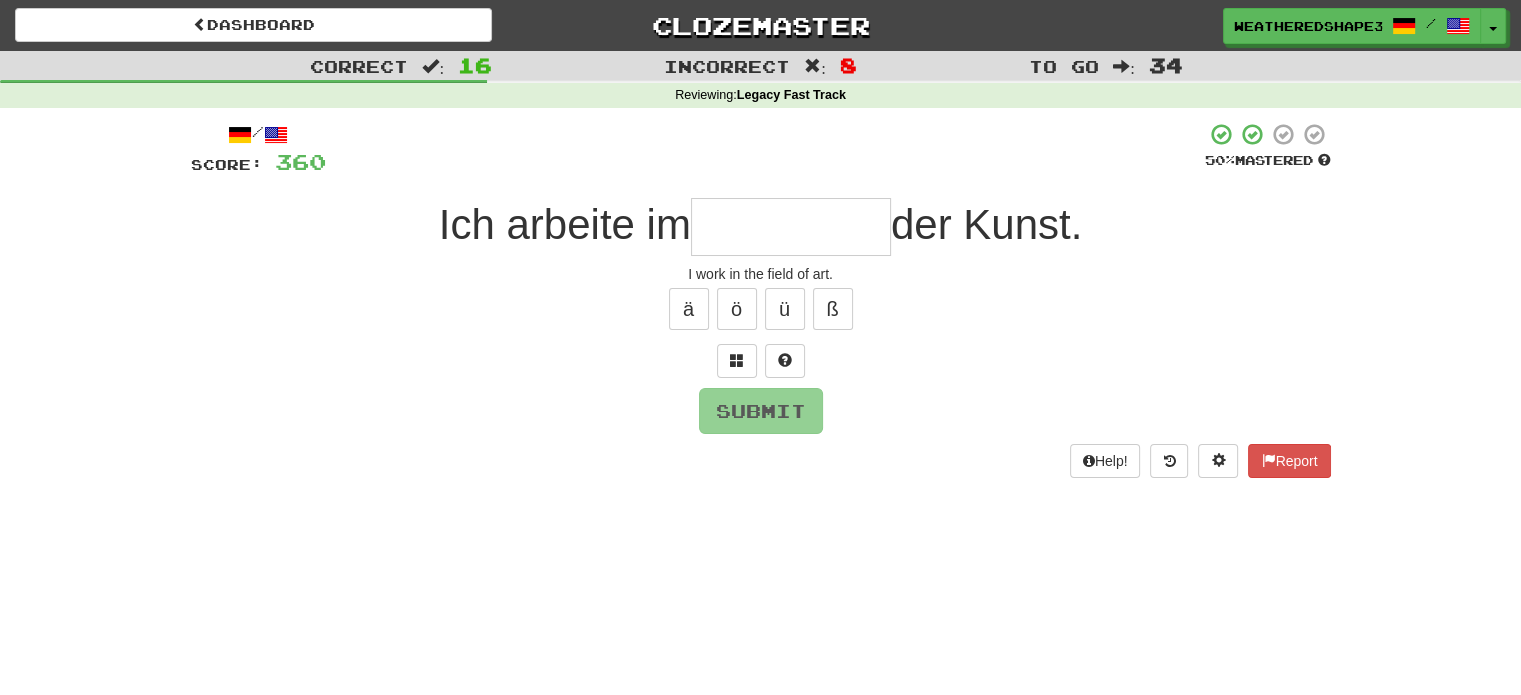 type on "*******" 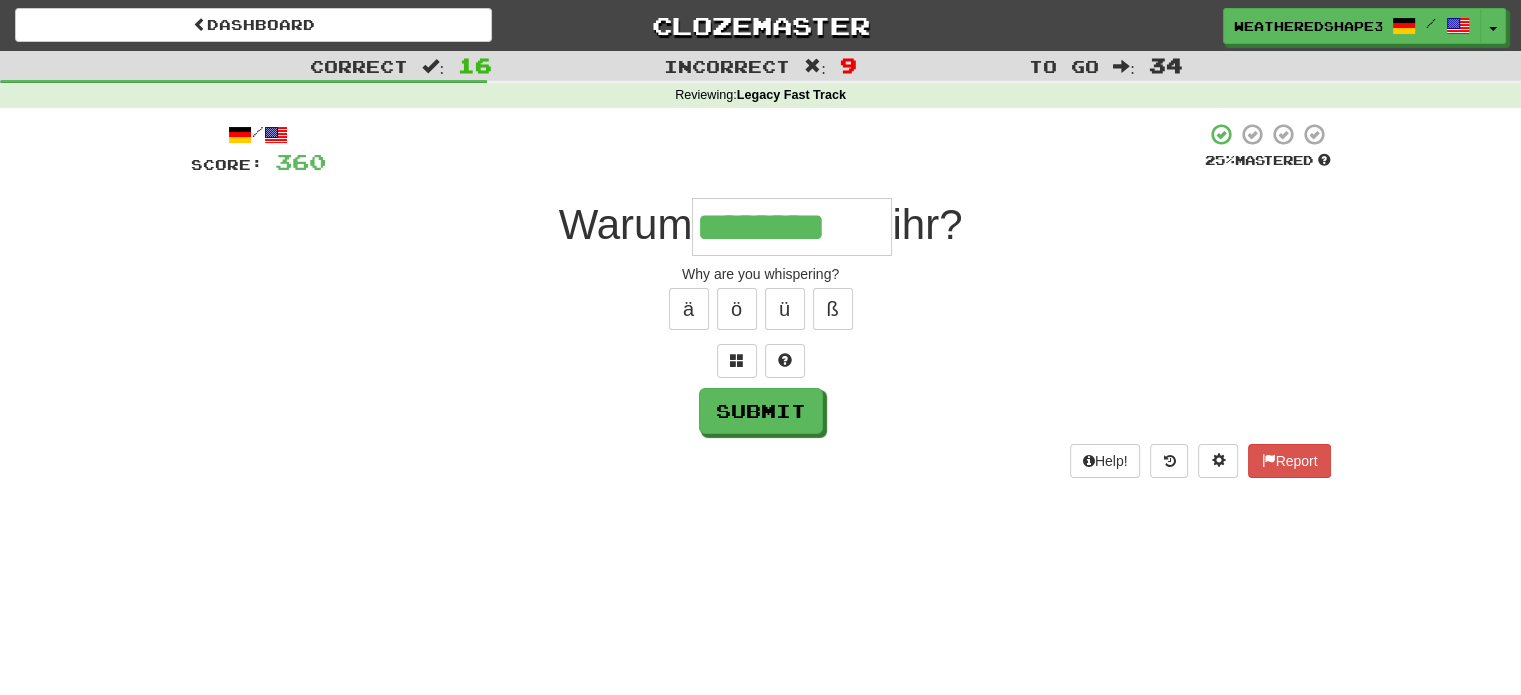 type on "********" 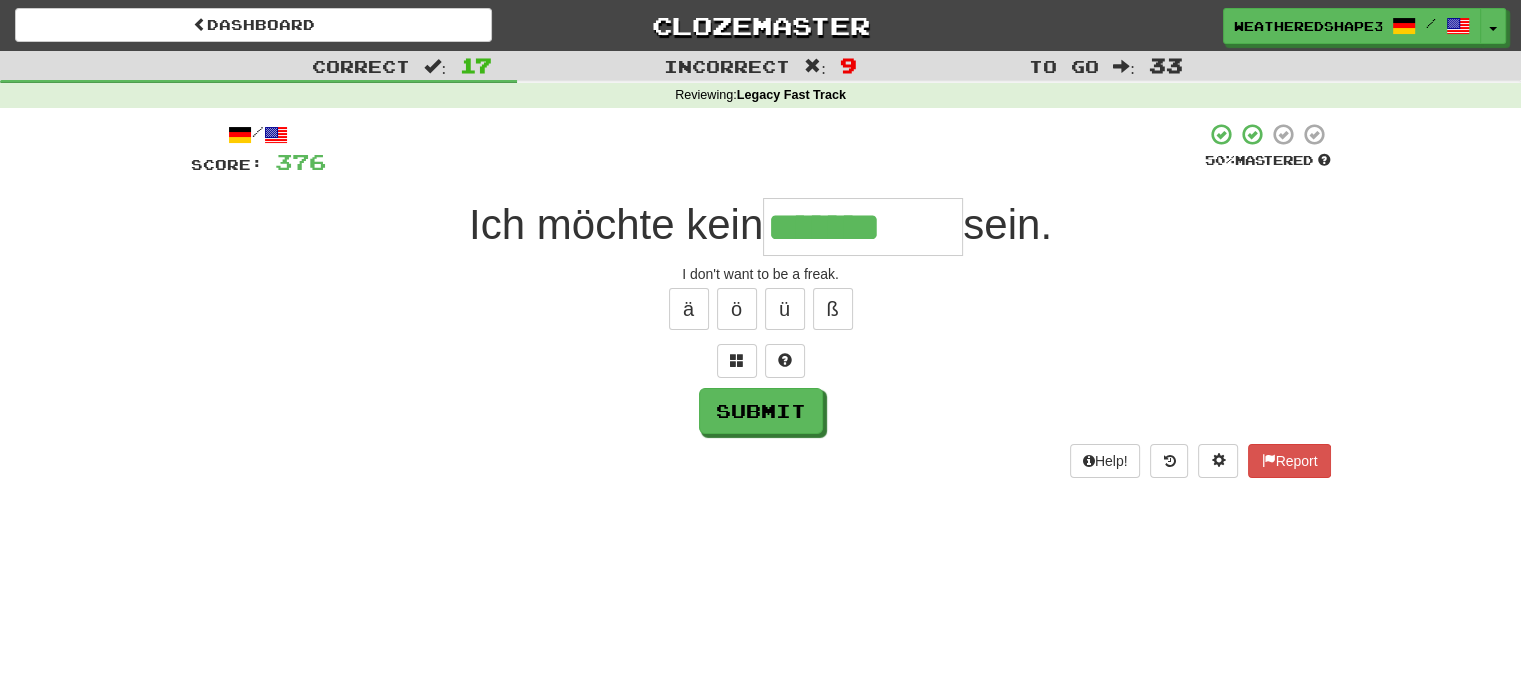 type on "*******" 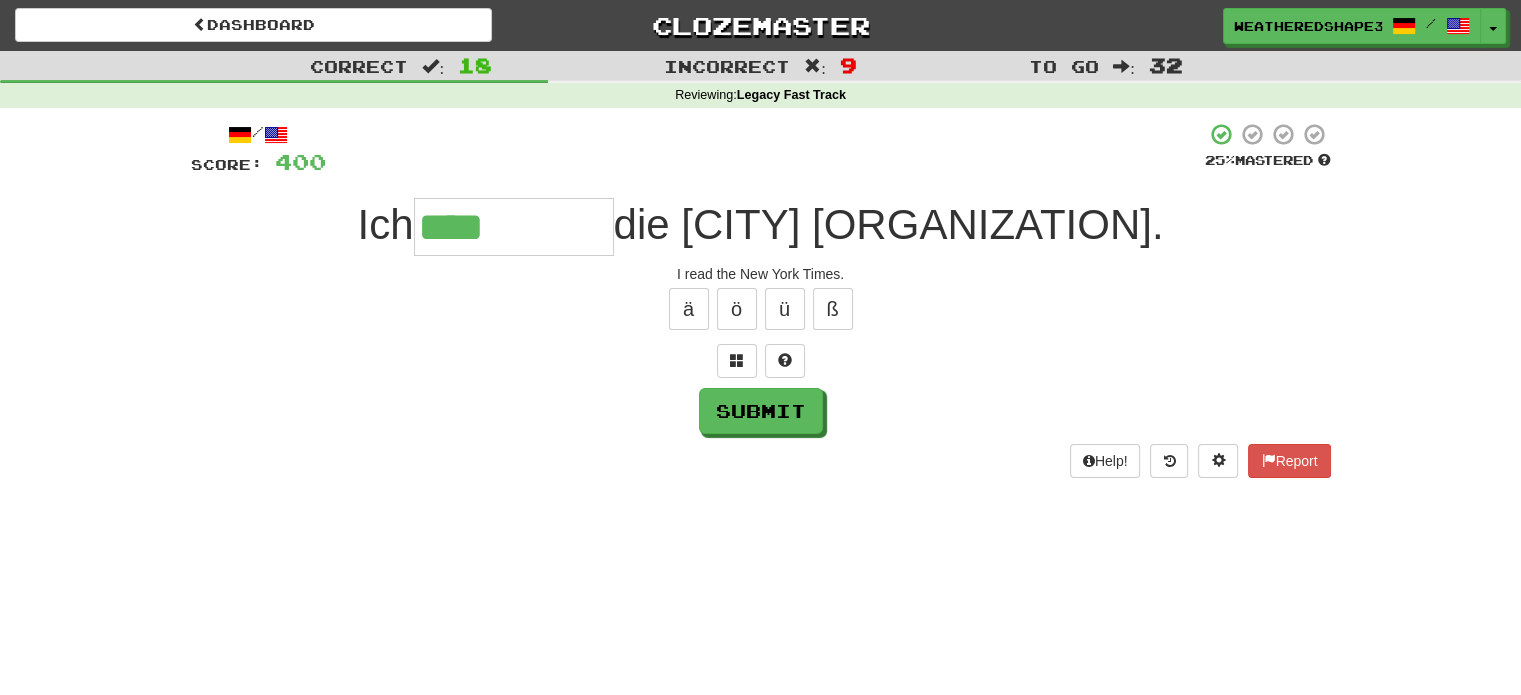 type on "****" 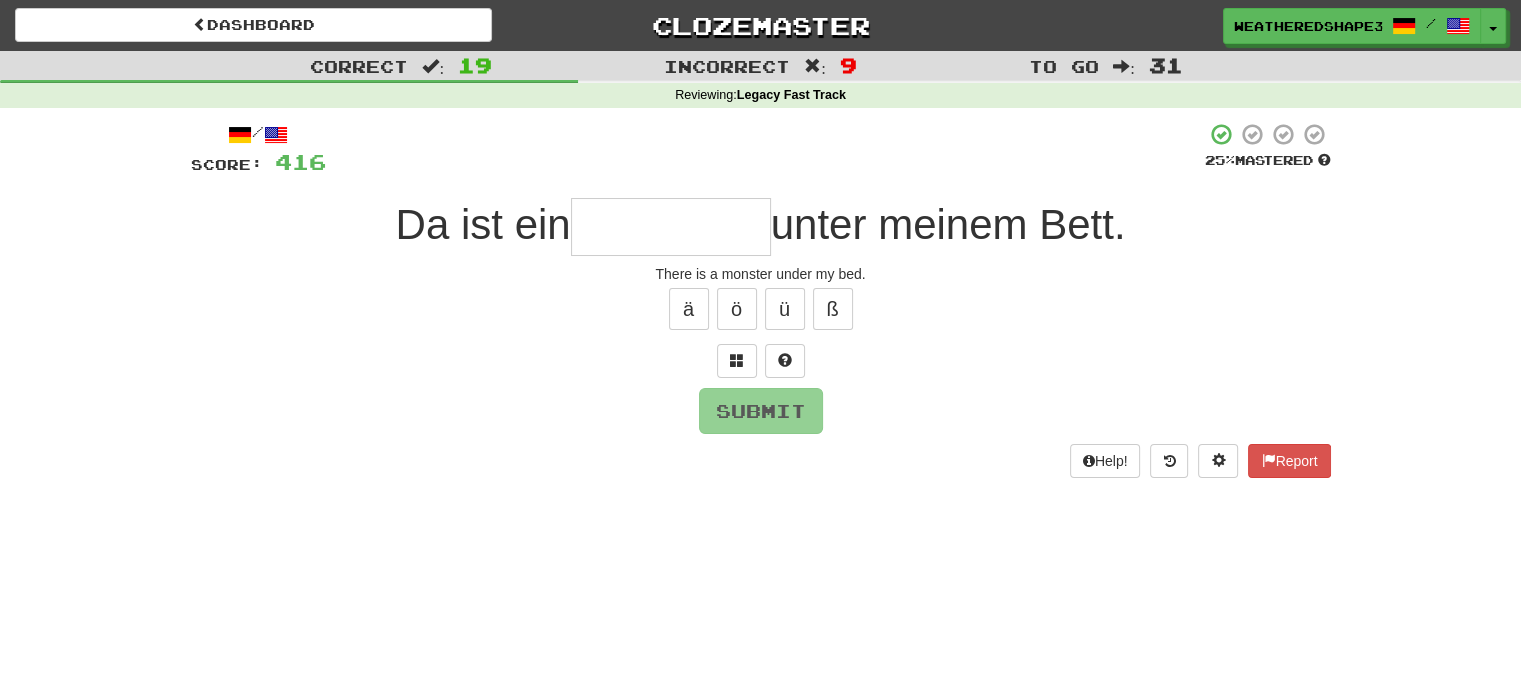 type on "*********" 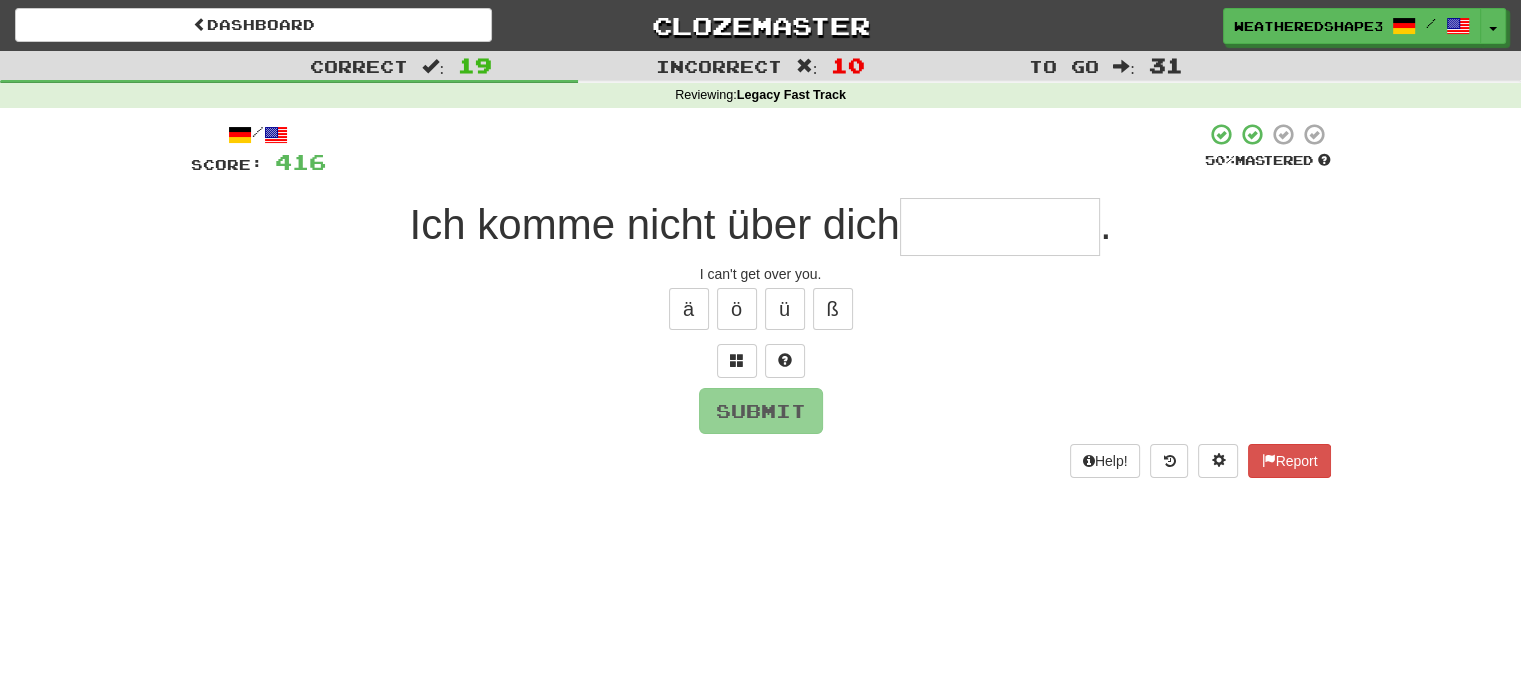 type on "******" 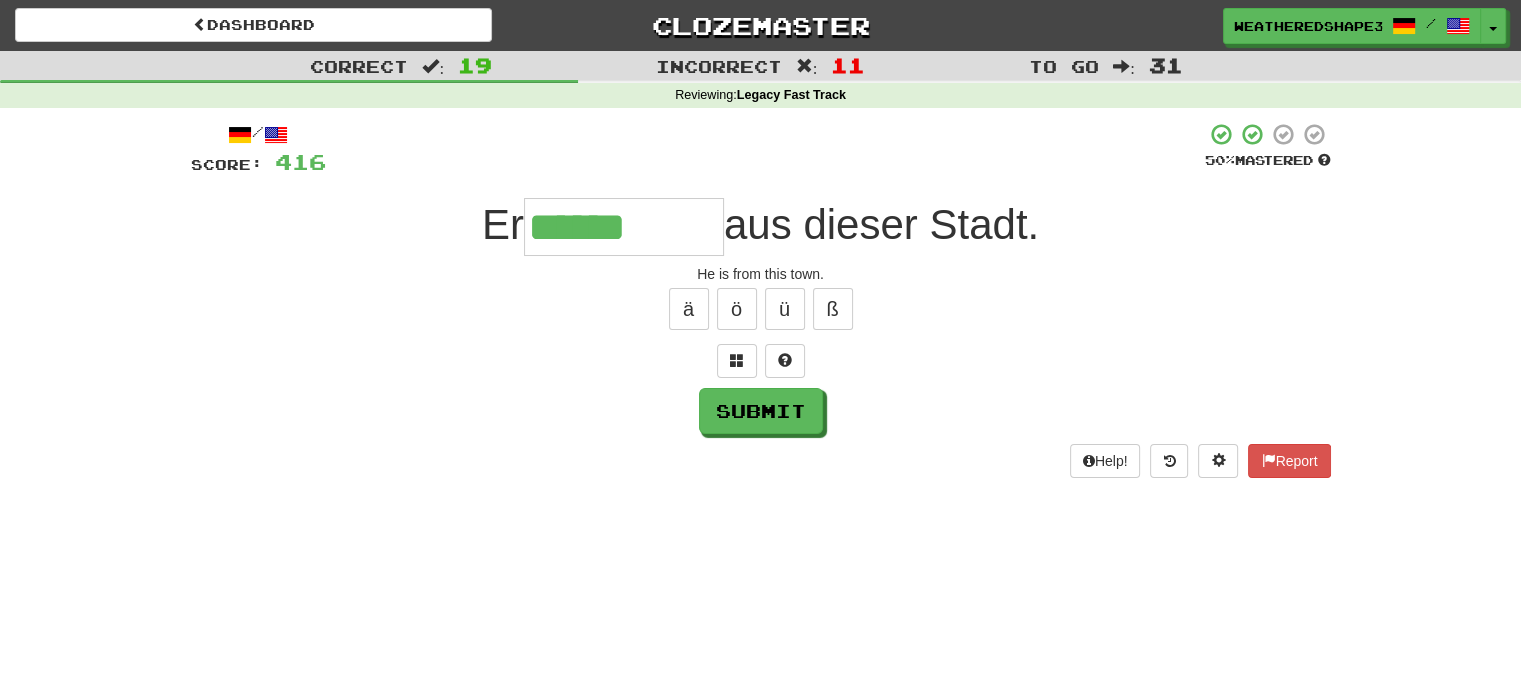 type on "******" 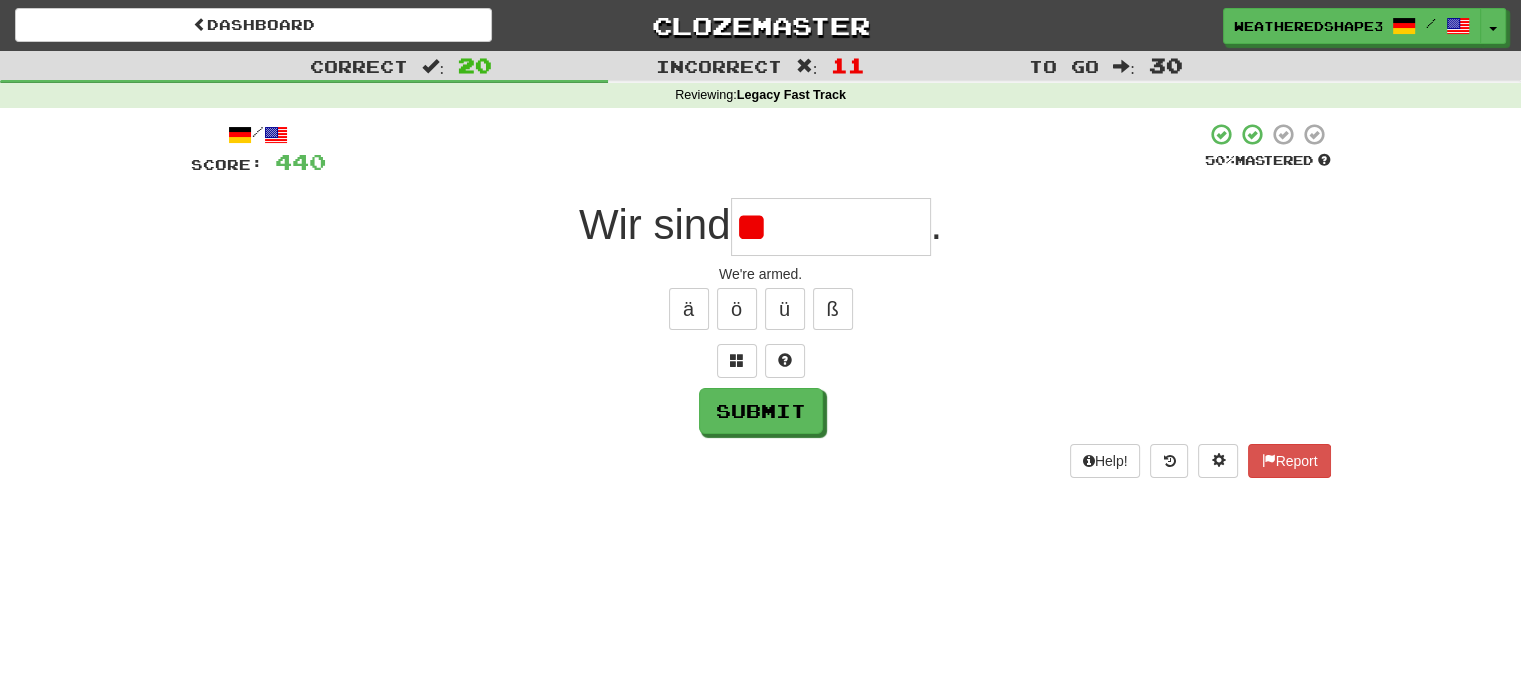 type on "*" 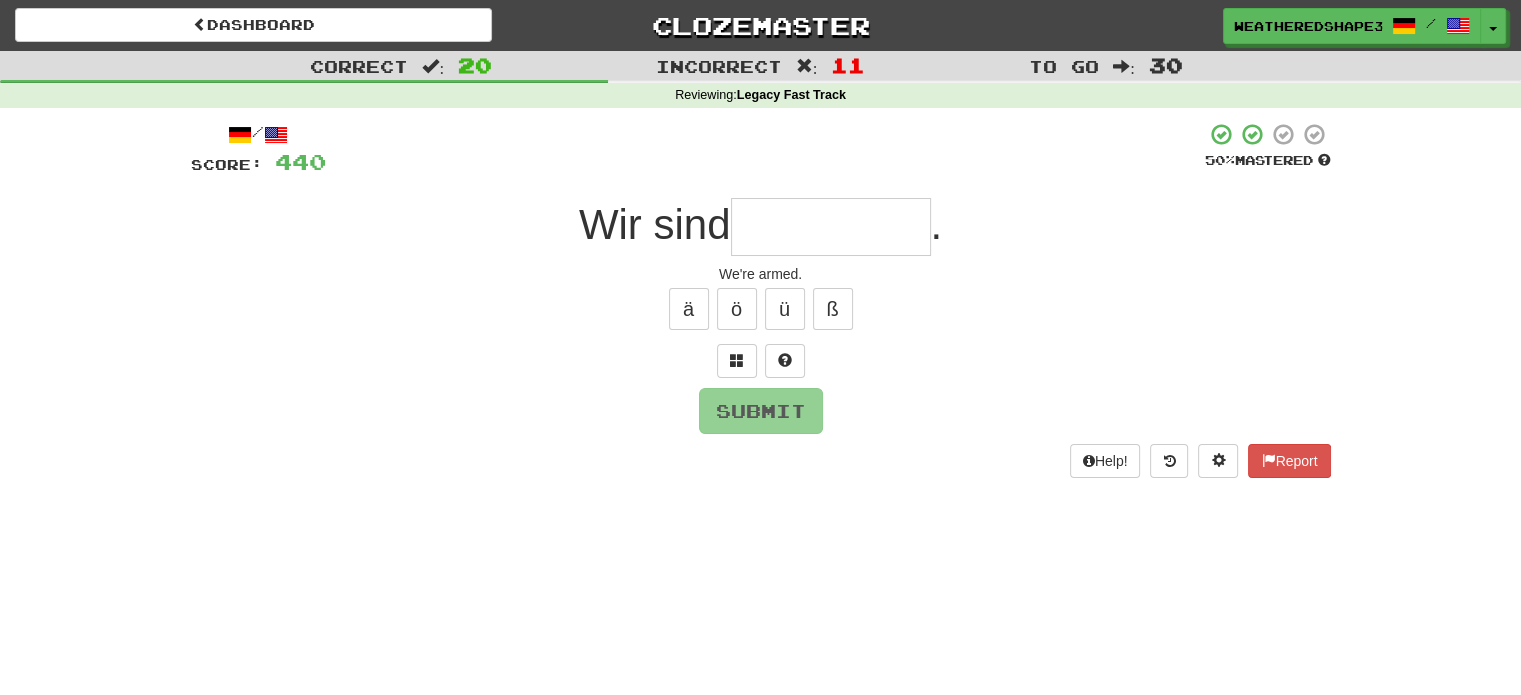 type on "*" 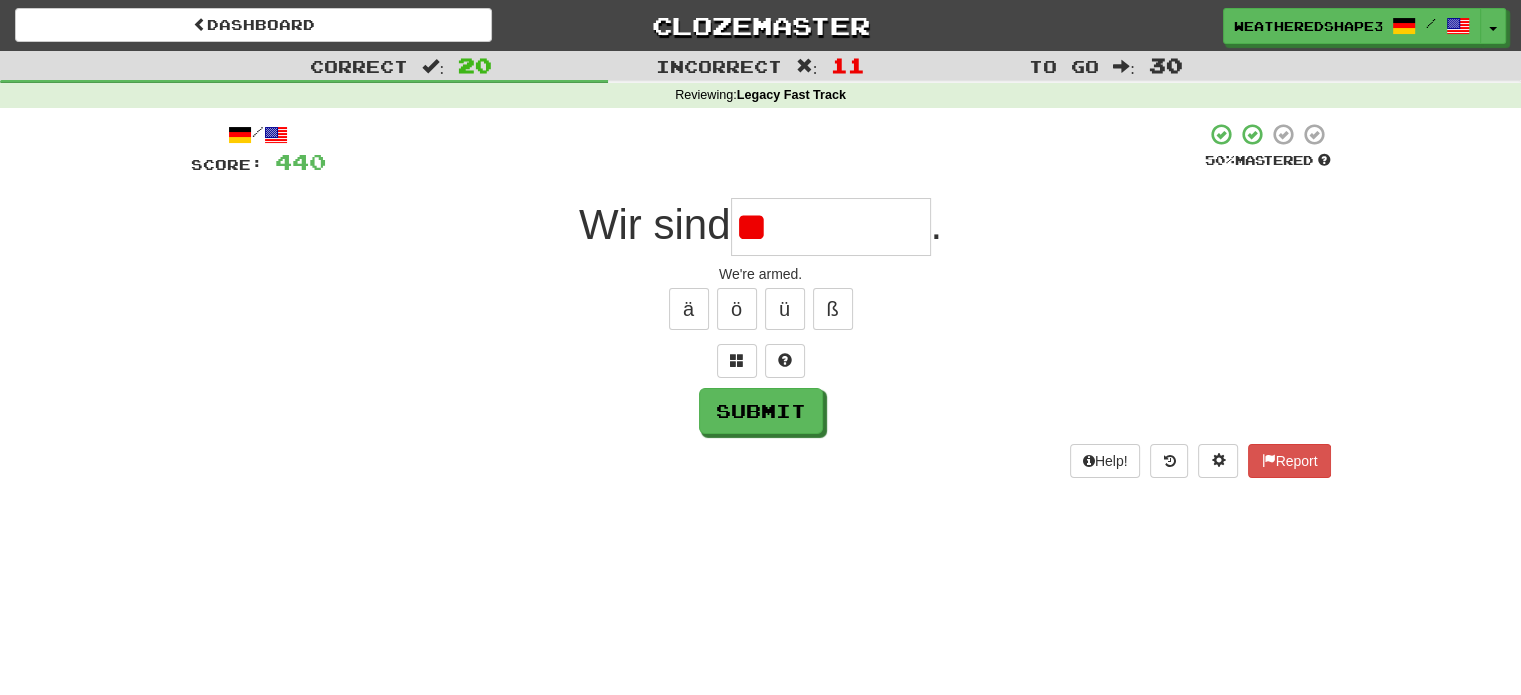 type on "*" 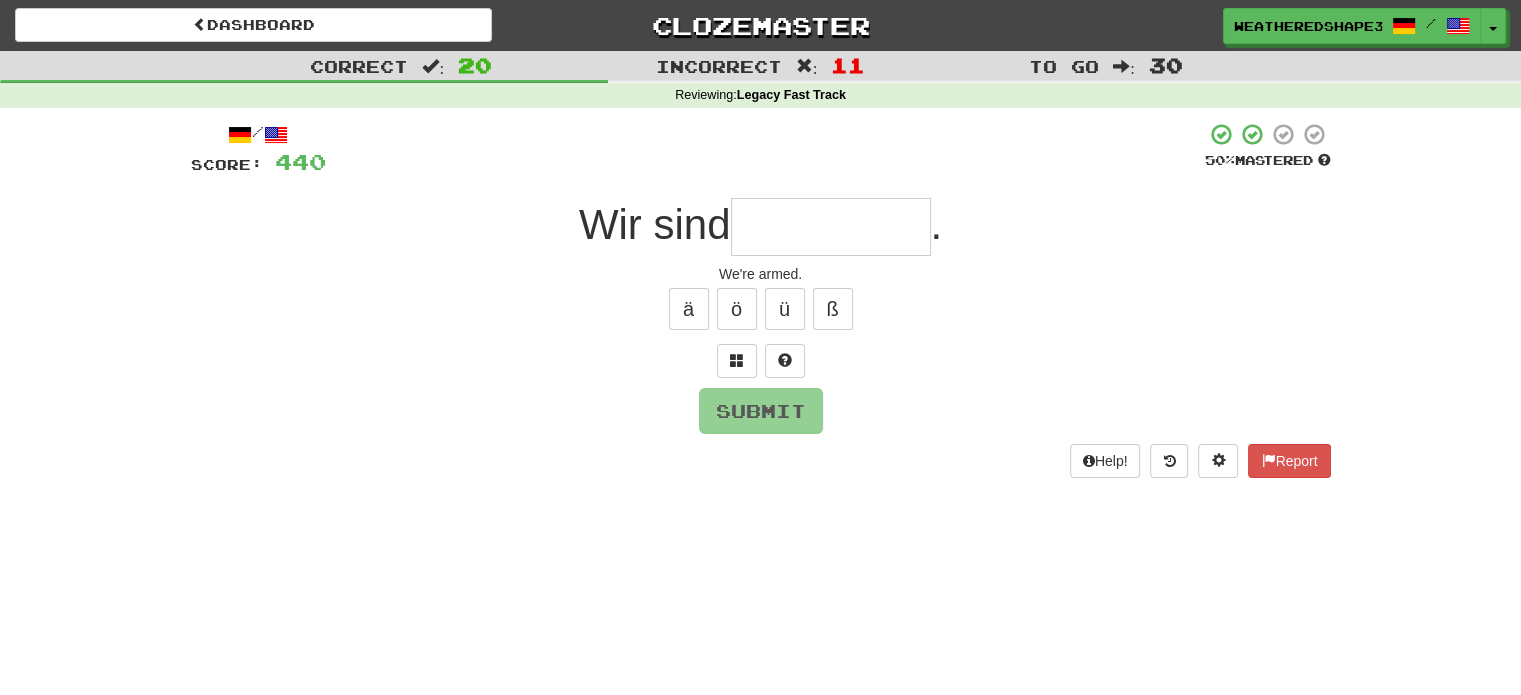 type on "*" 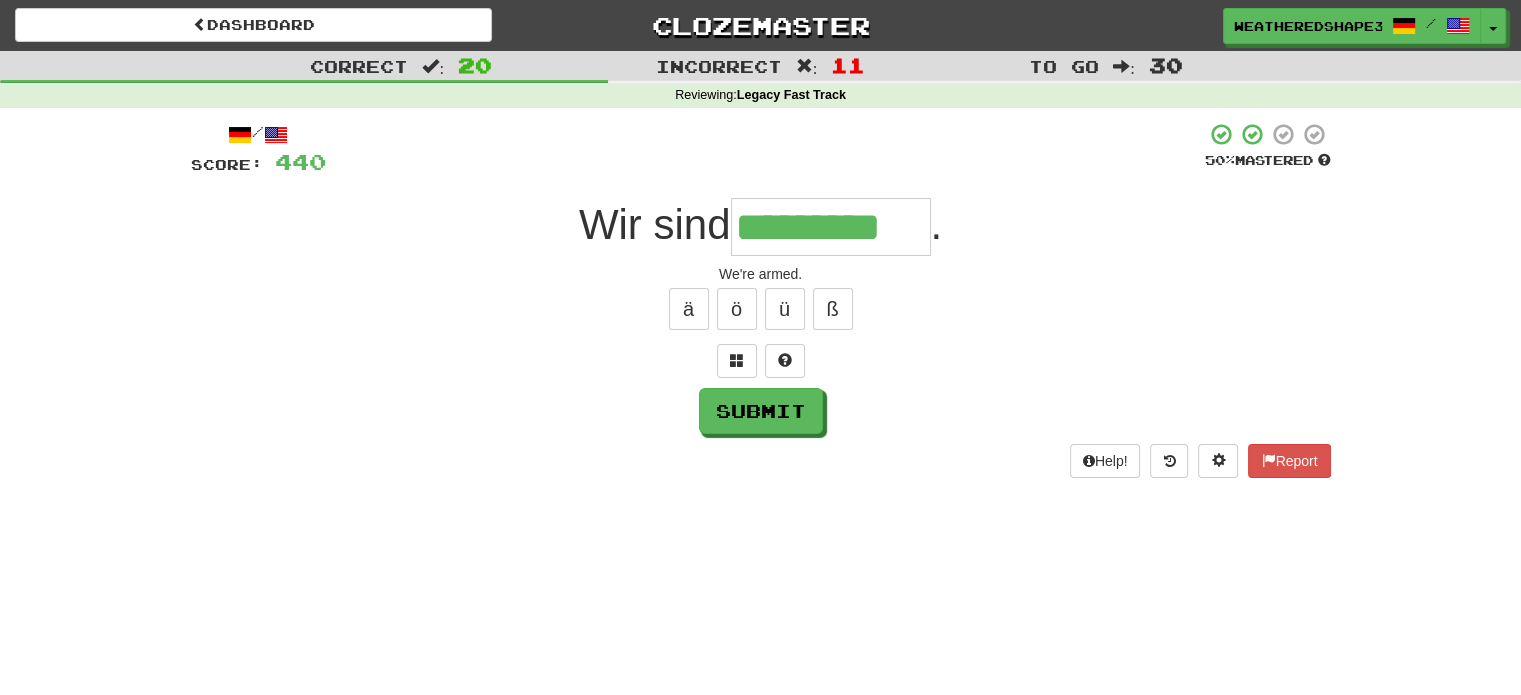 type on "*********" 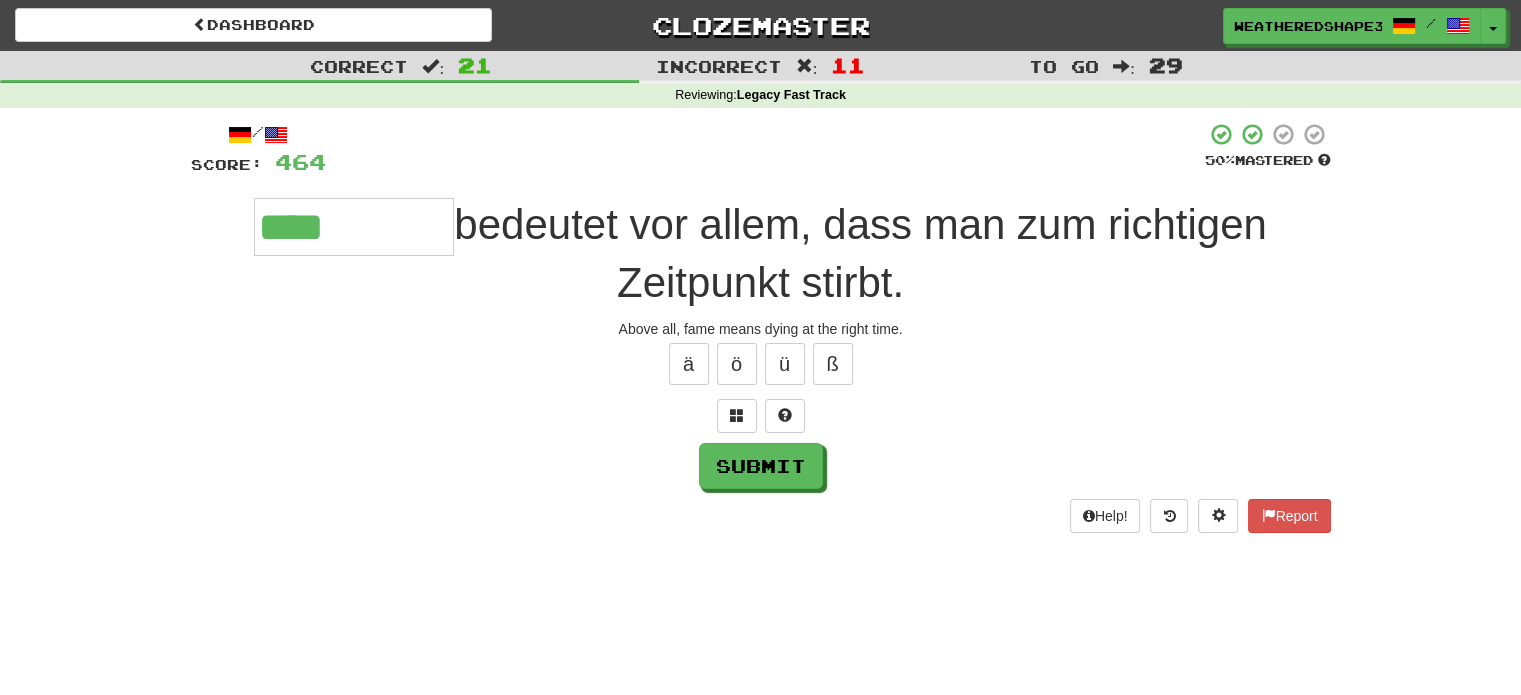type on "****" 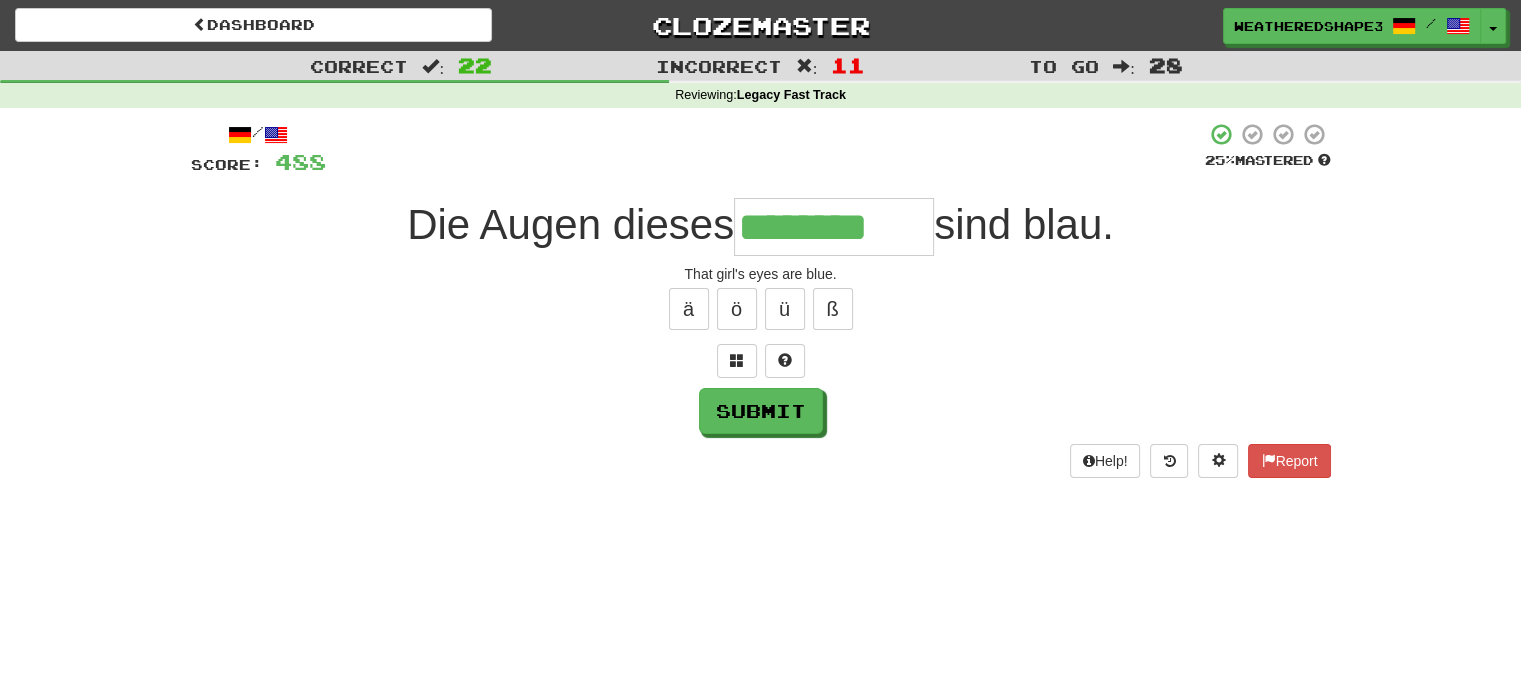 type on "********" 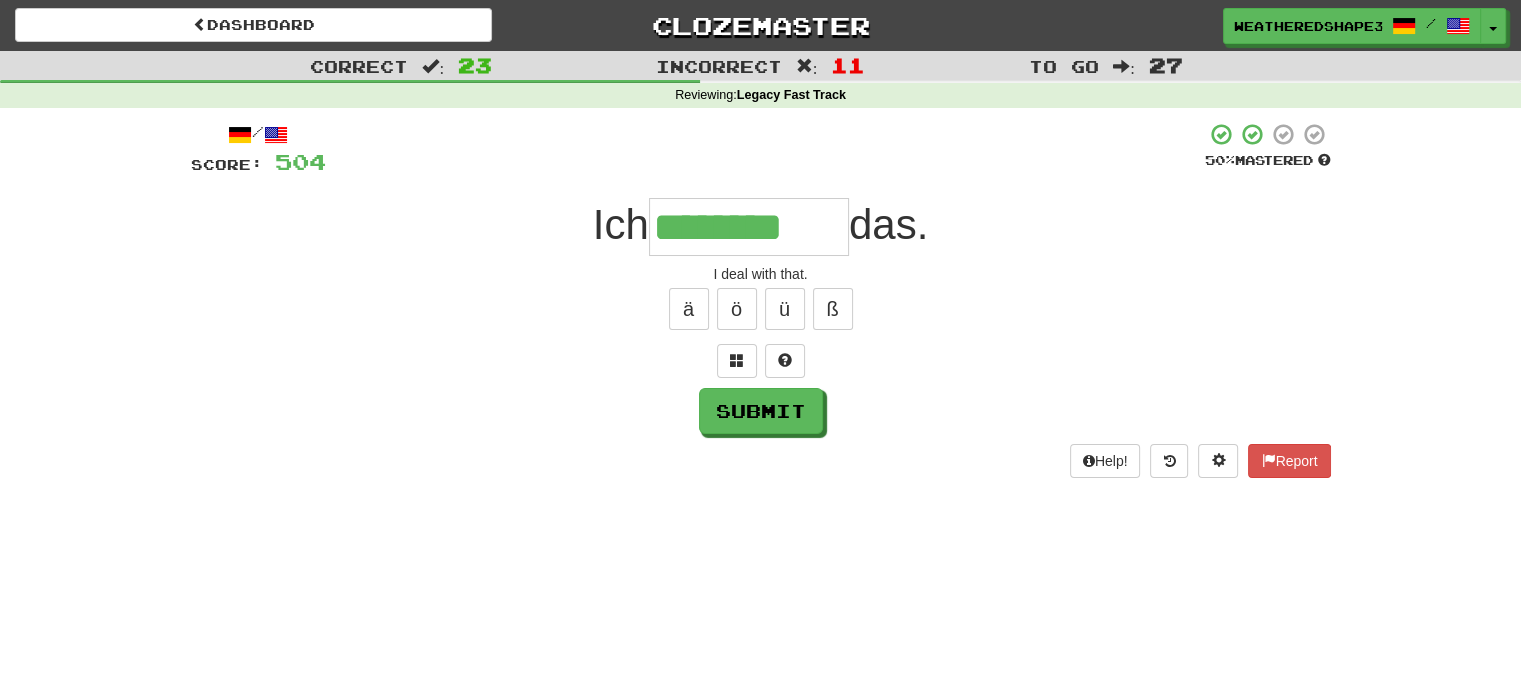 type on "********" 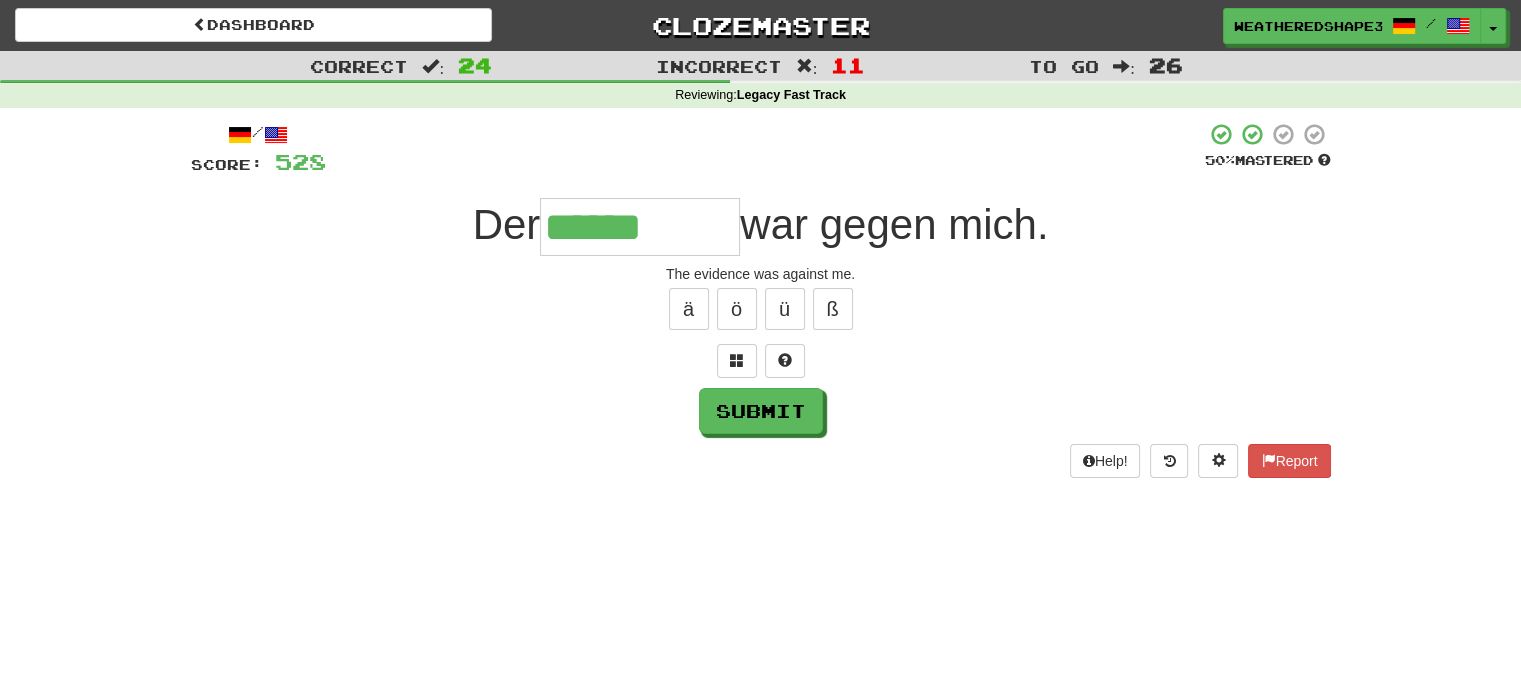 type on "******" 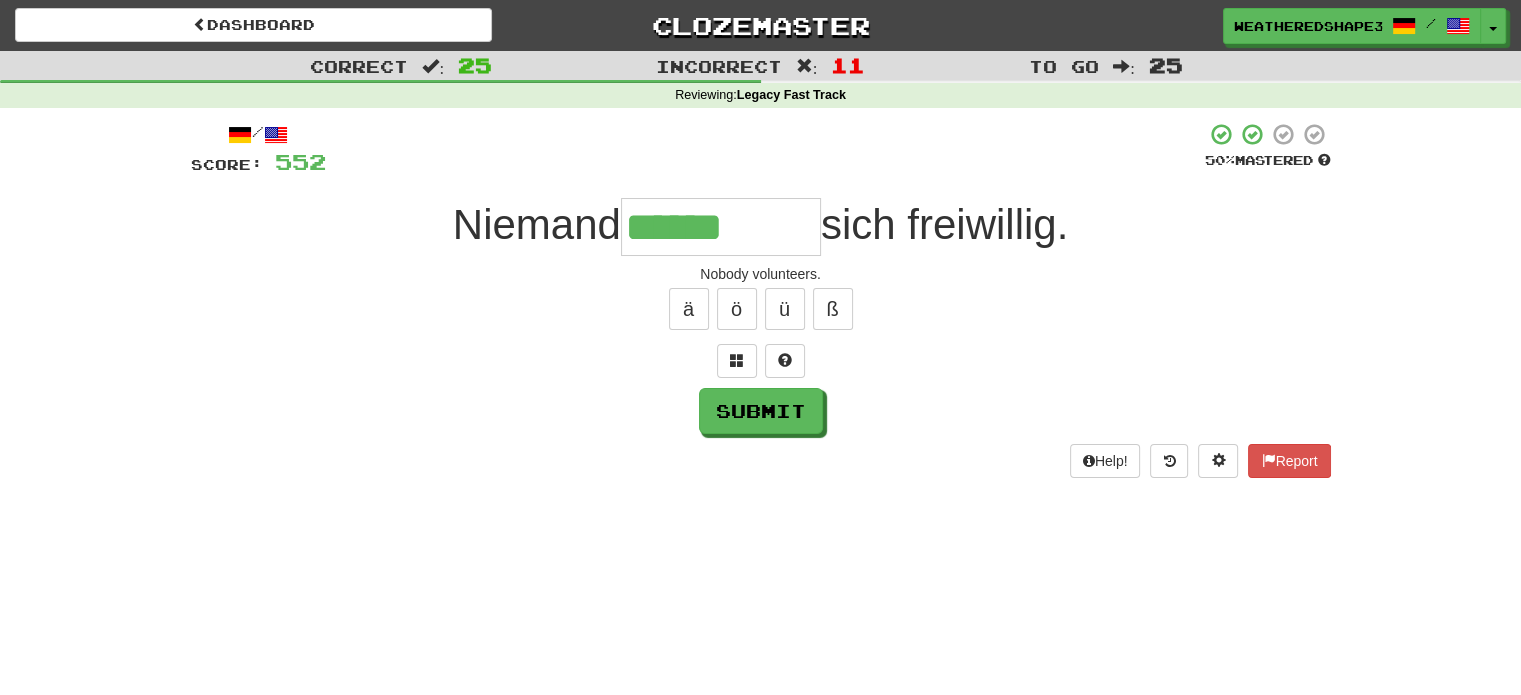 type on "******" 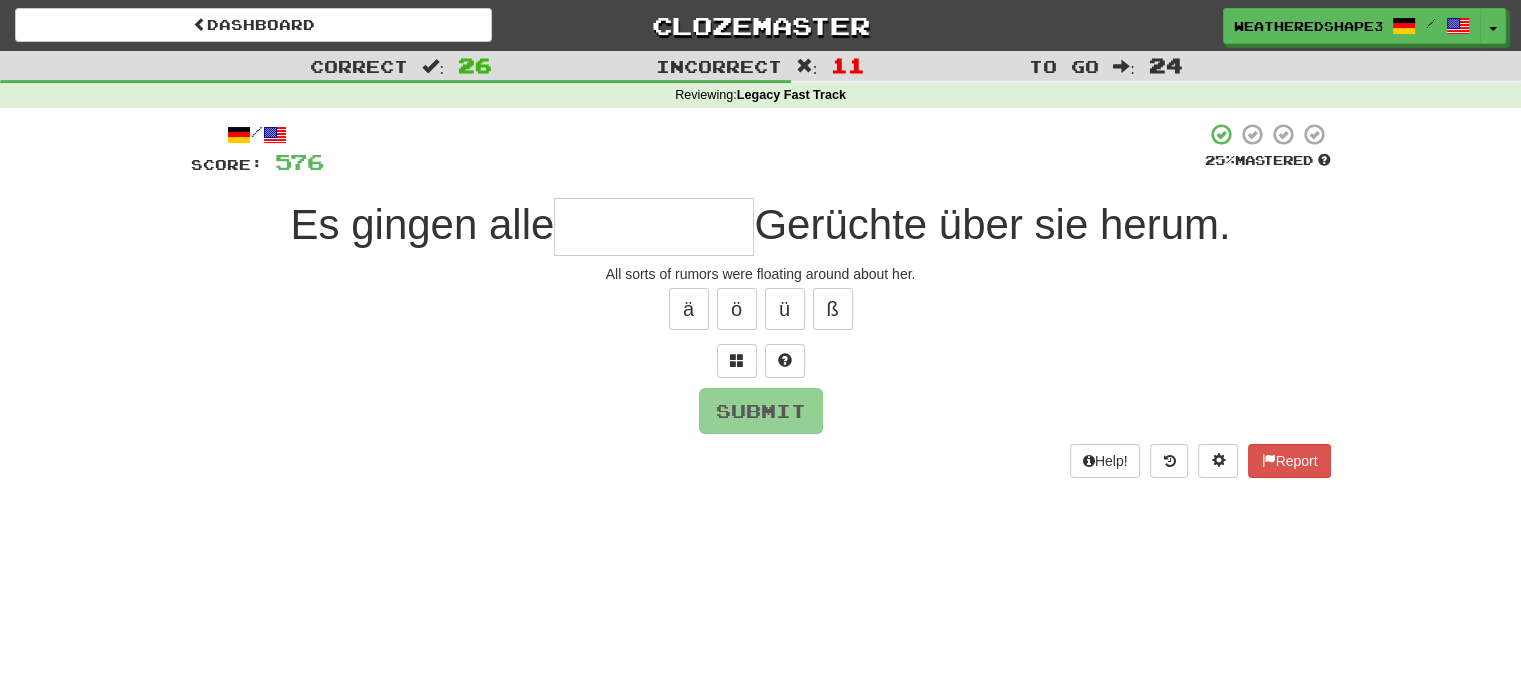 type on "*" 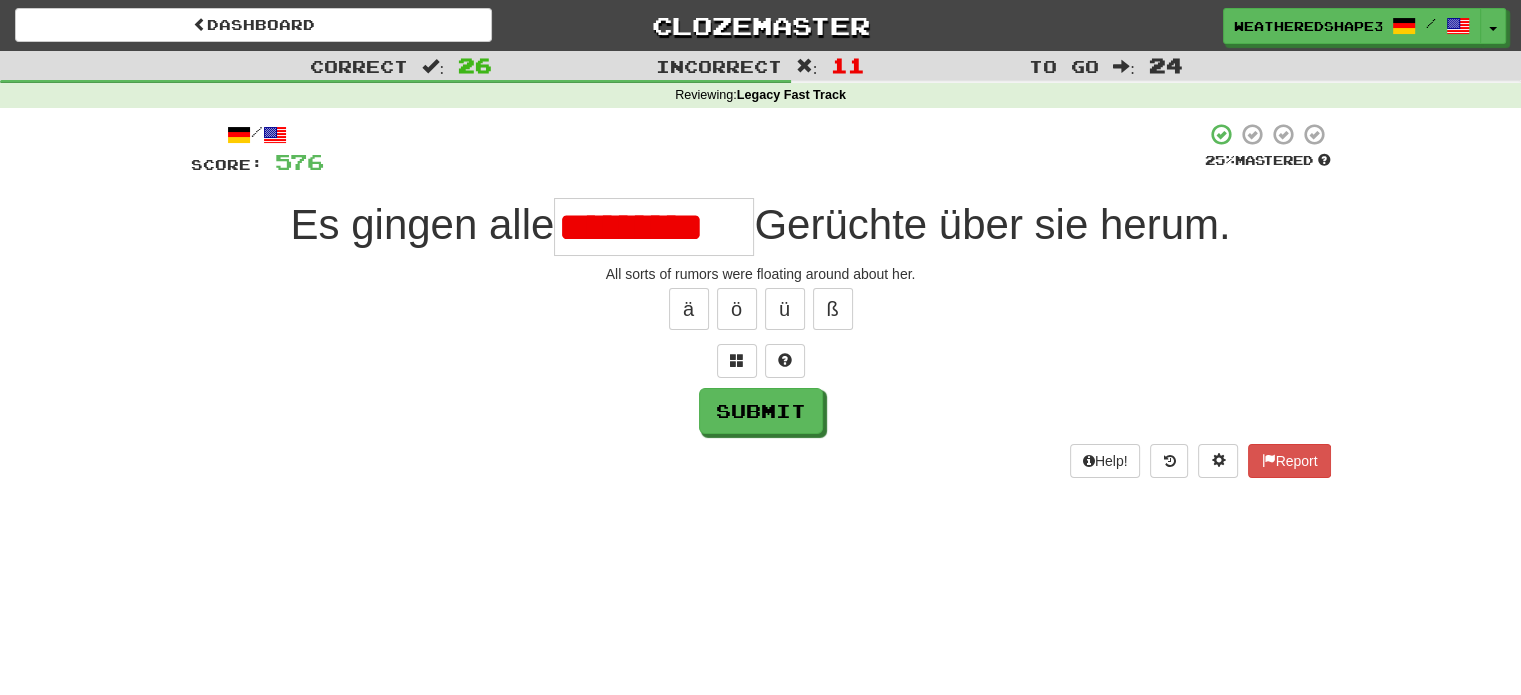 scroll, scrollTop: 0, scrollLeft: 0, axis: both 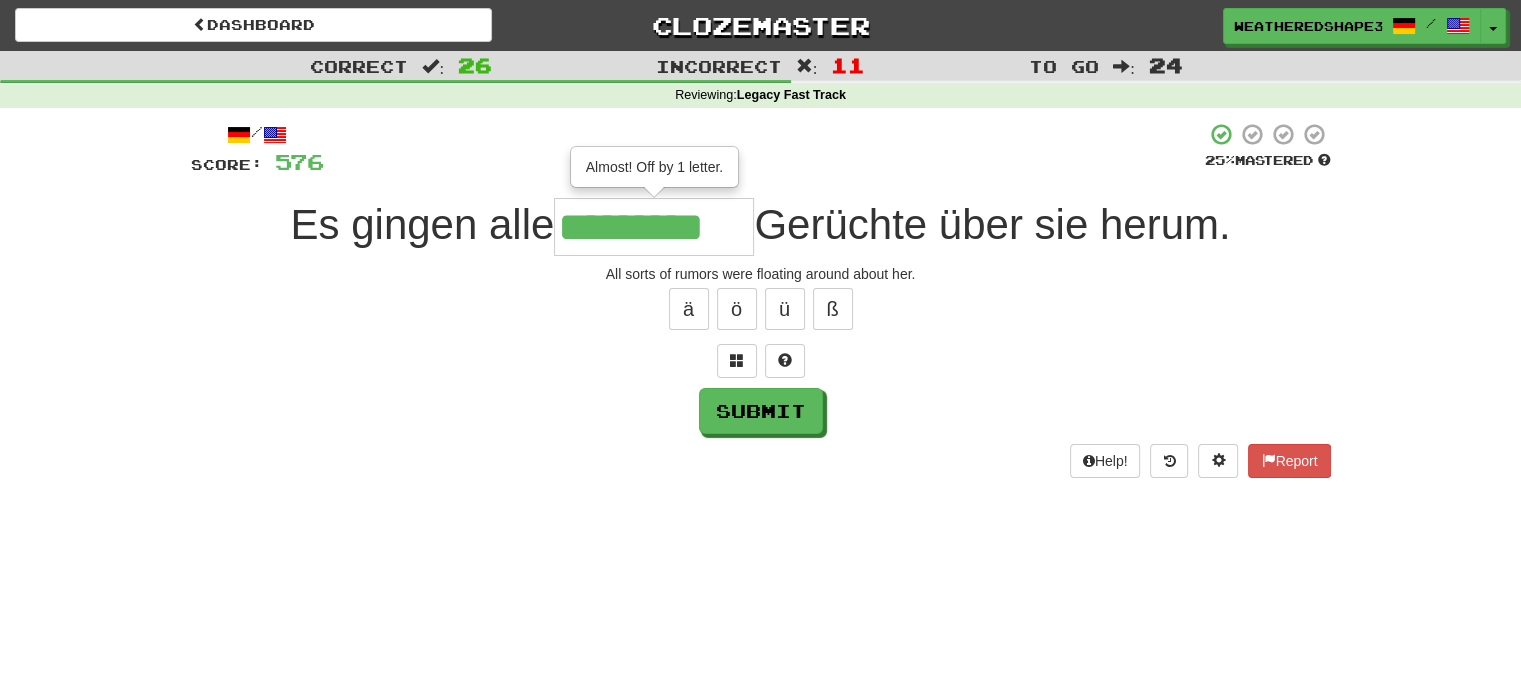 type on "*********" 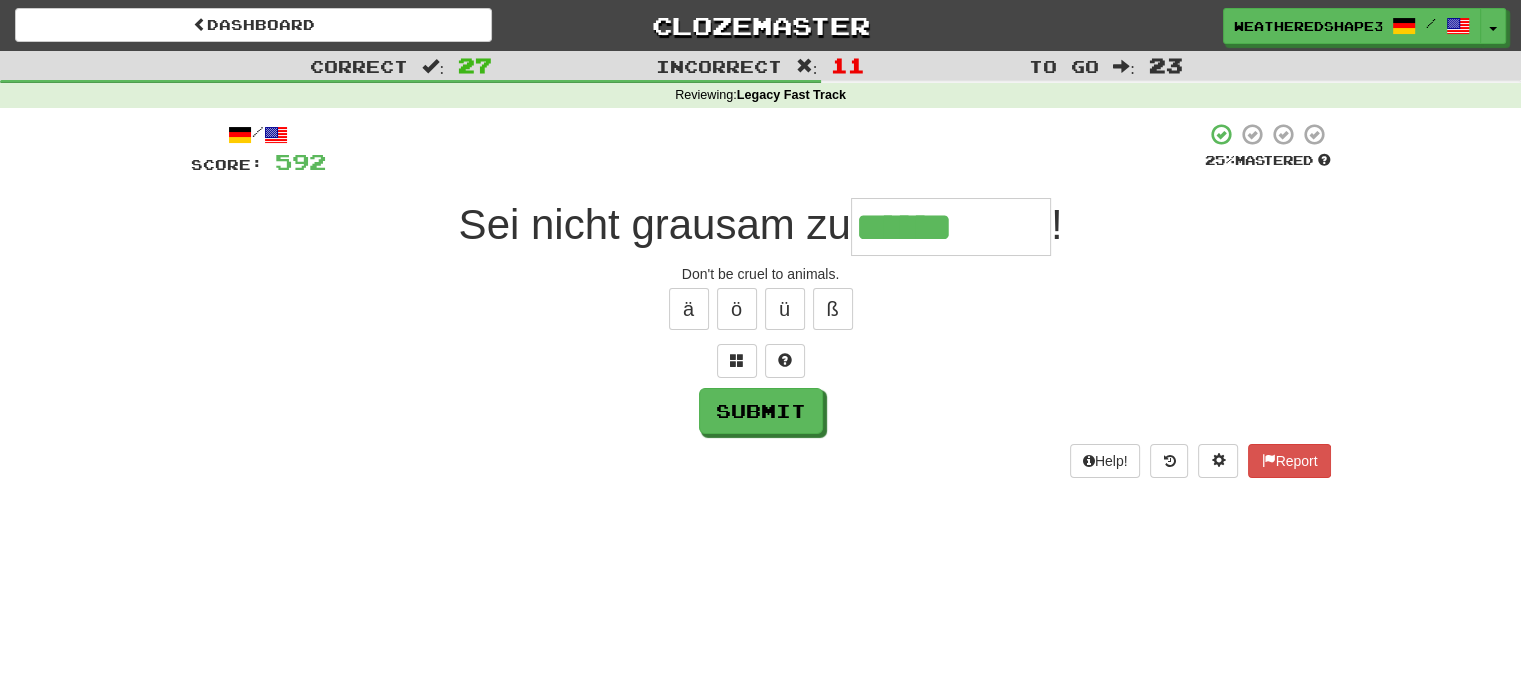 type on "******" 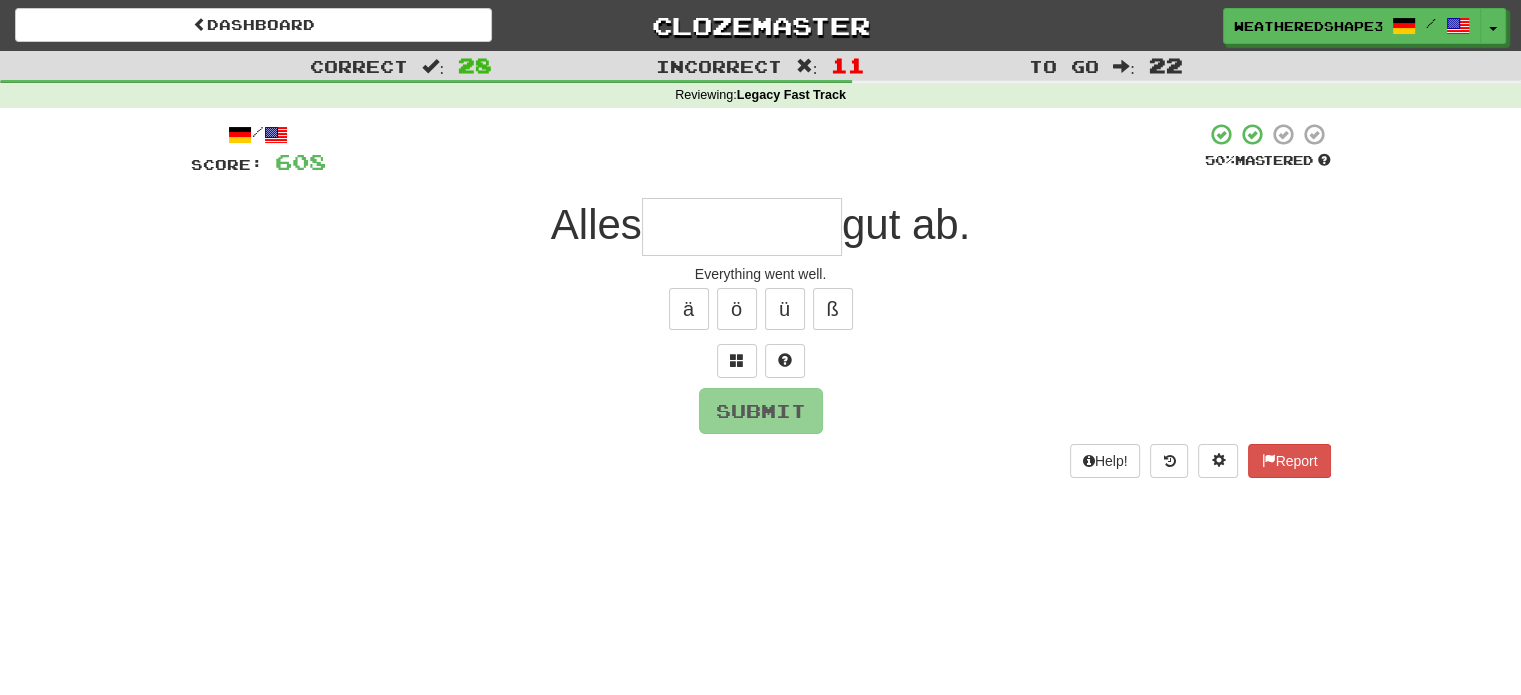 type on "*" 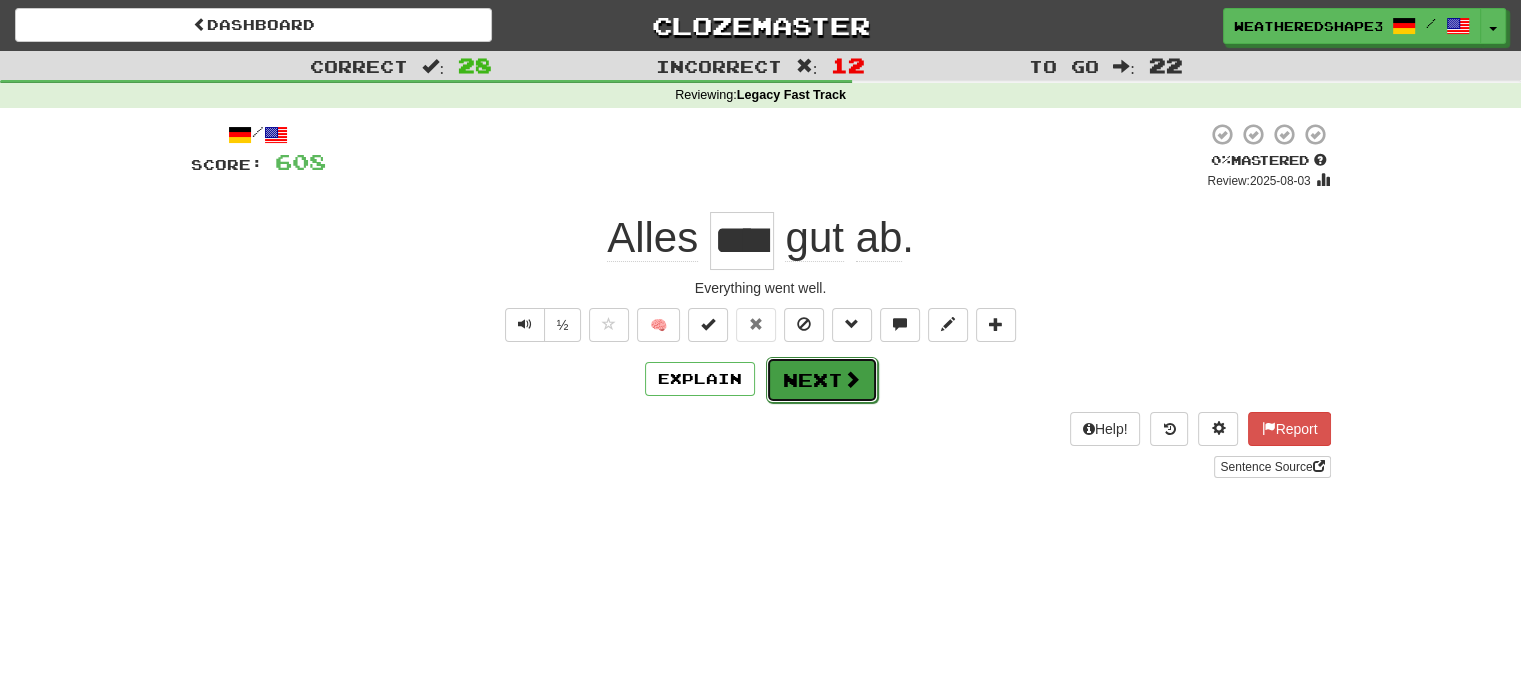 click on "Next" at bounding box center (822, 380) 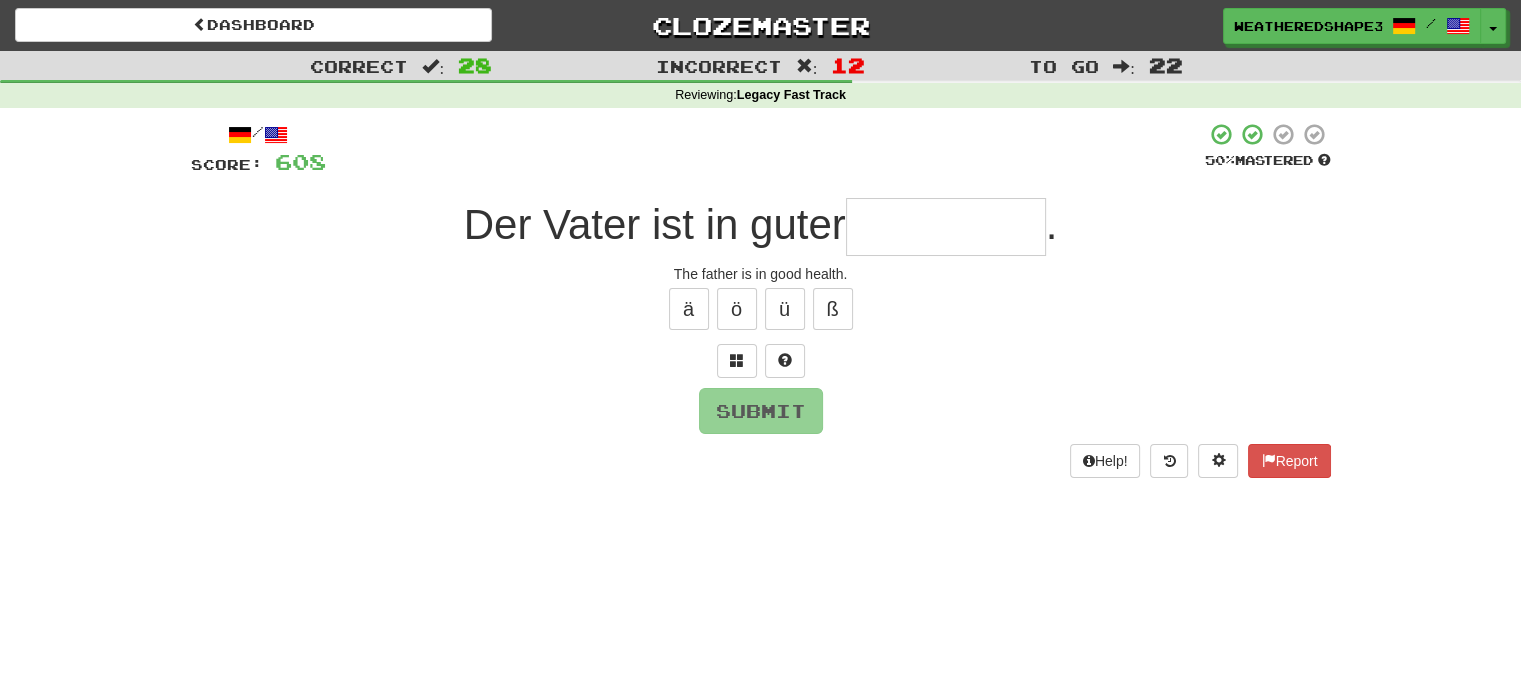 type on "*" 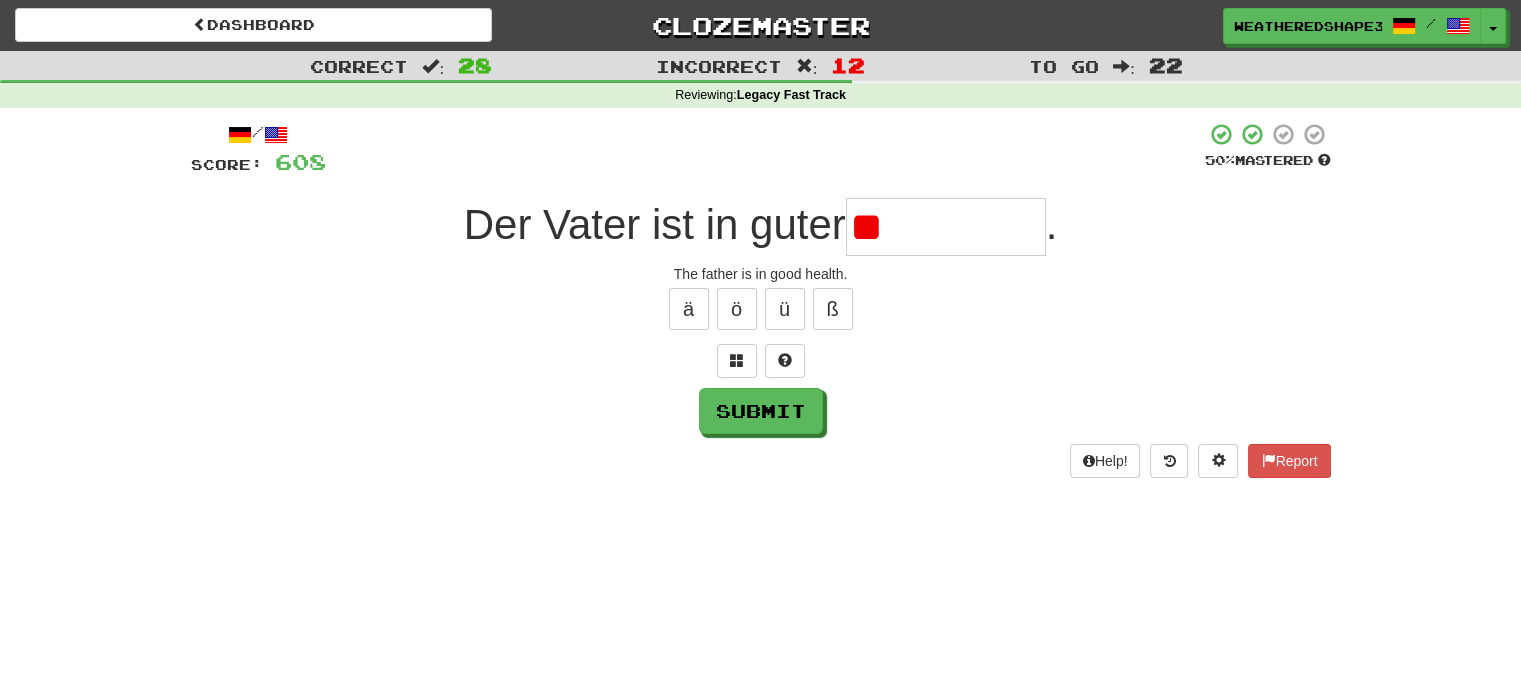type on "*" 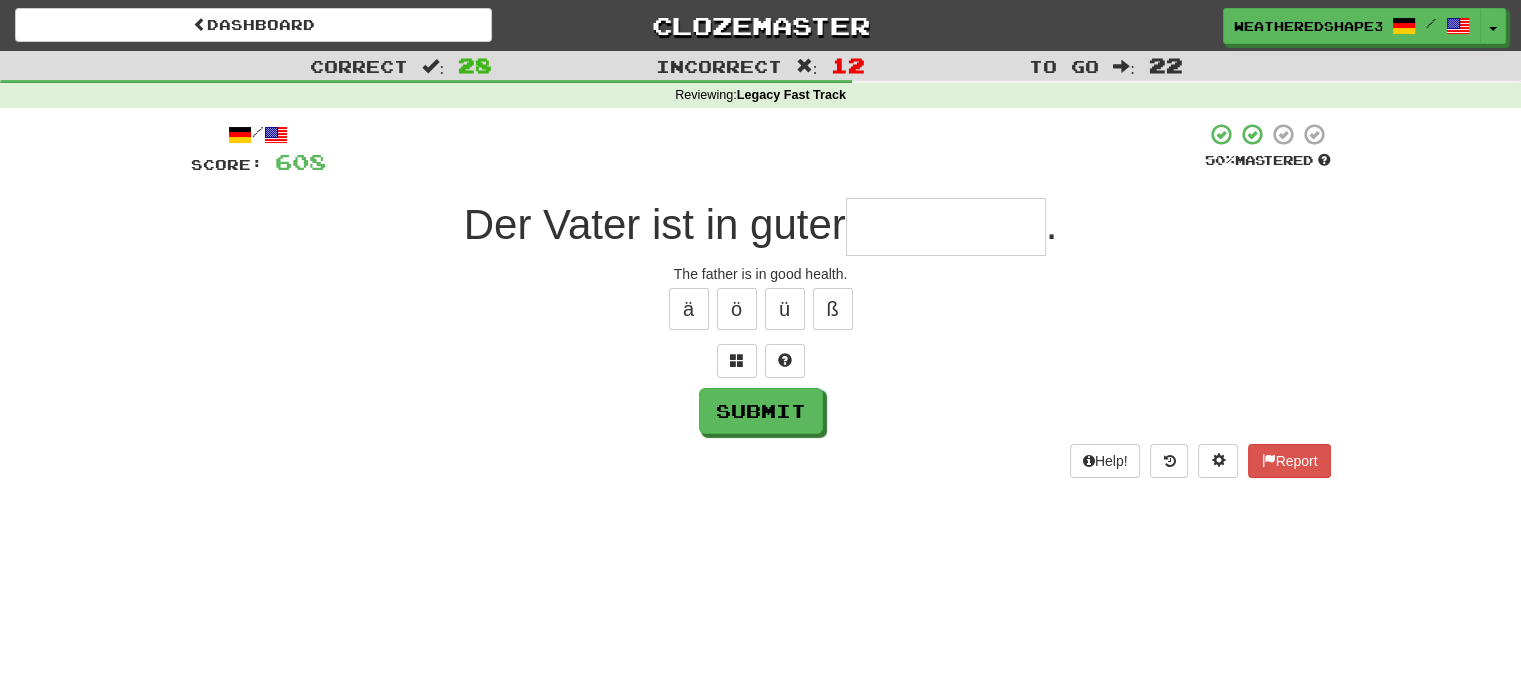 type on "*" 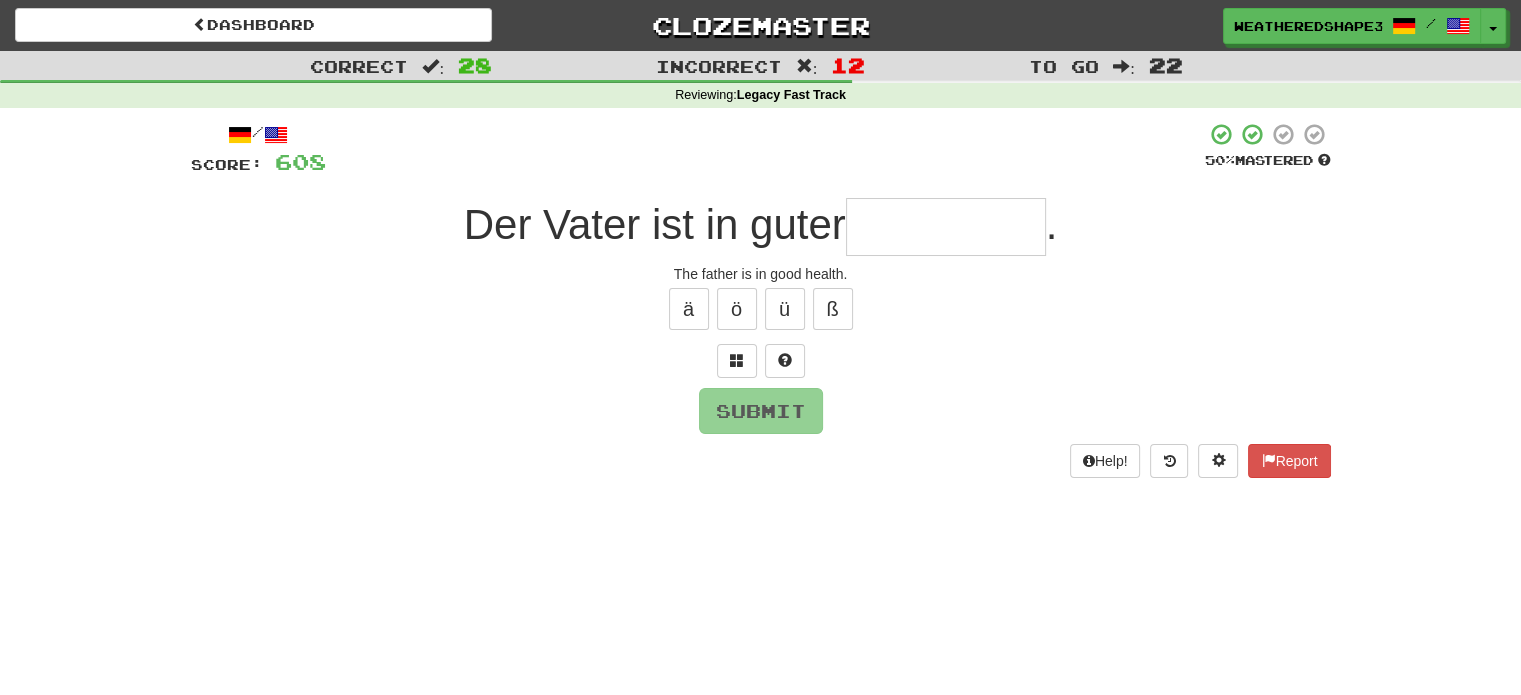 type on "*" 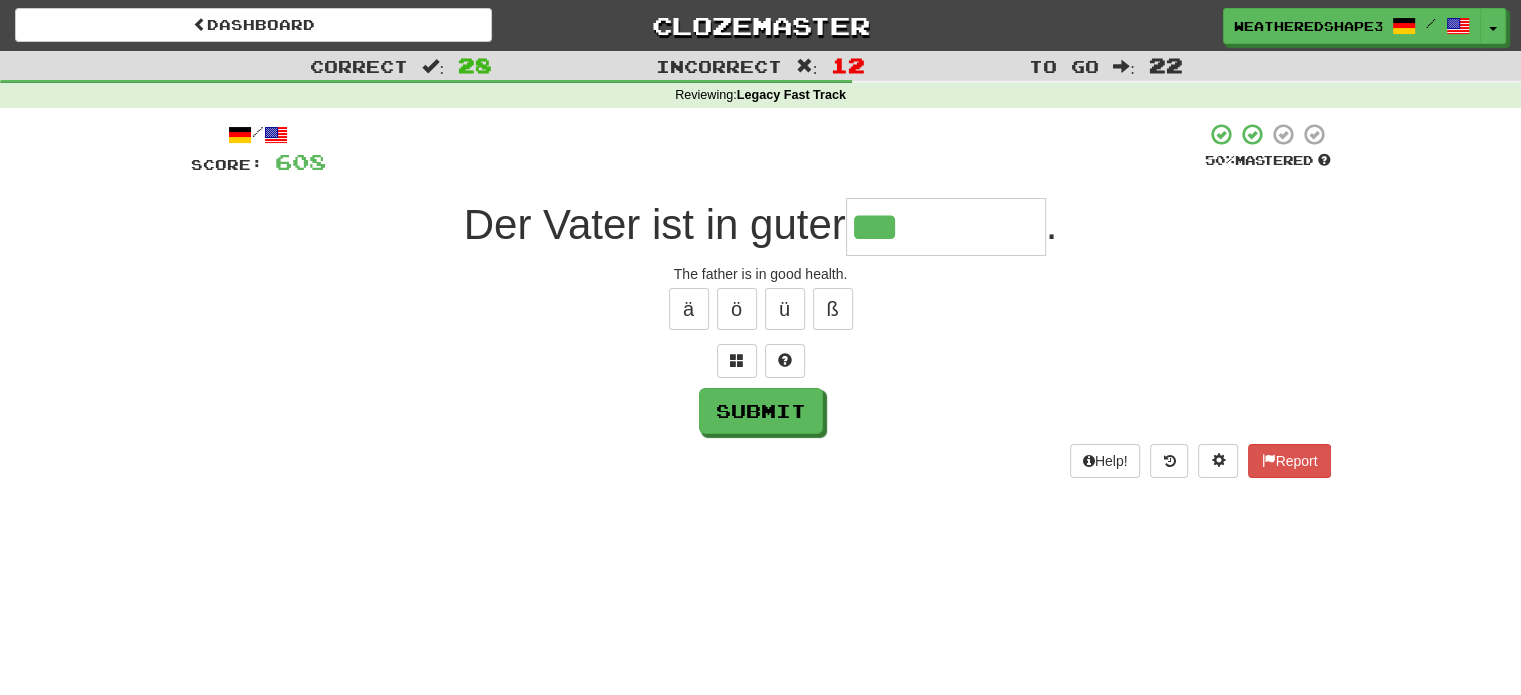 type on "**********" 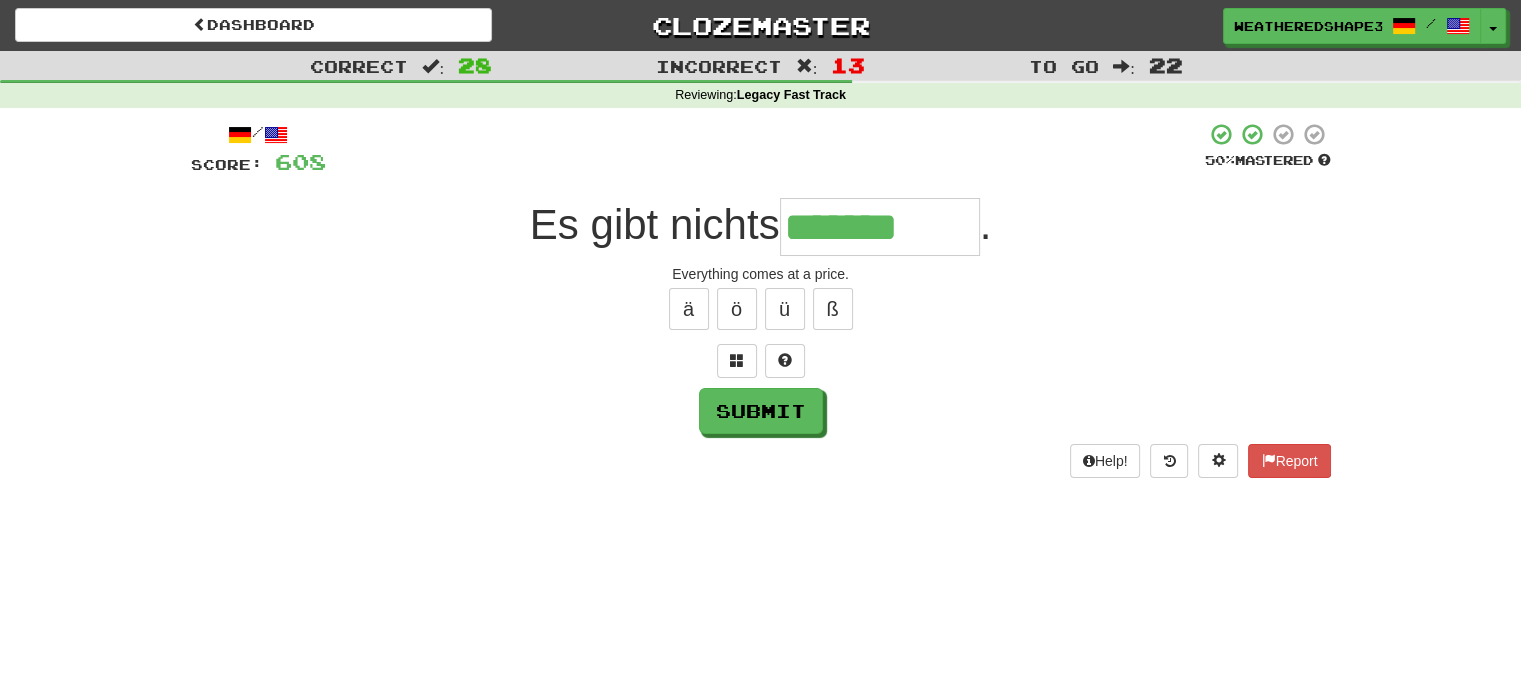 type on "*******" 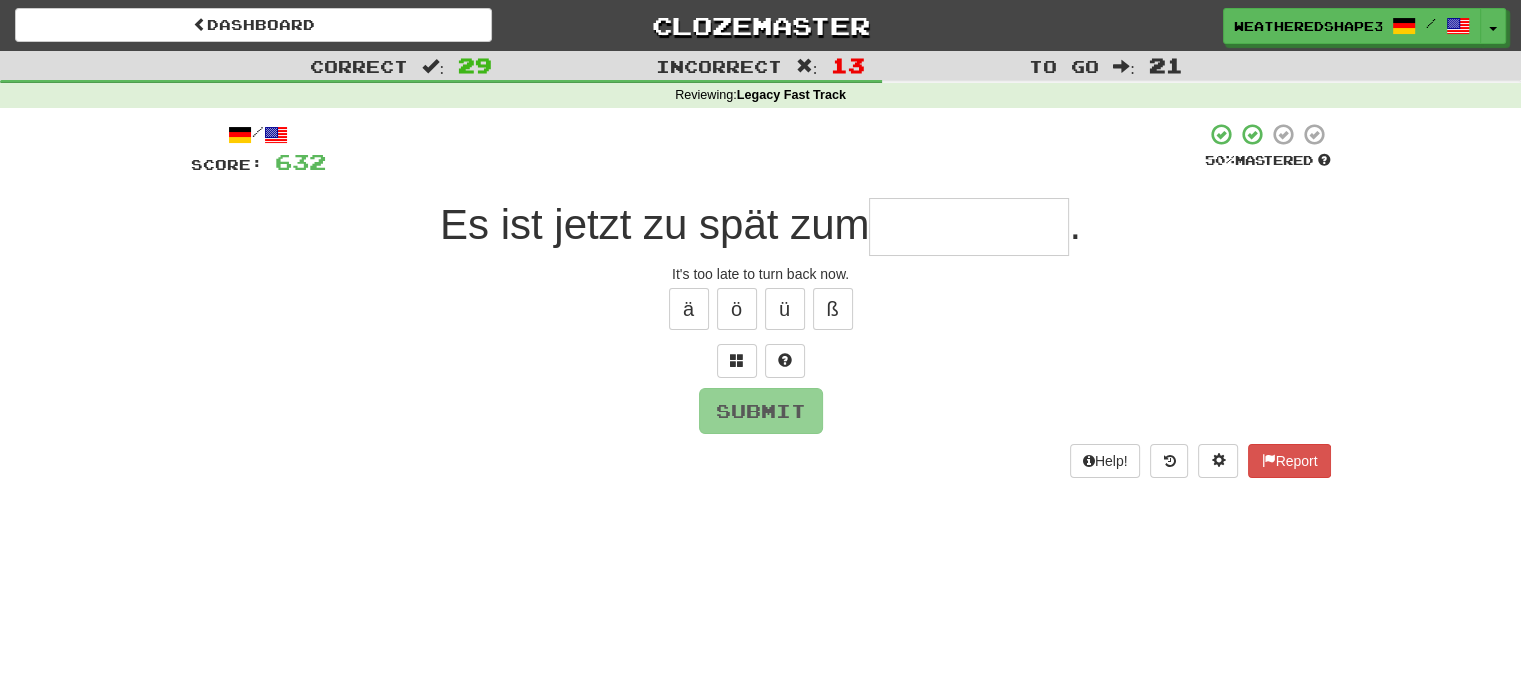 type on "*" 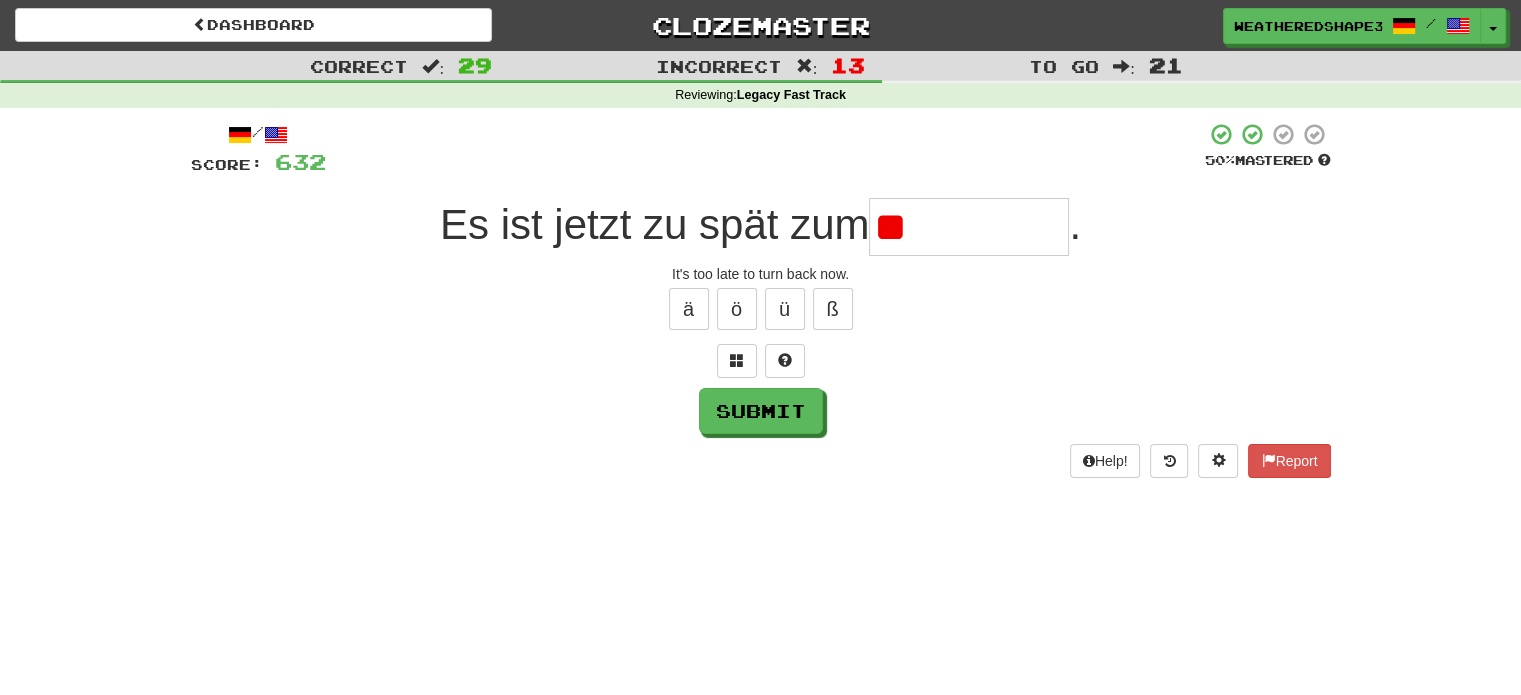 type on "*" 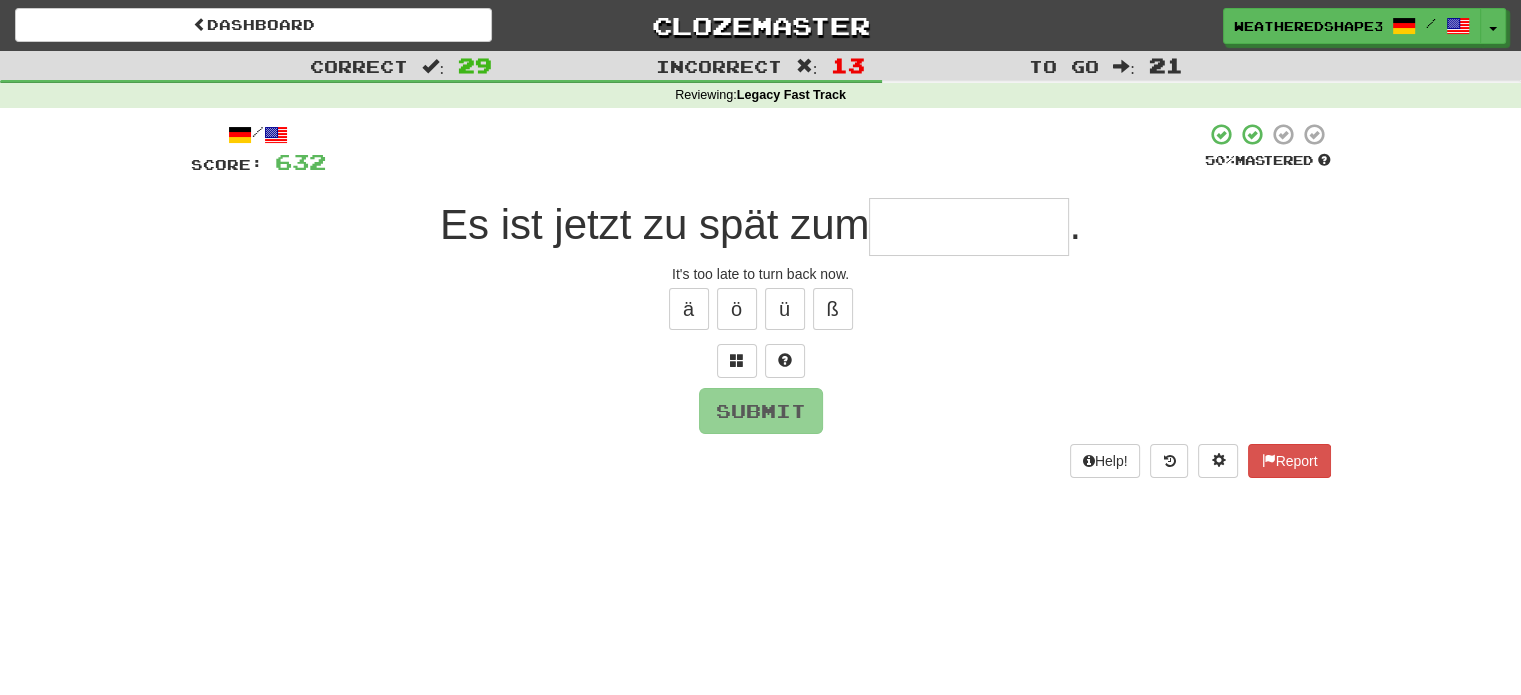 type on "*" 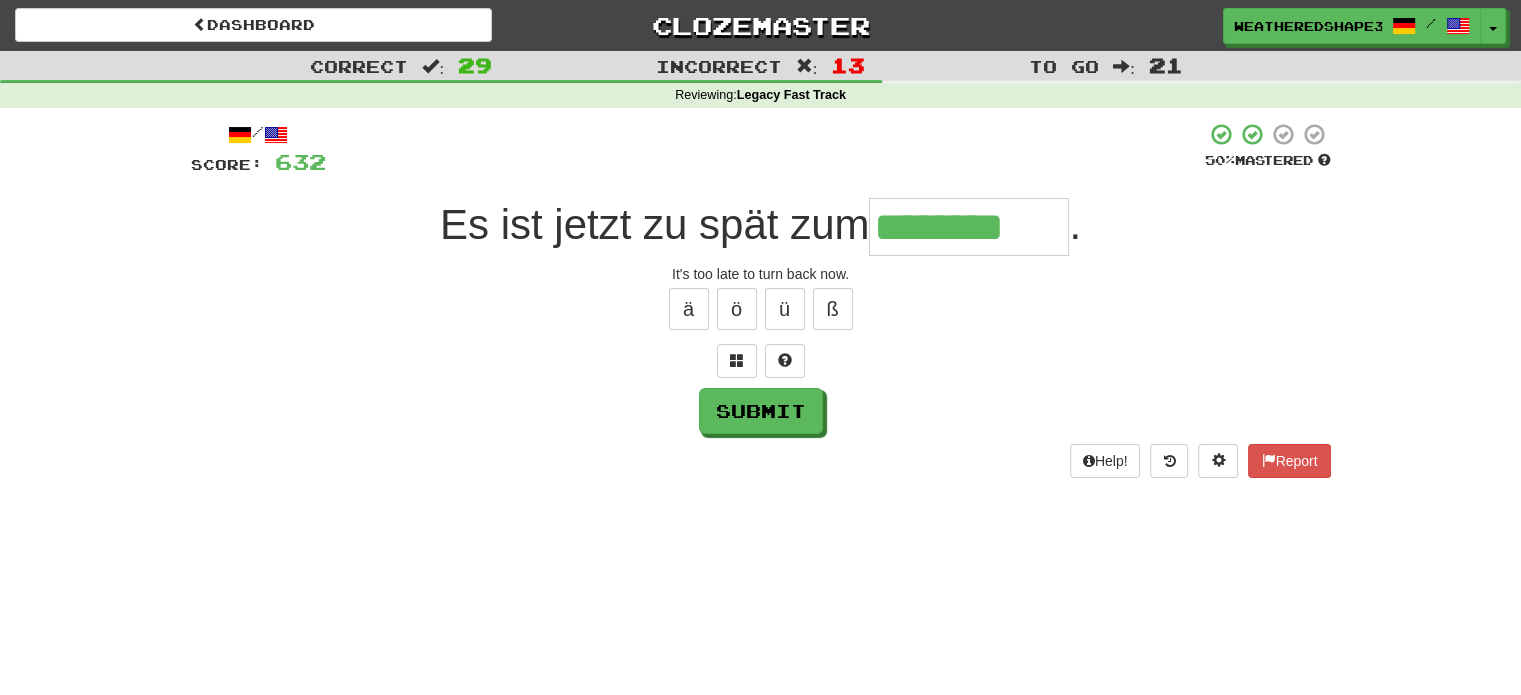 type on "********" 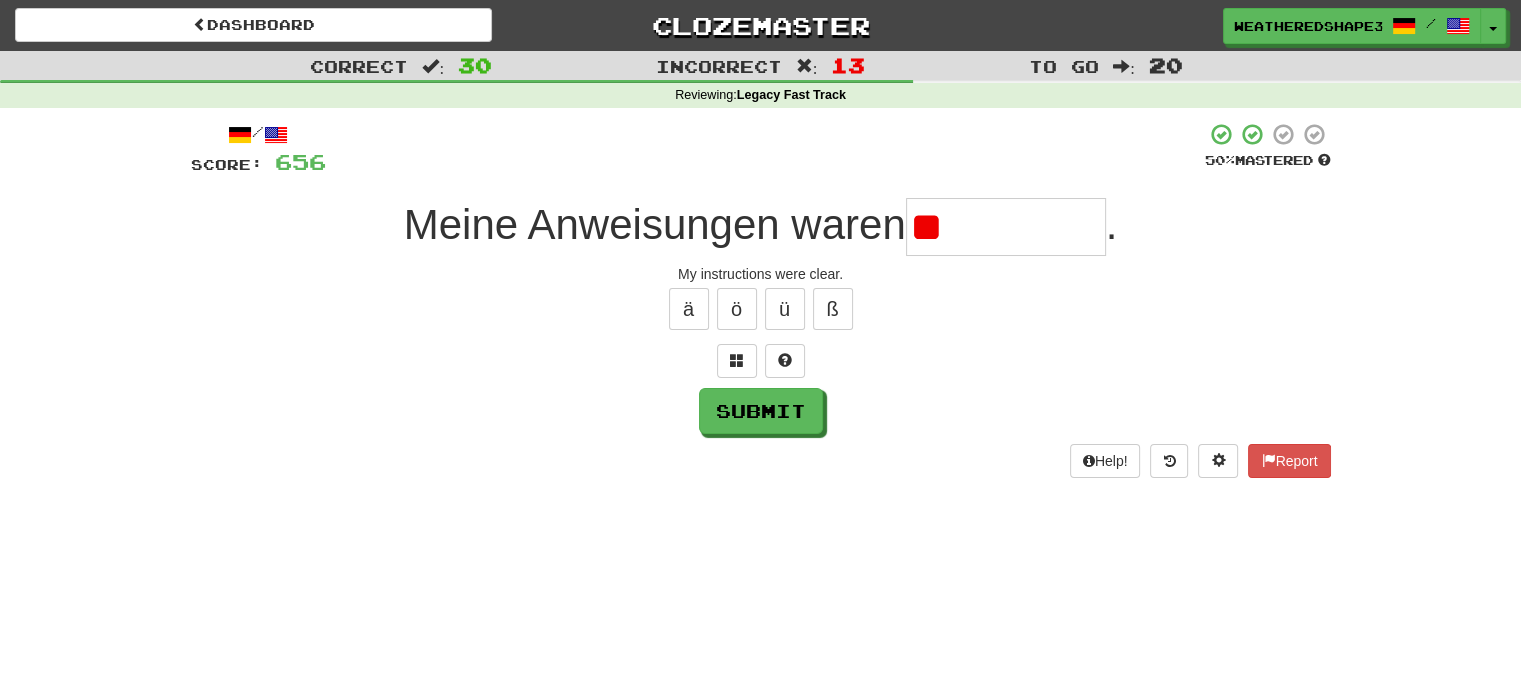 type on "*" 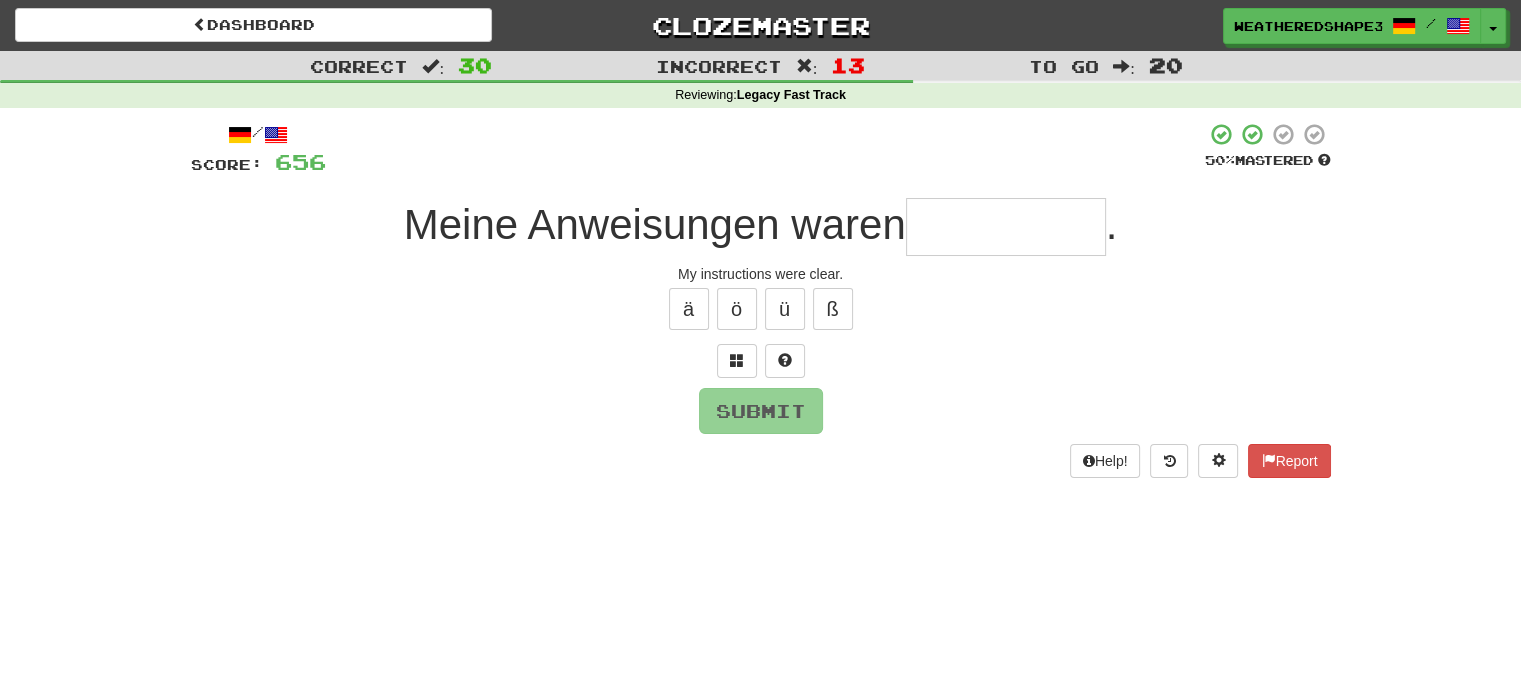 type on "*" 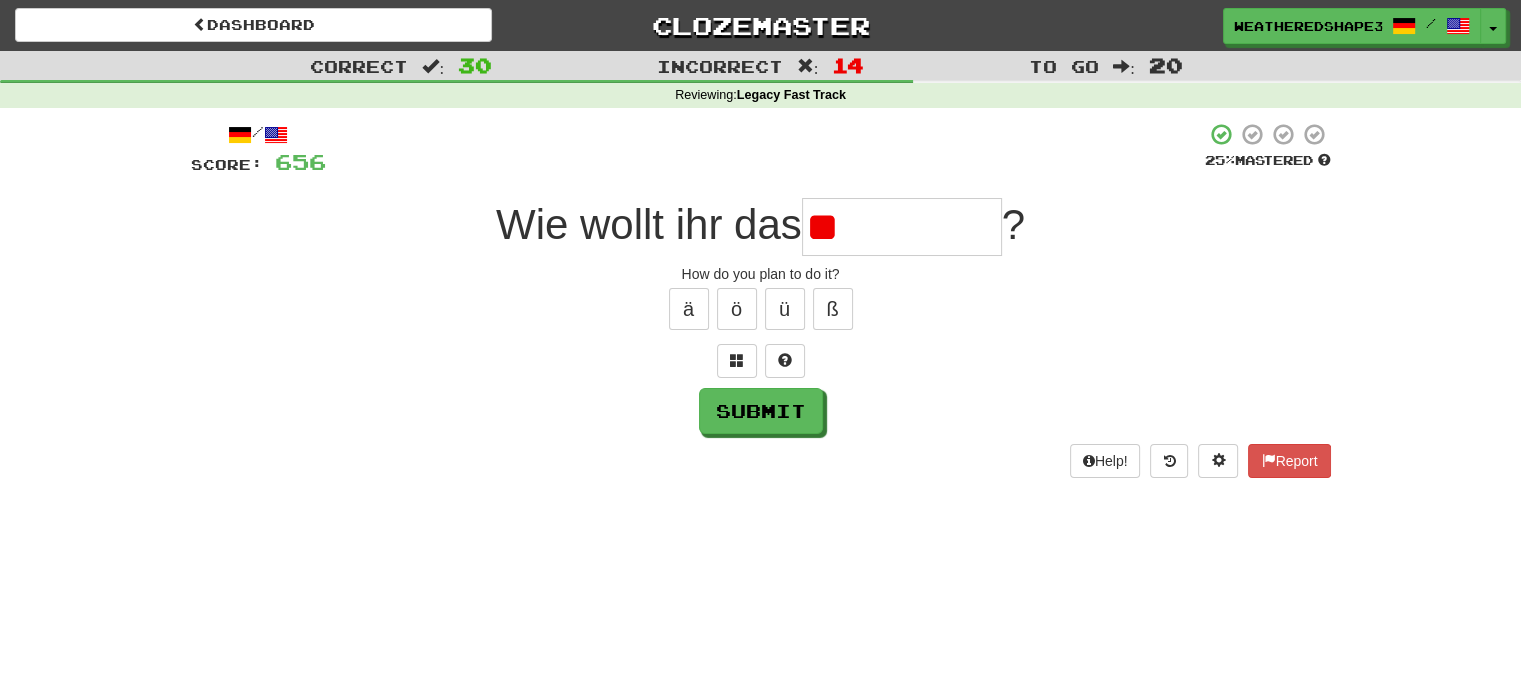 type on "*" 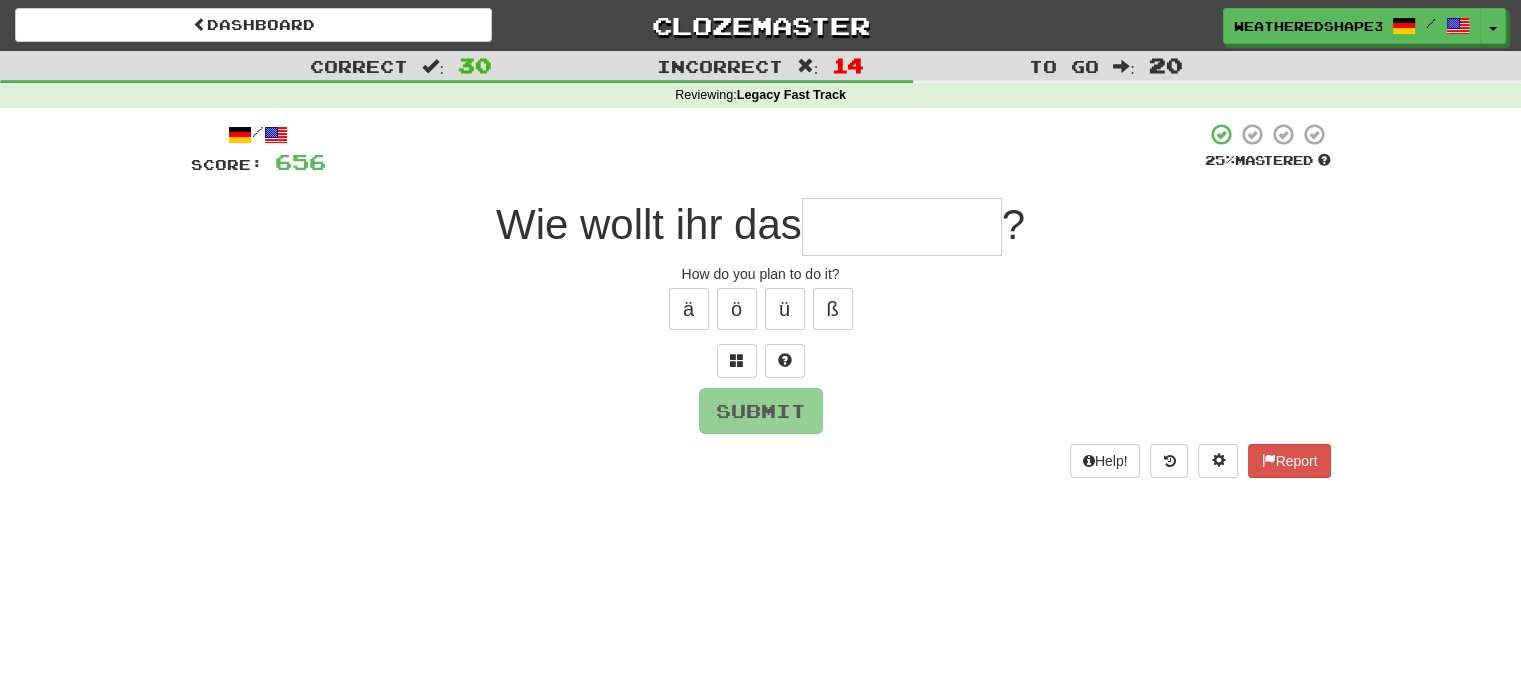 type on "*" 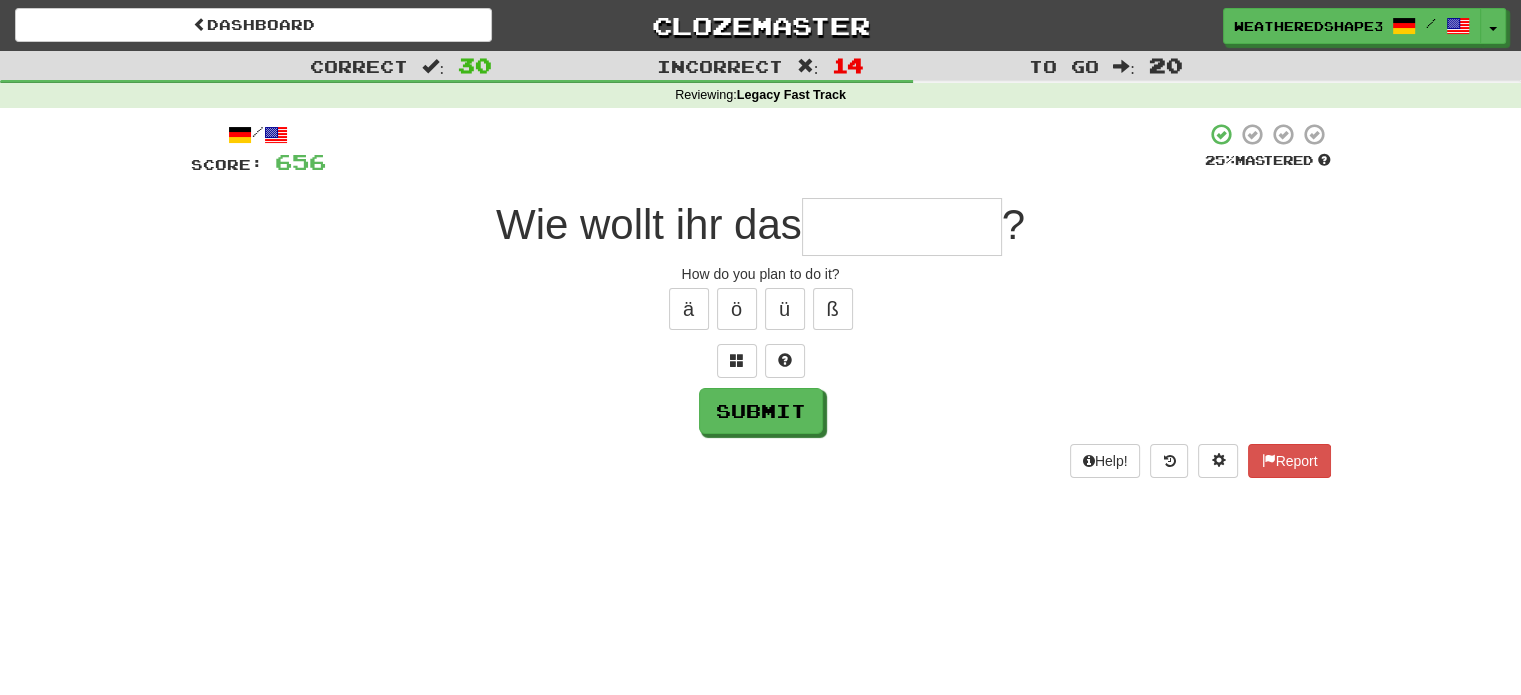 type on "*" 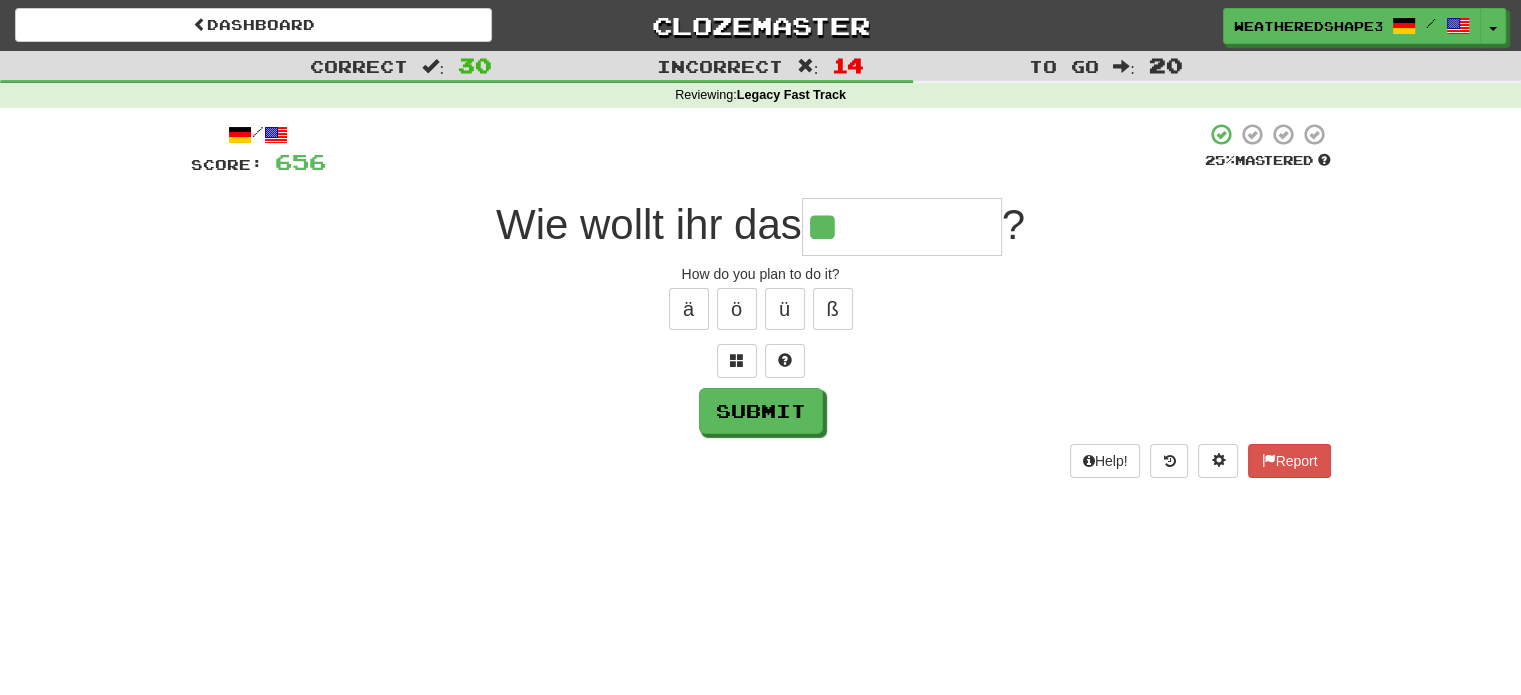 type on "*********" 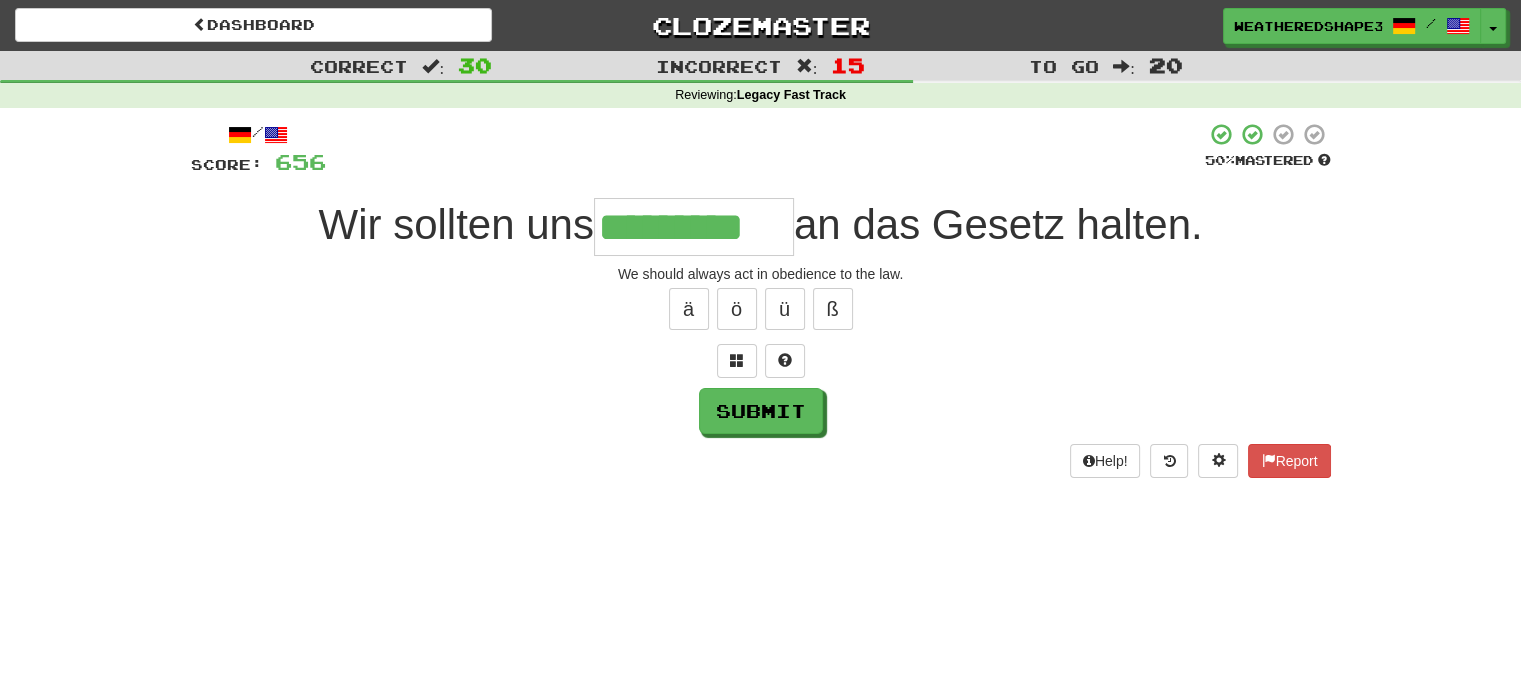 type on "*********" 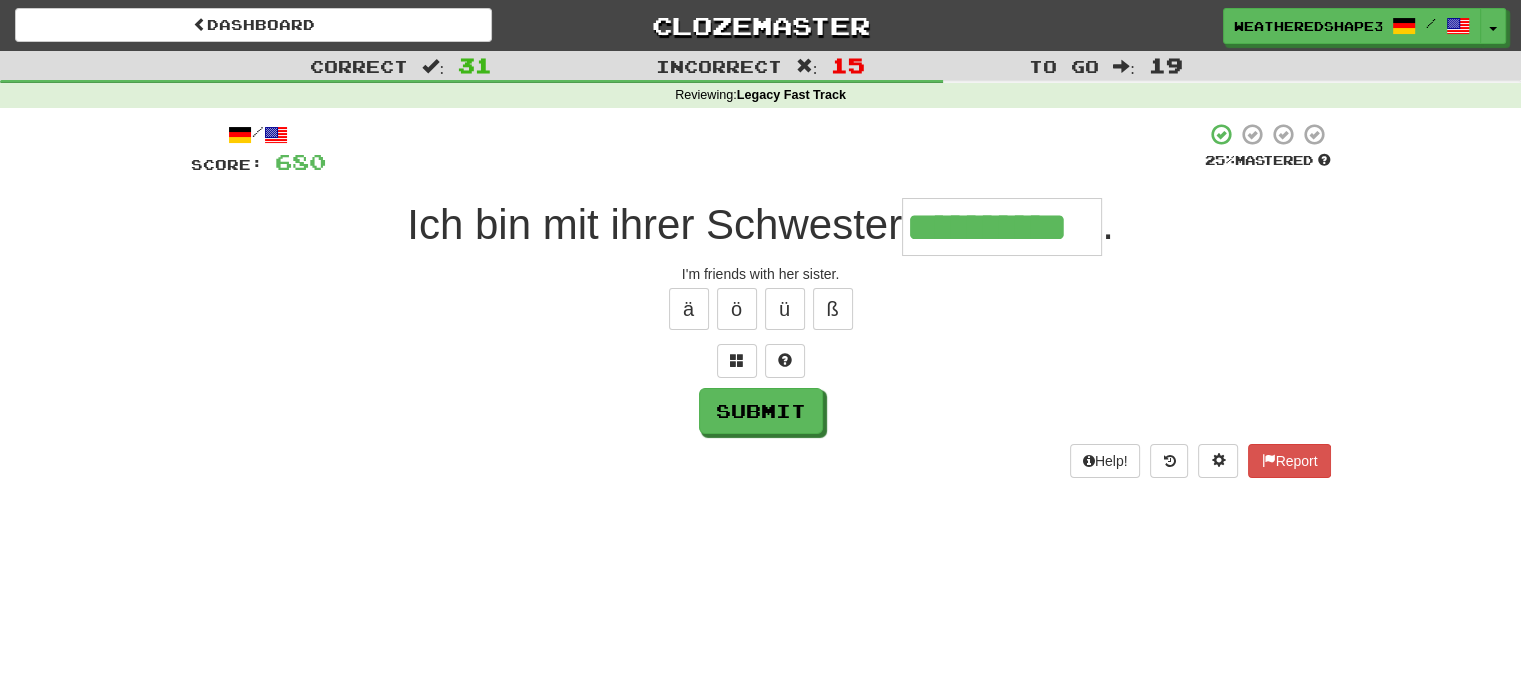 type on "**********" 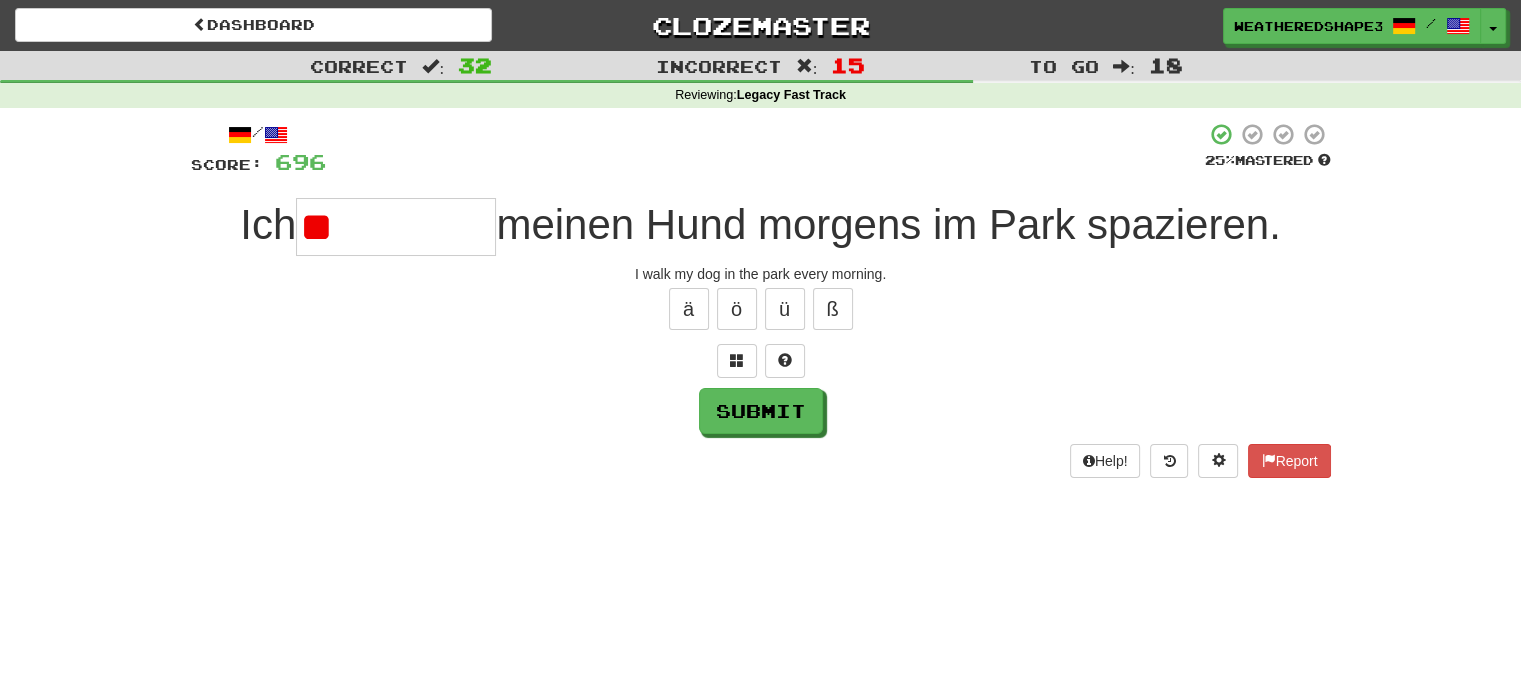 type on "*" 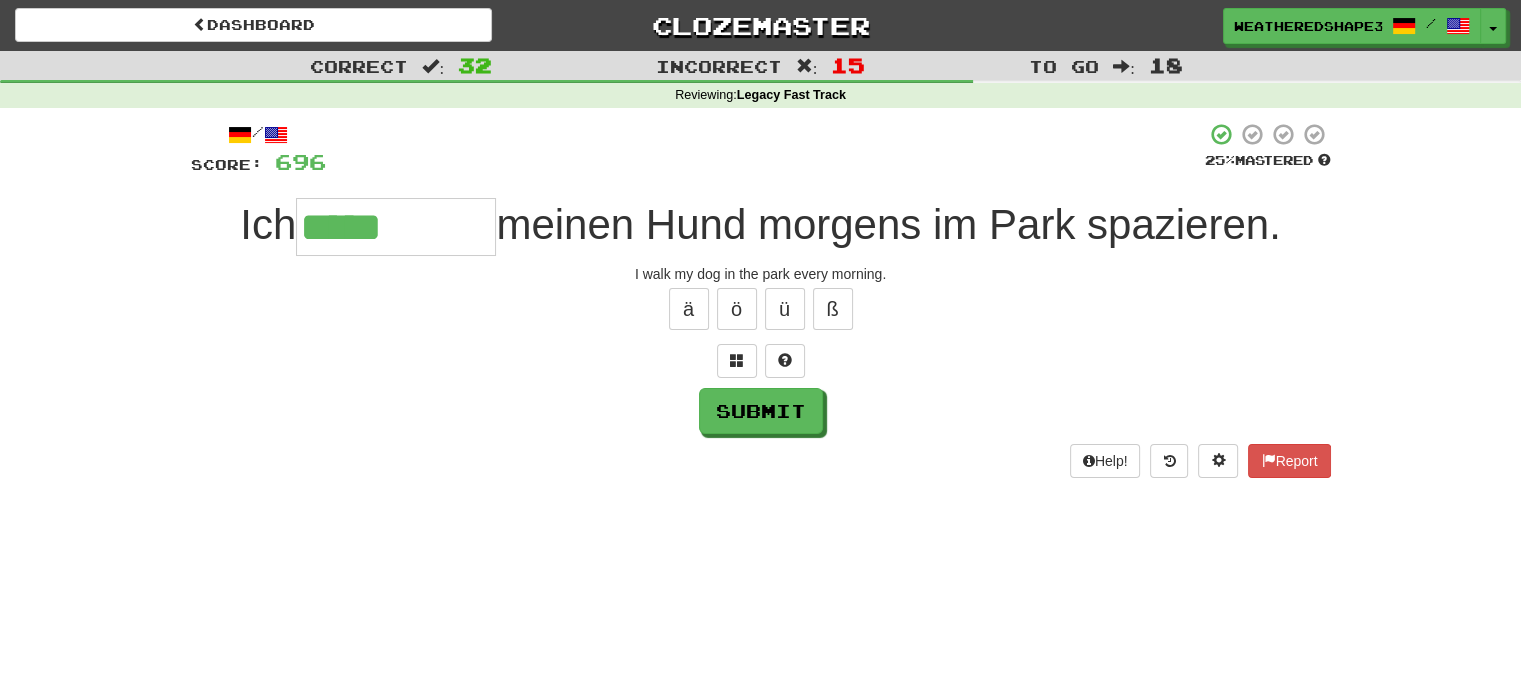 type on "*****" 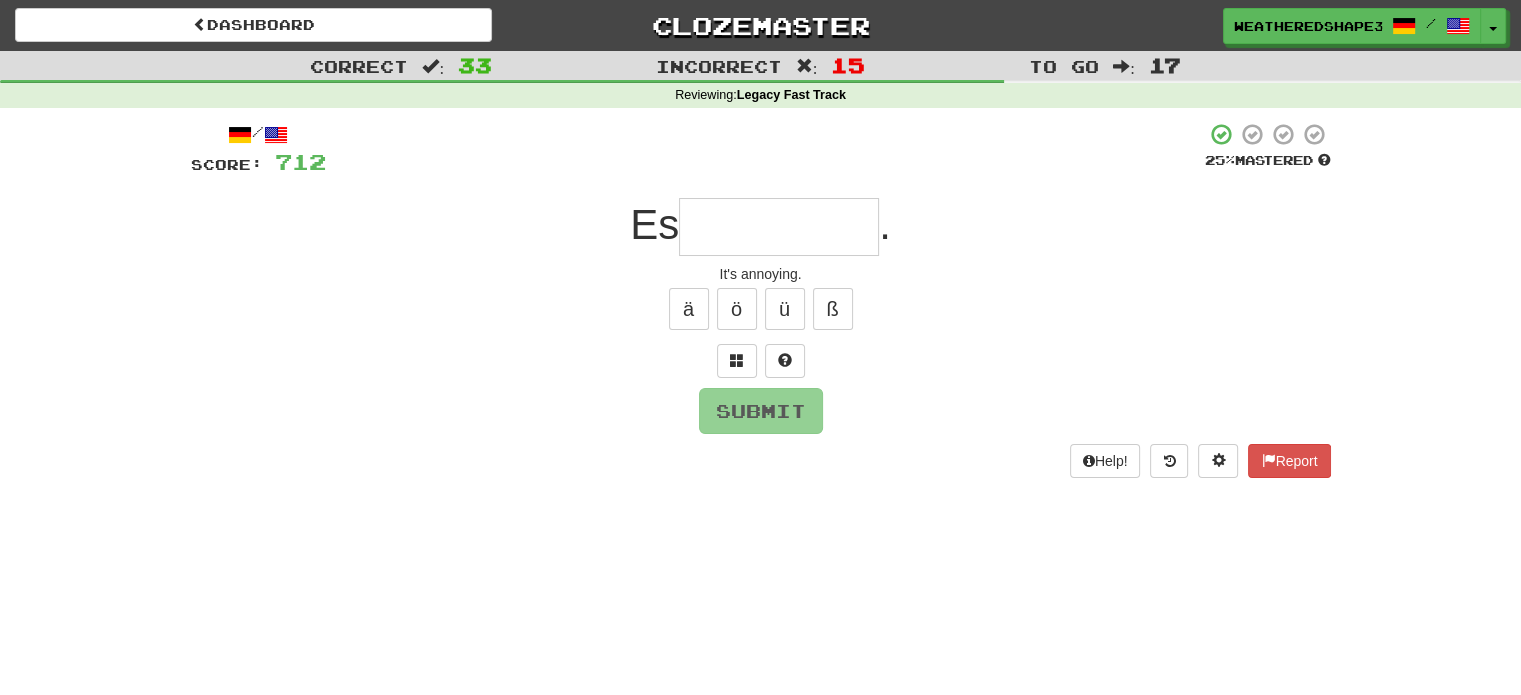 type on "*" 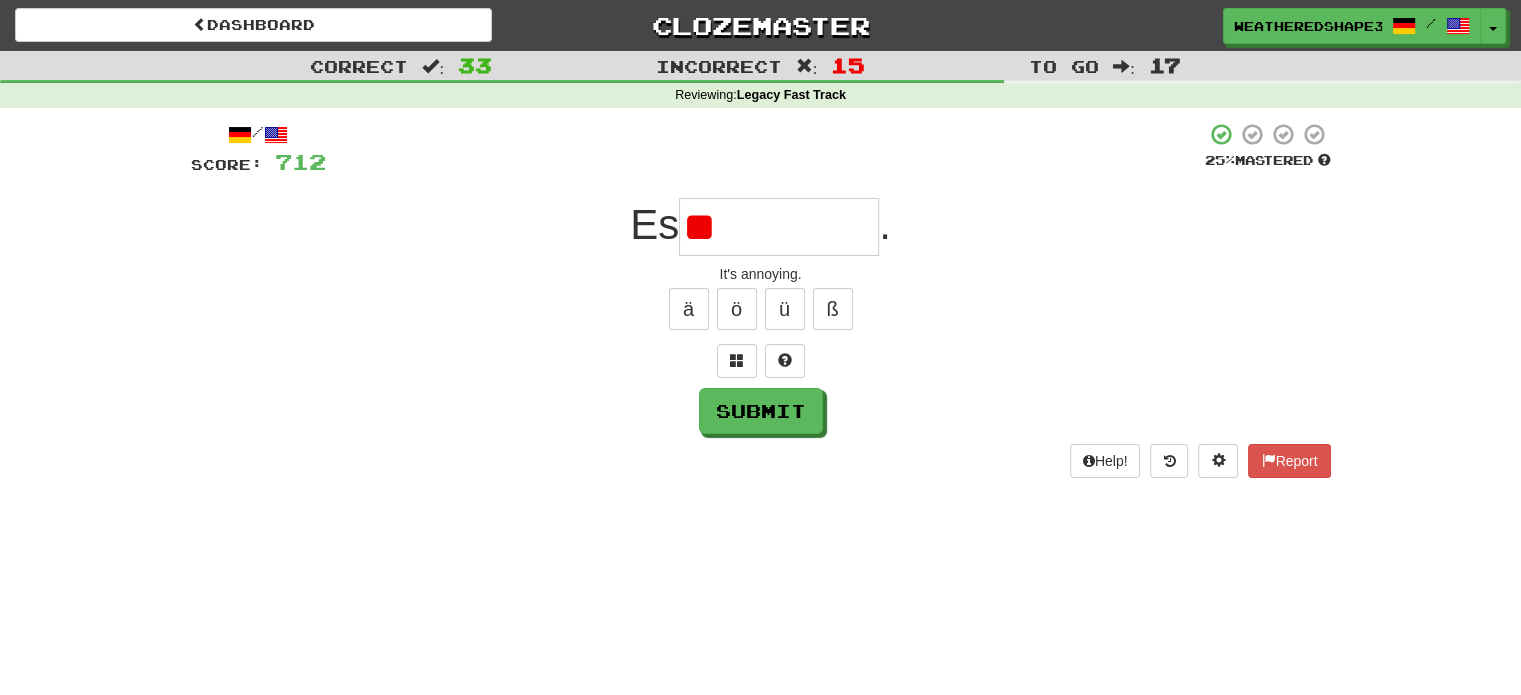 type on "*" 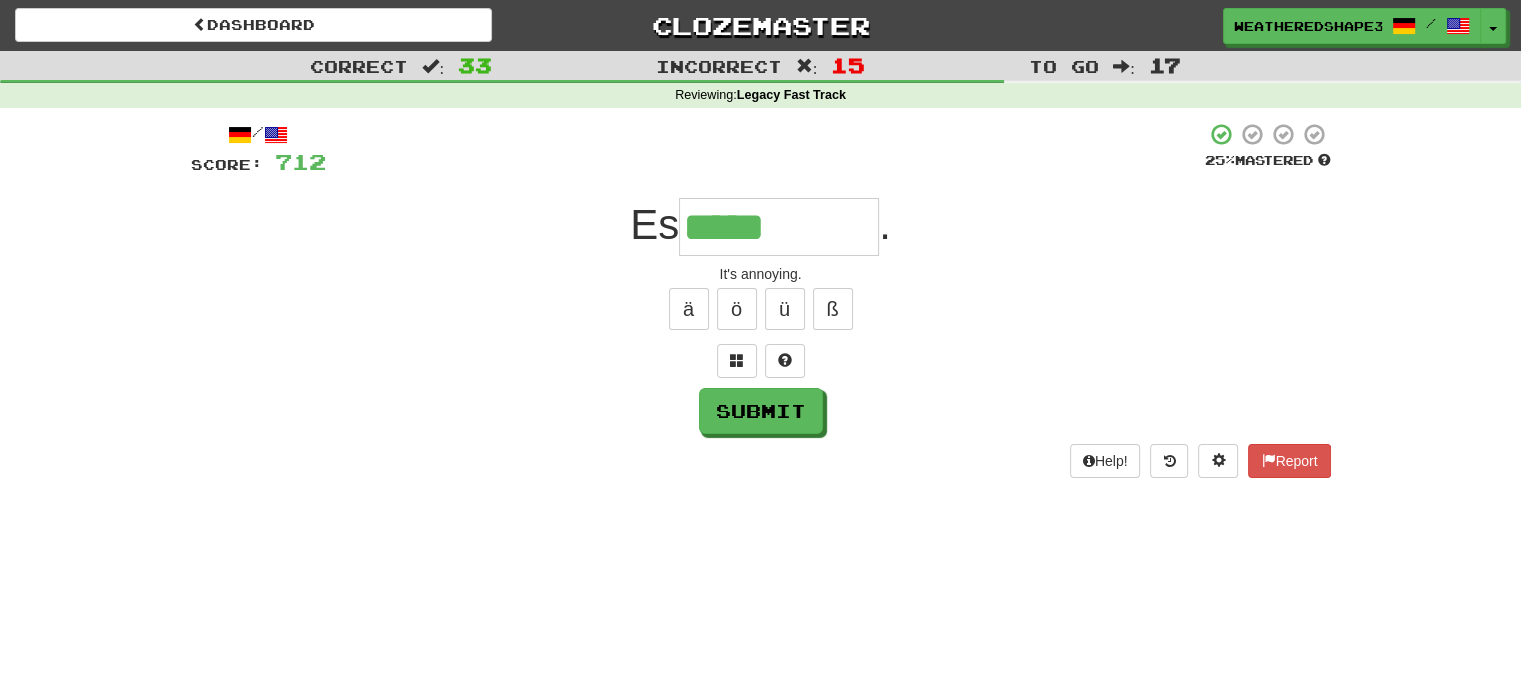 type on "*****" 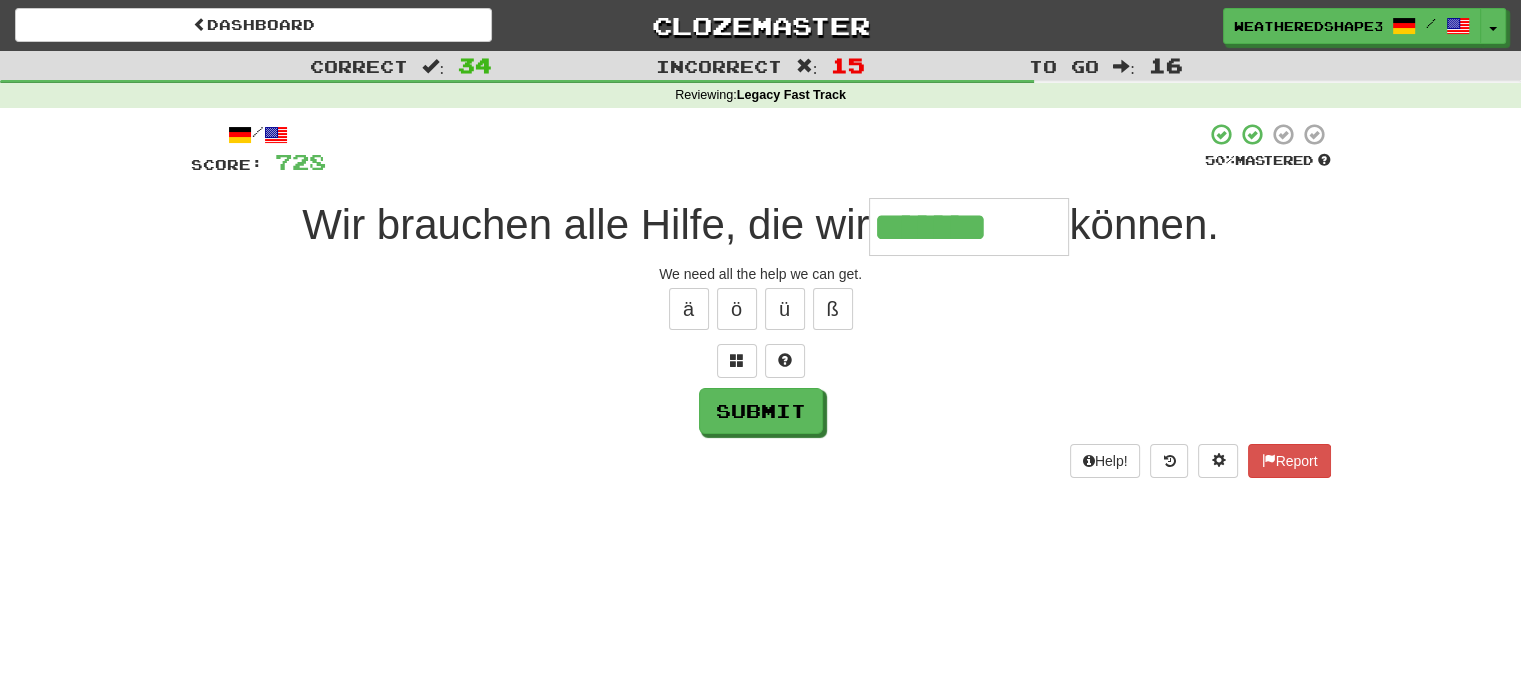 type on "*******" 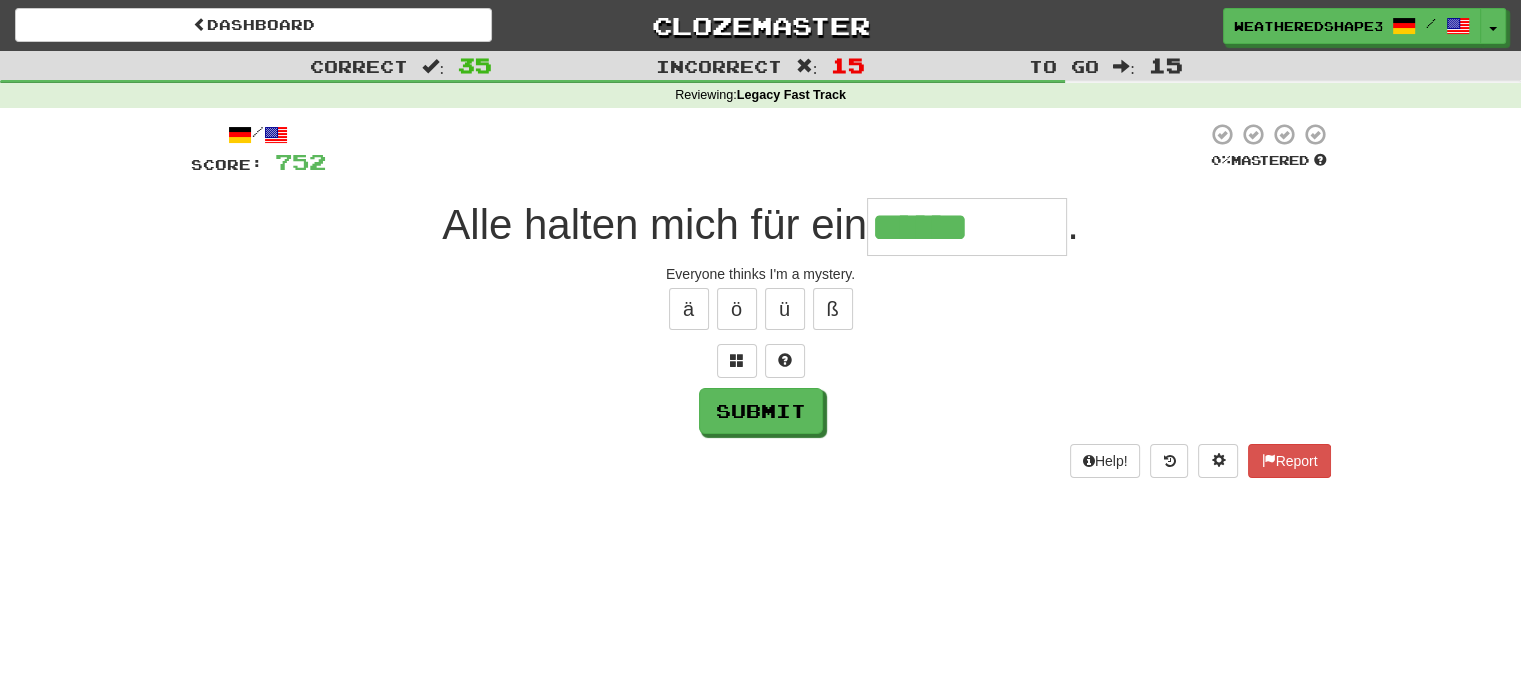 type on "******" 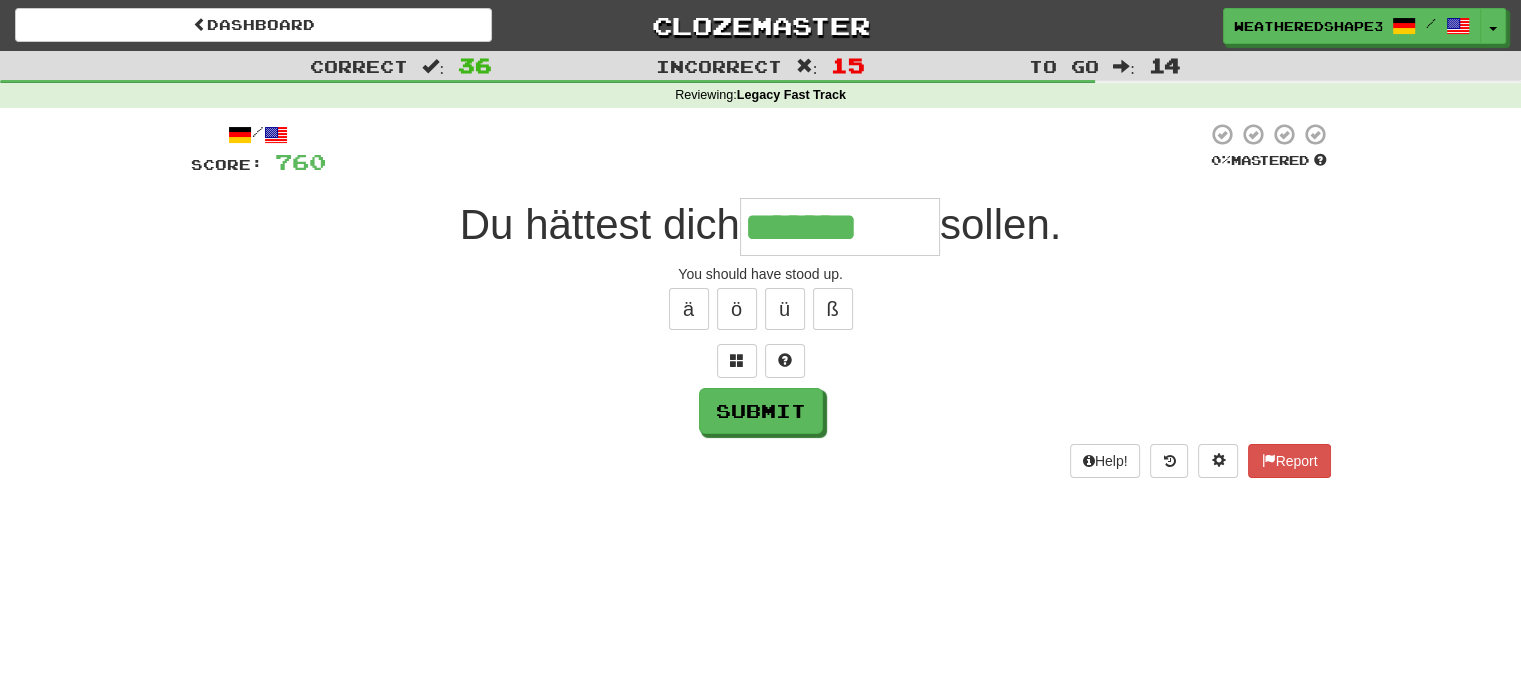 type on "*******" 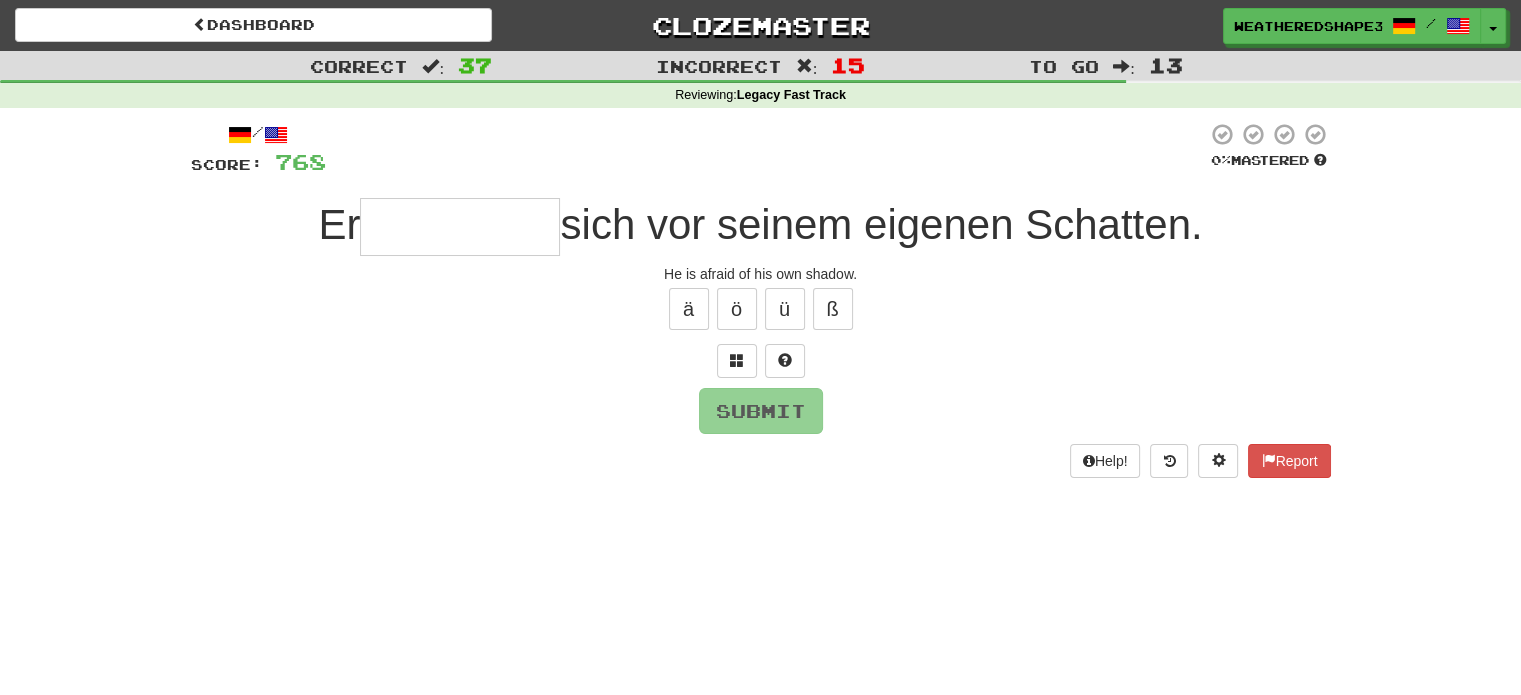 type on "*" 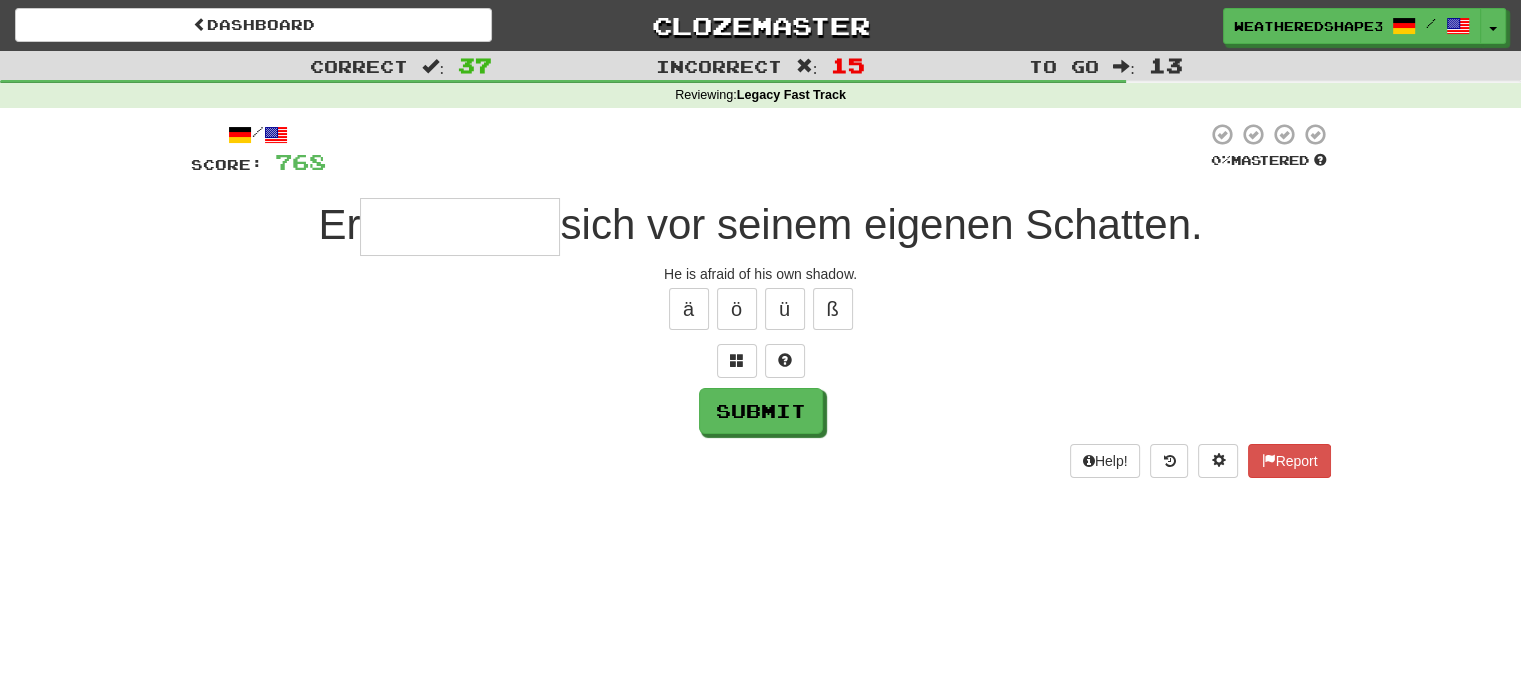 type on "*" 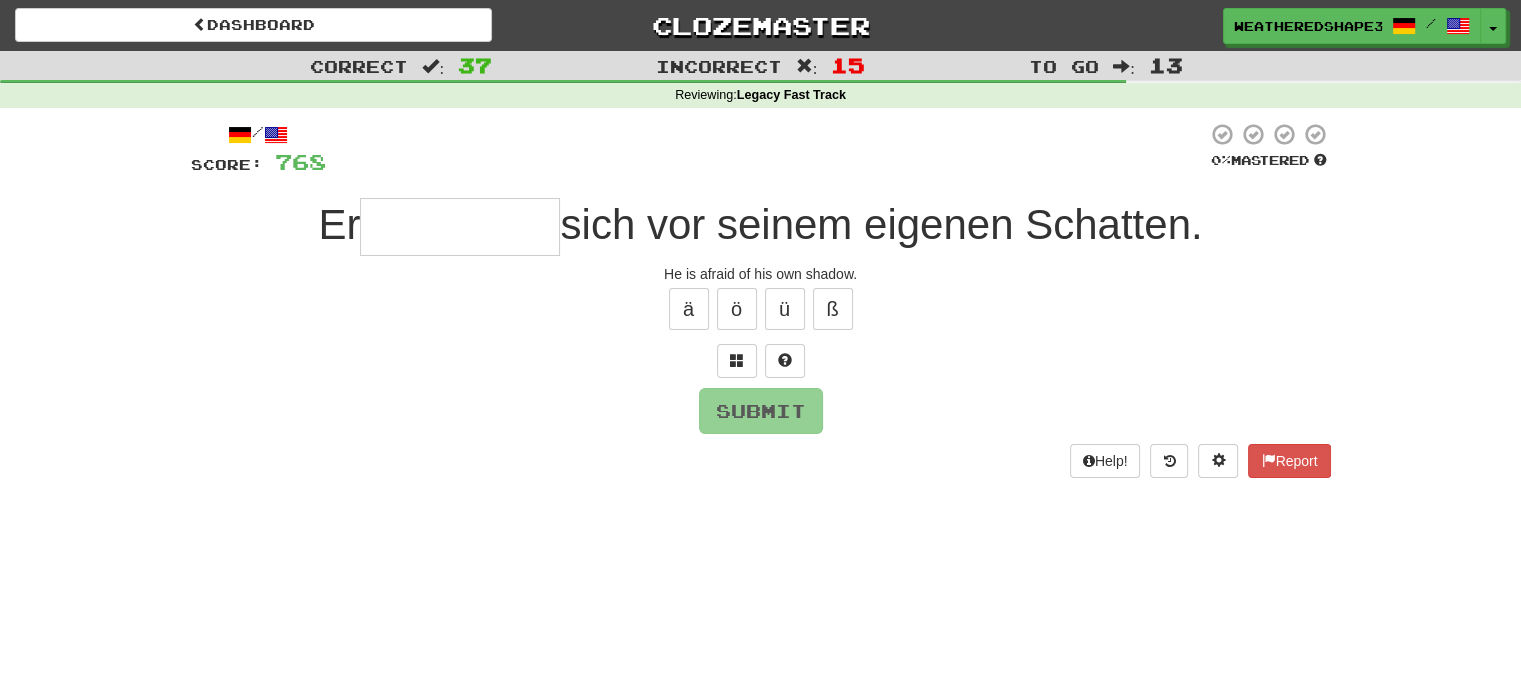 type on "*" 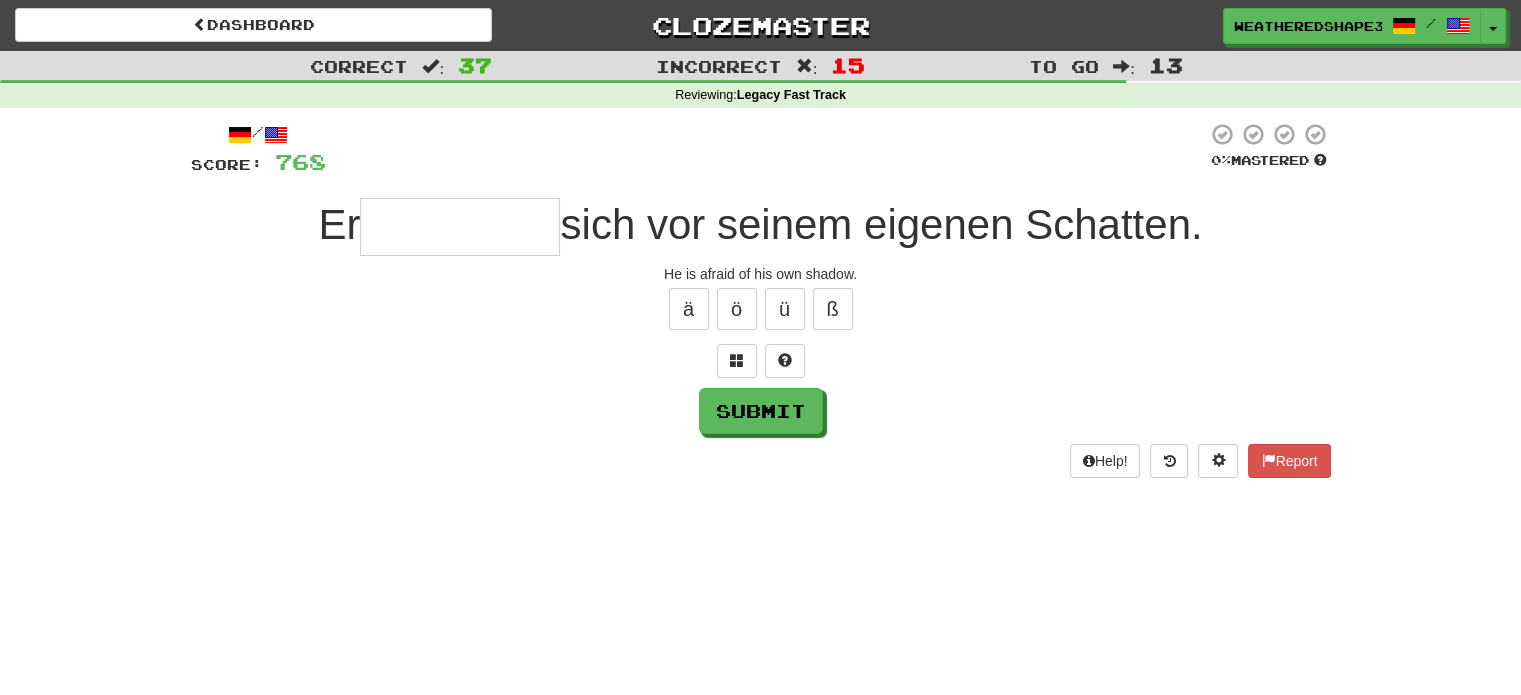 type on "*" 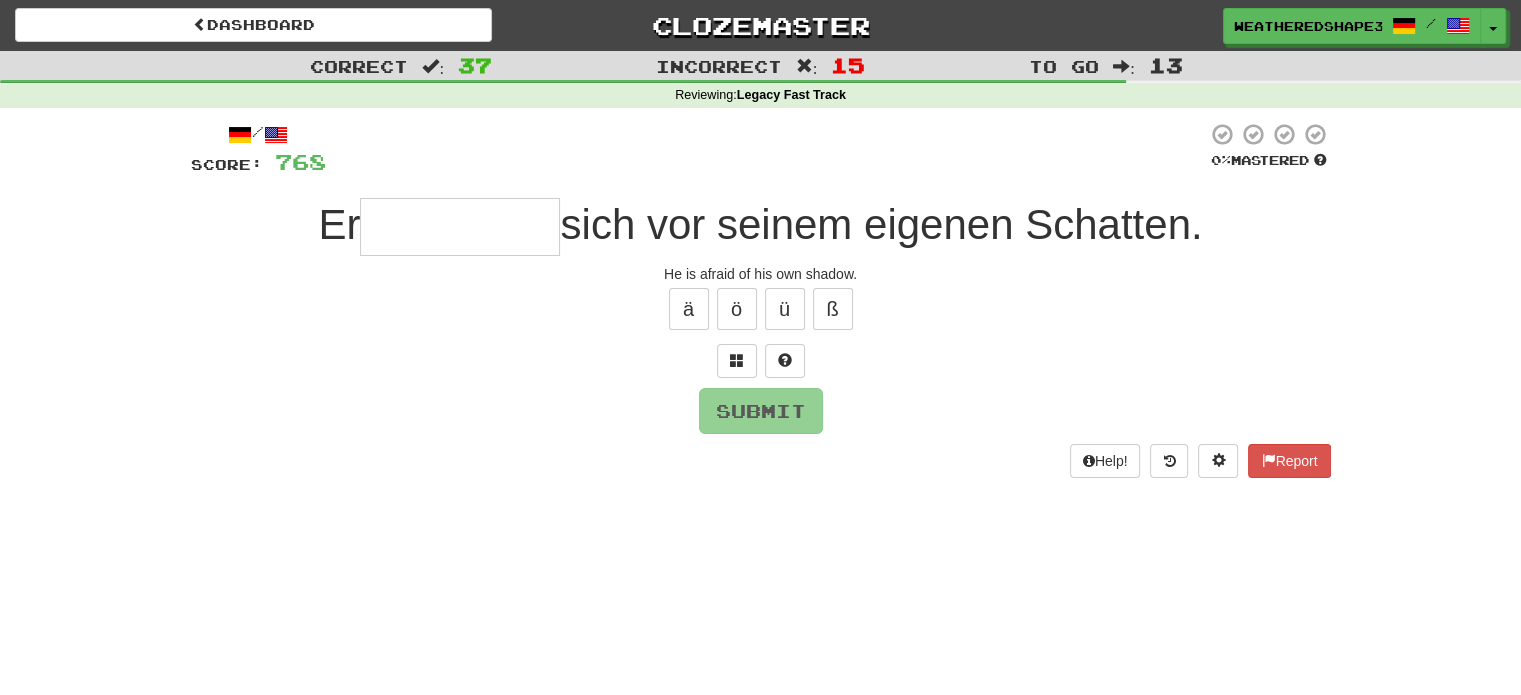 type on "*" 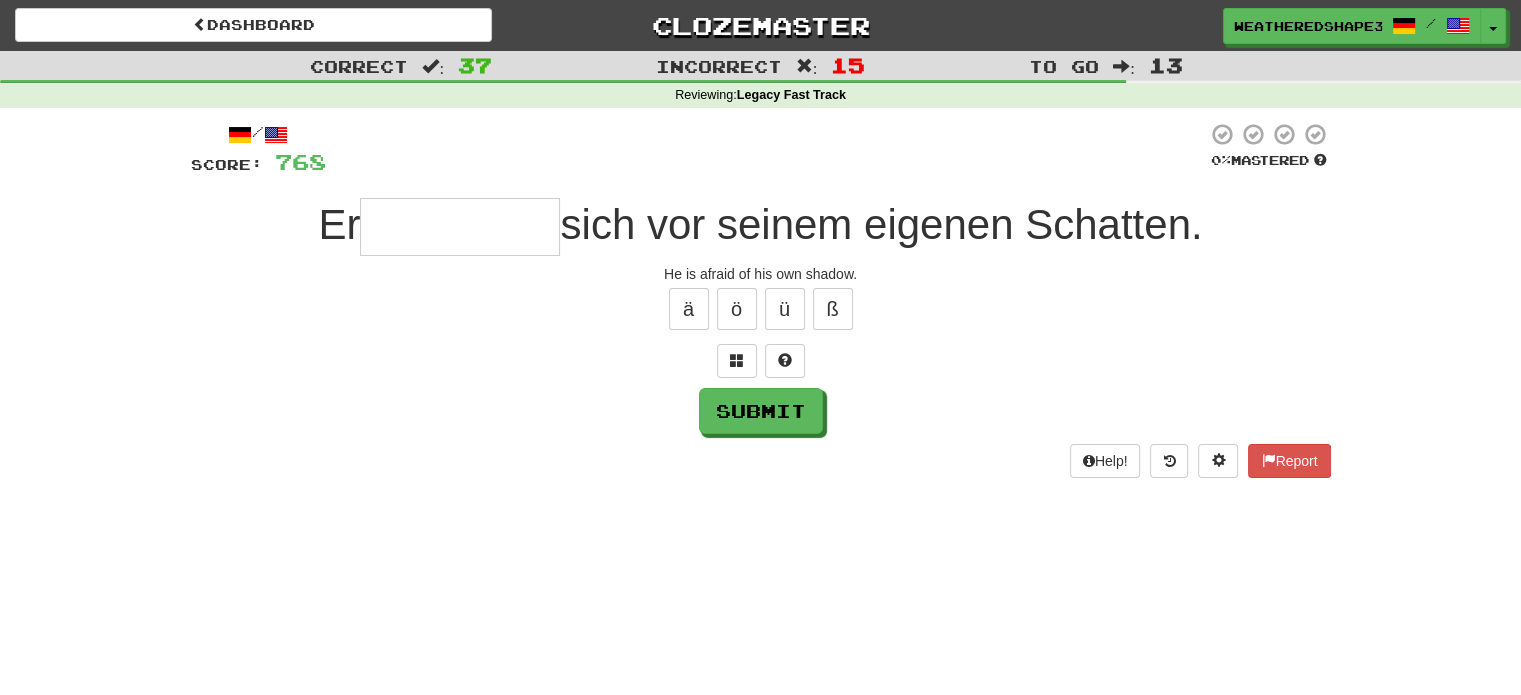 type on "*" 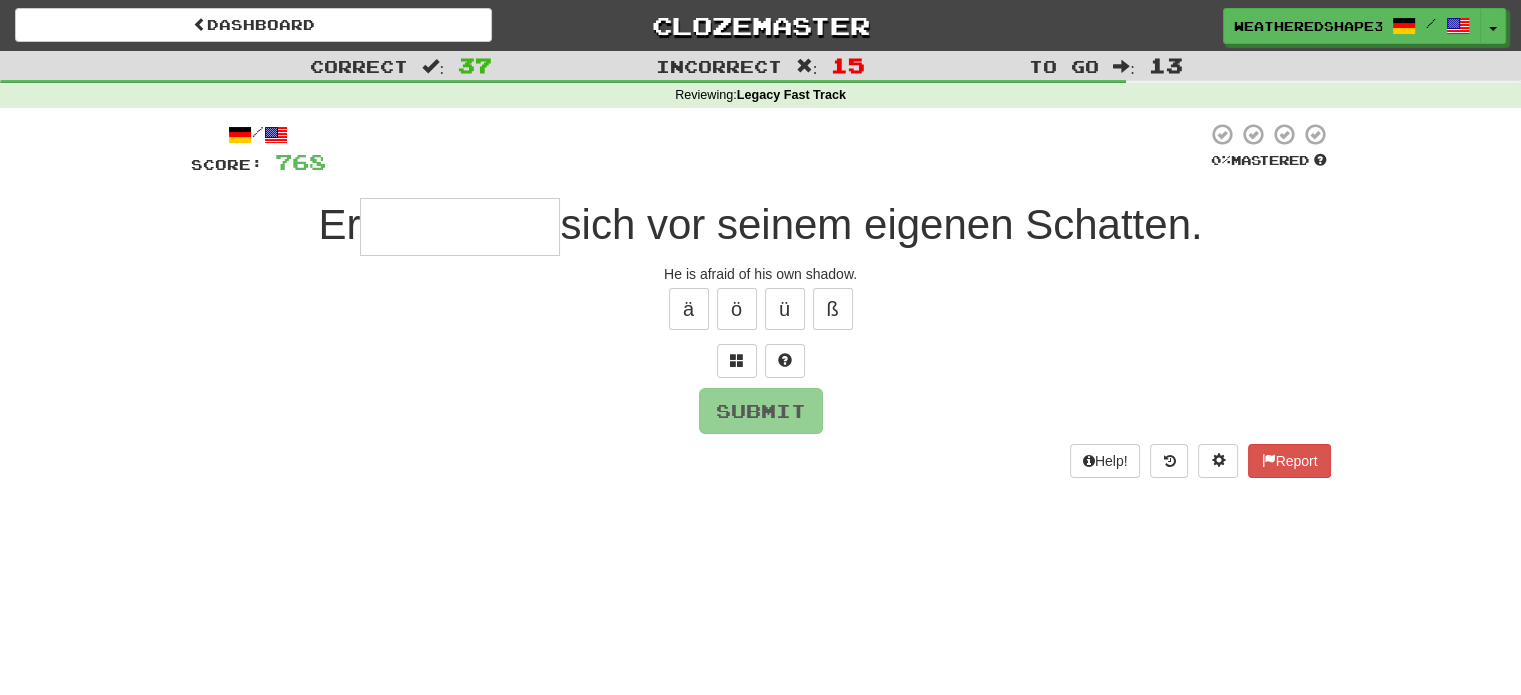 type on "*" 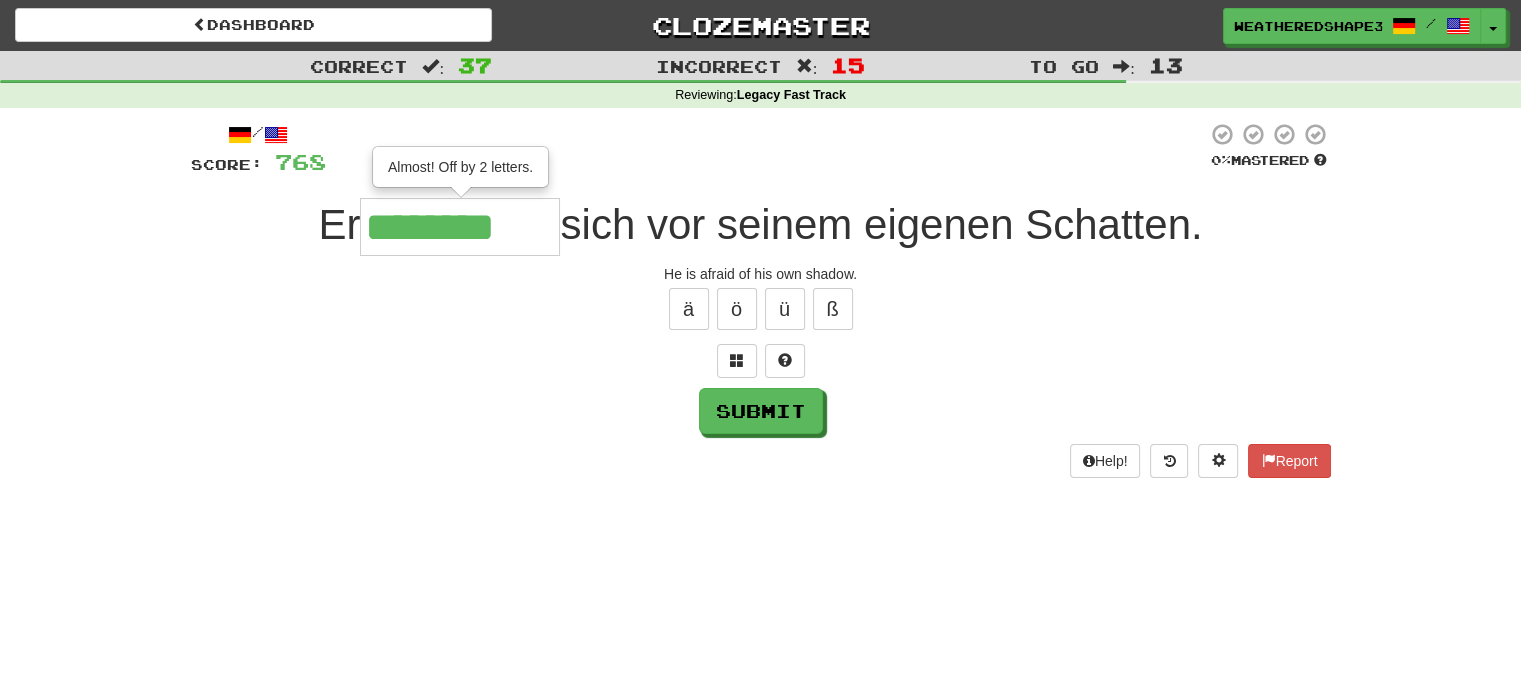 type on "********" 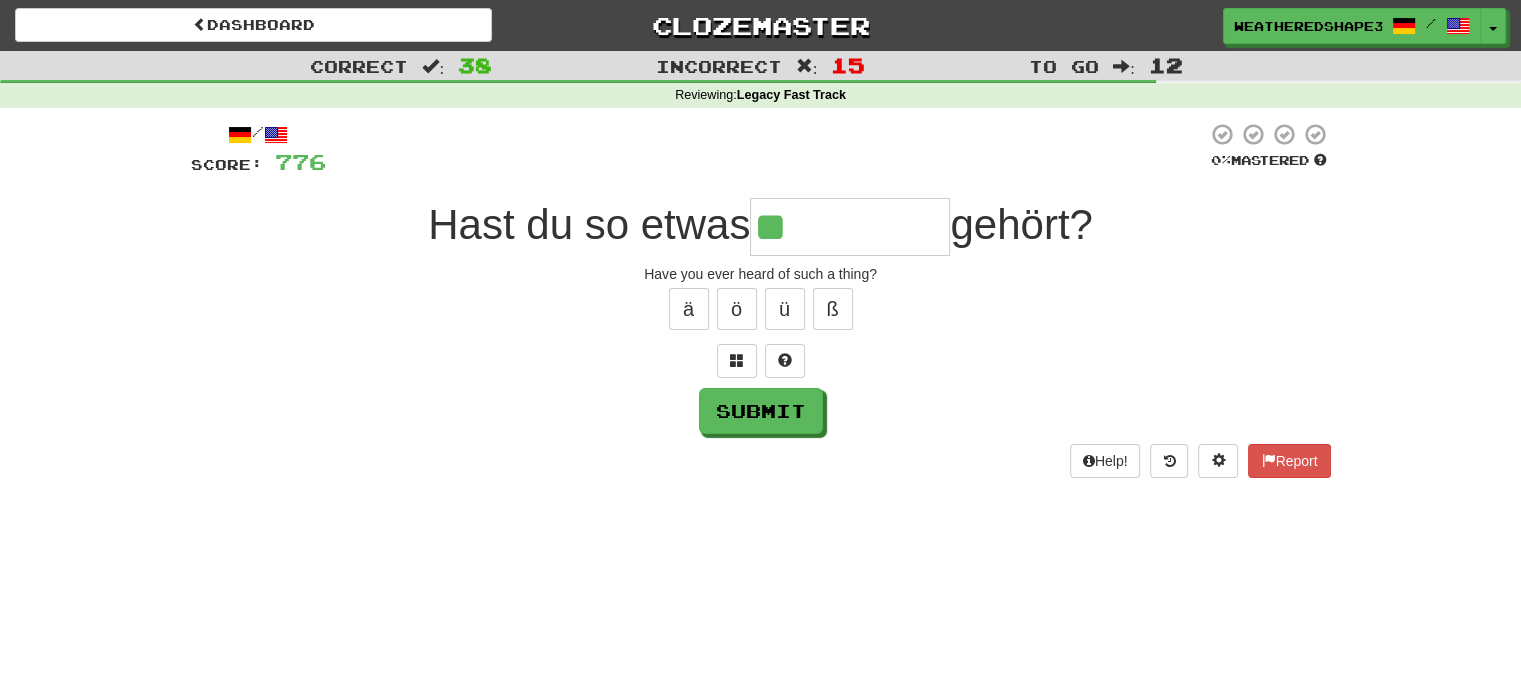 type on "******" 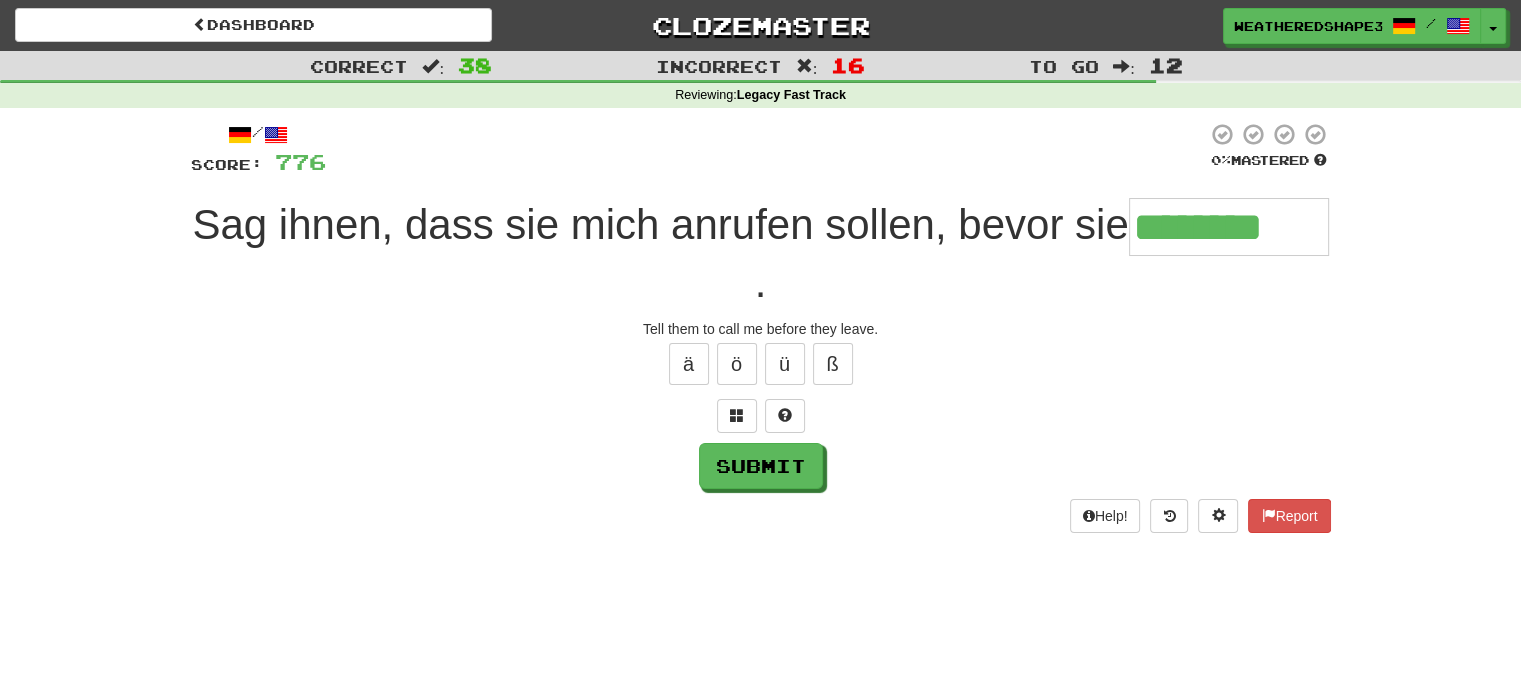 type on "********" 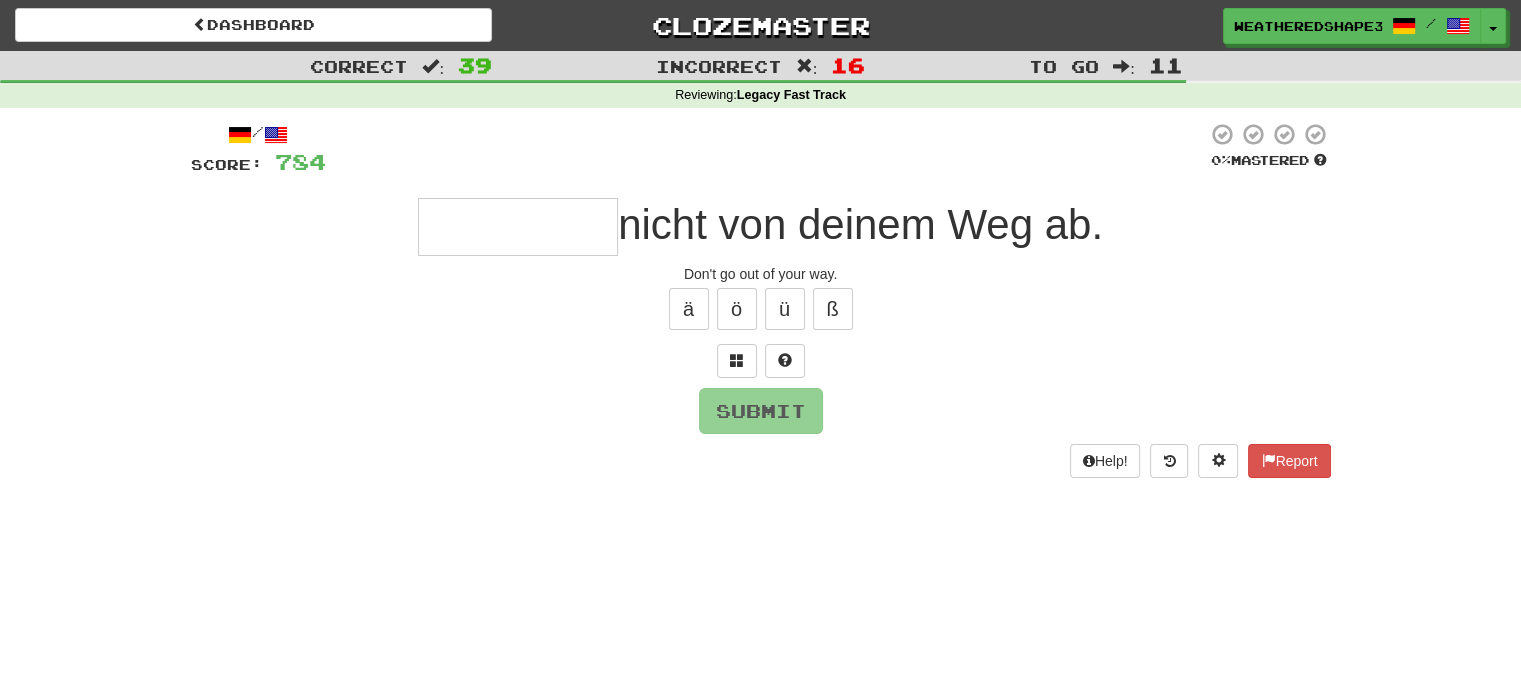 type on "******" 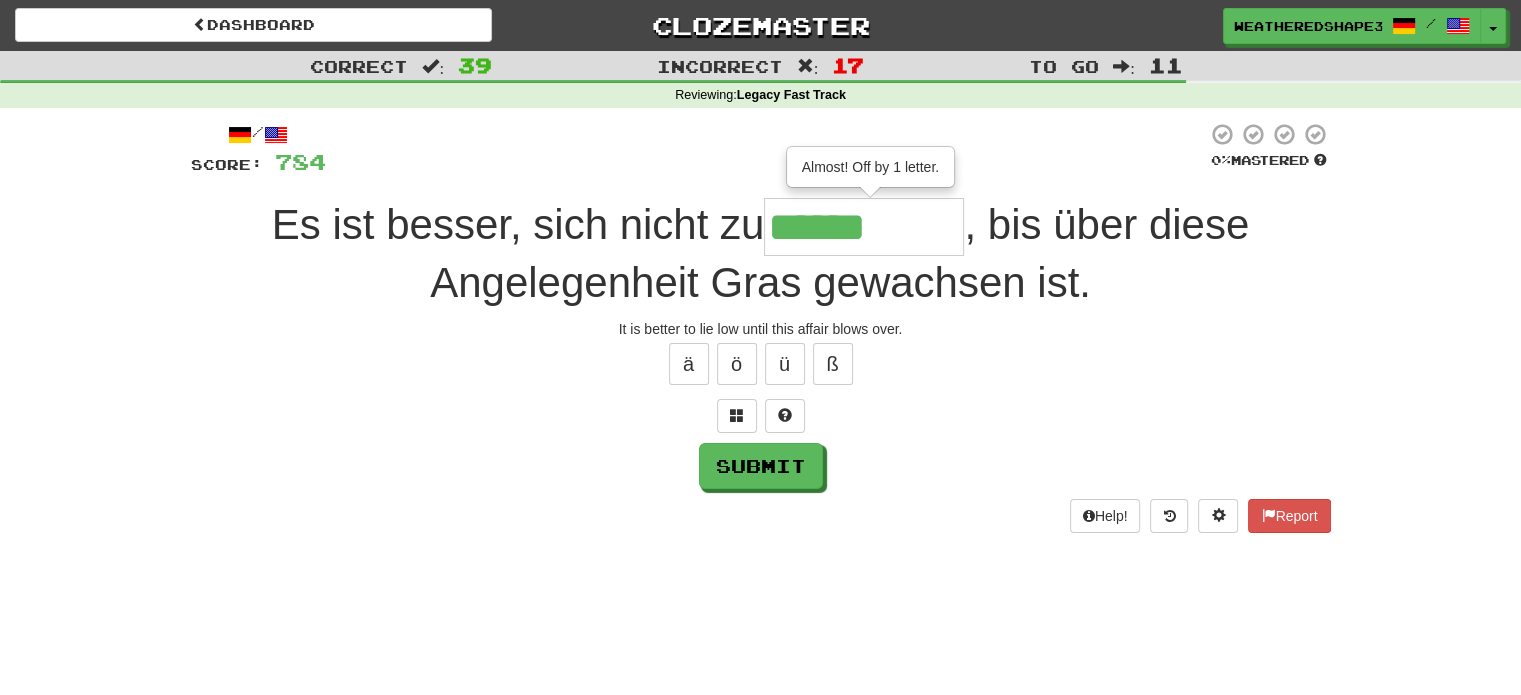 type on "******" 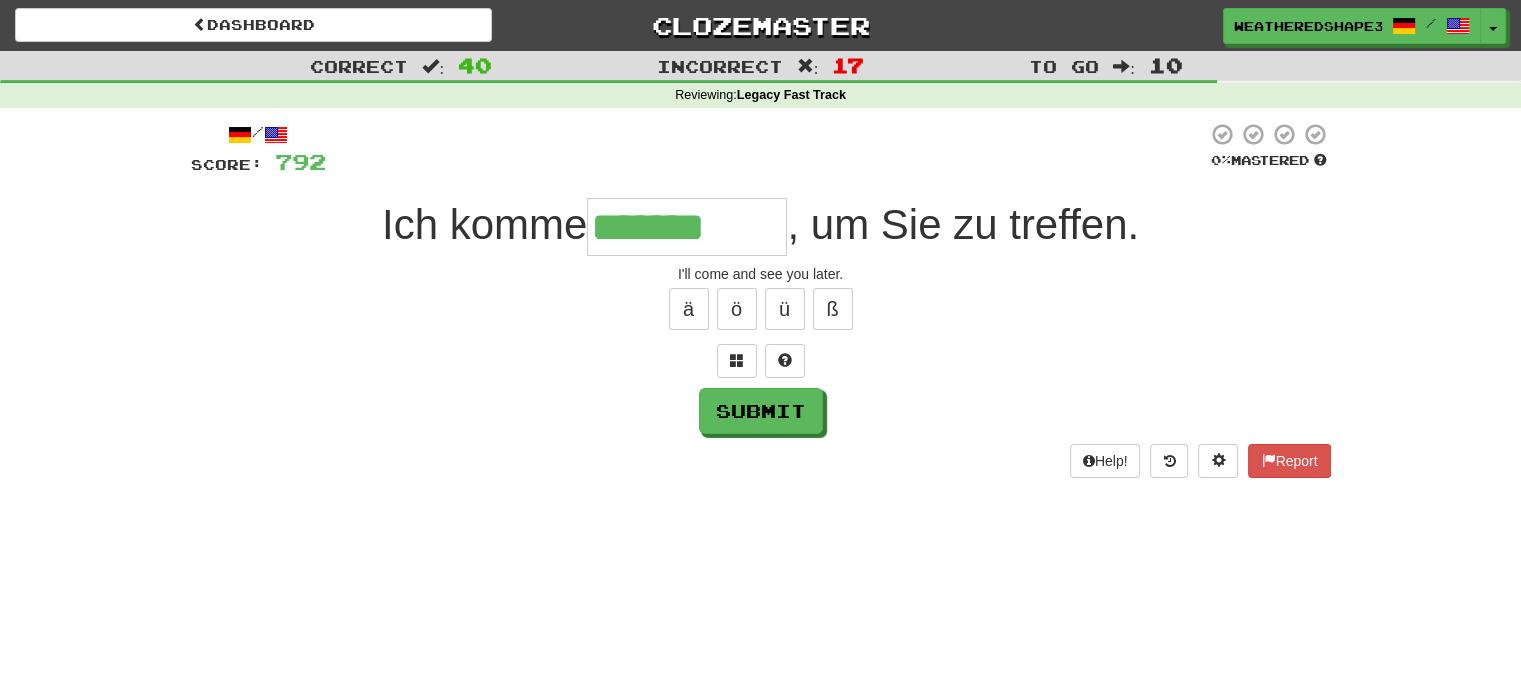type on "*******" 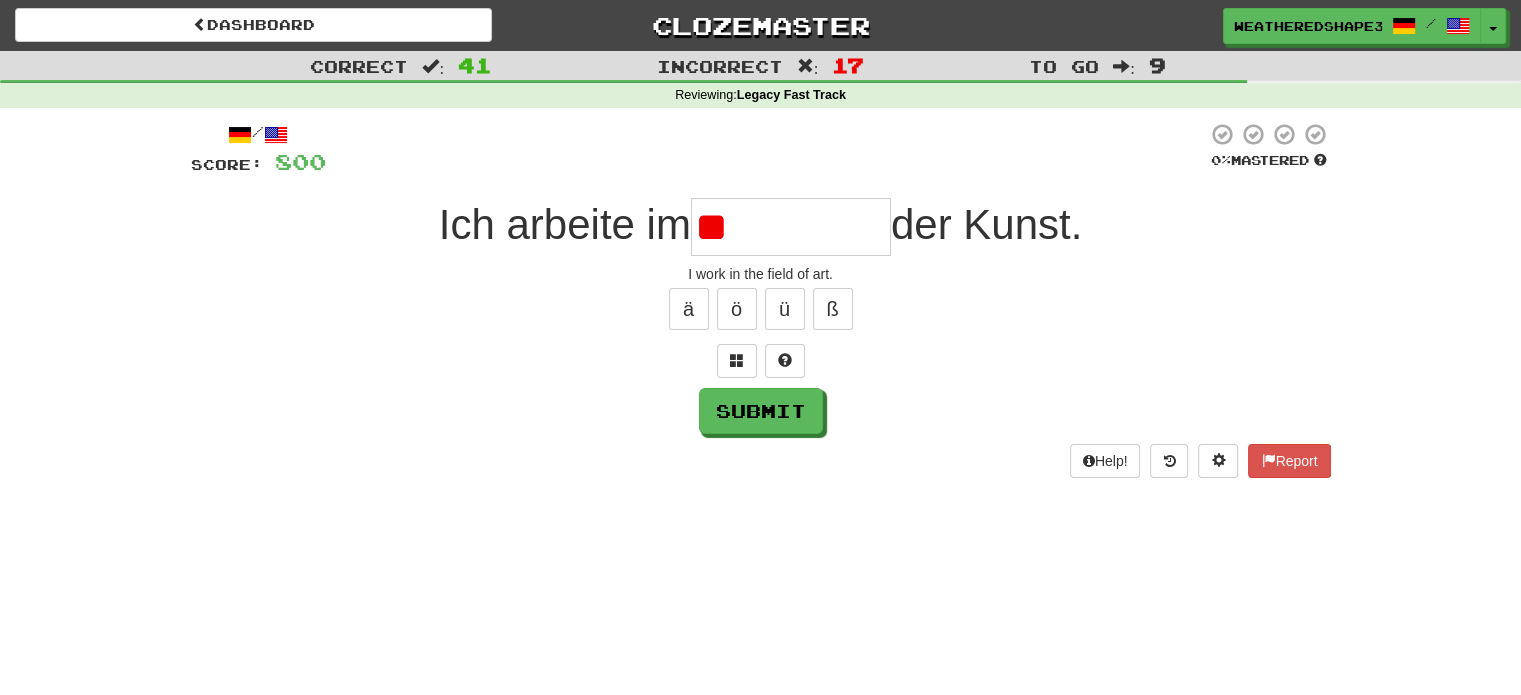 type on "*" 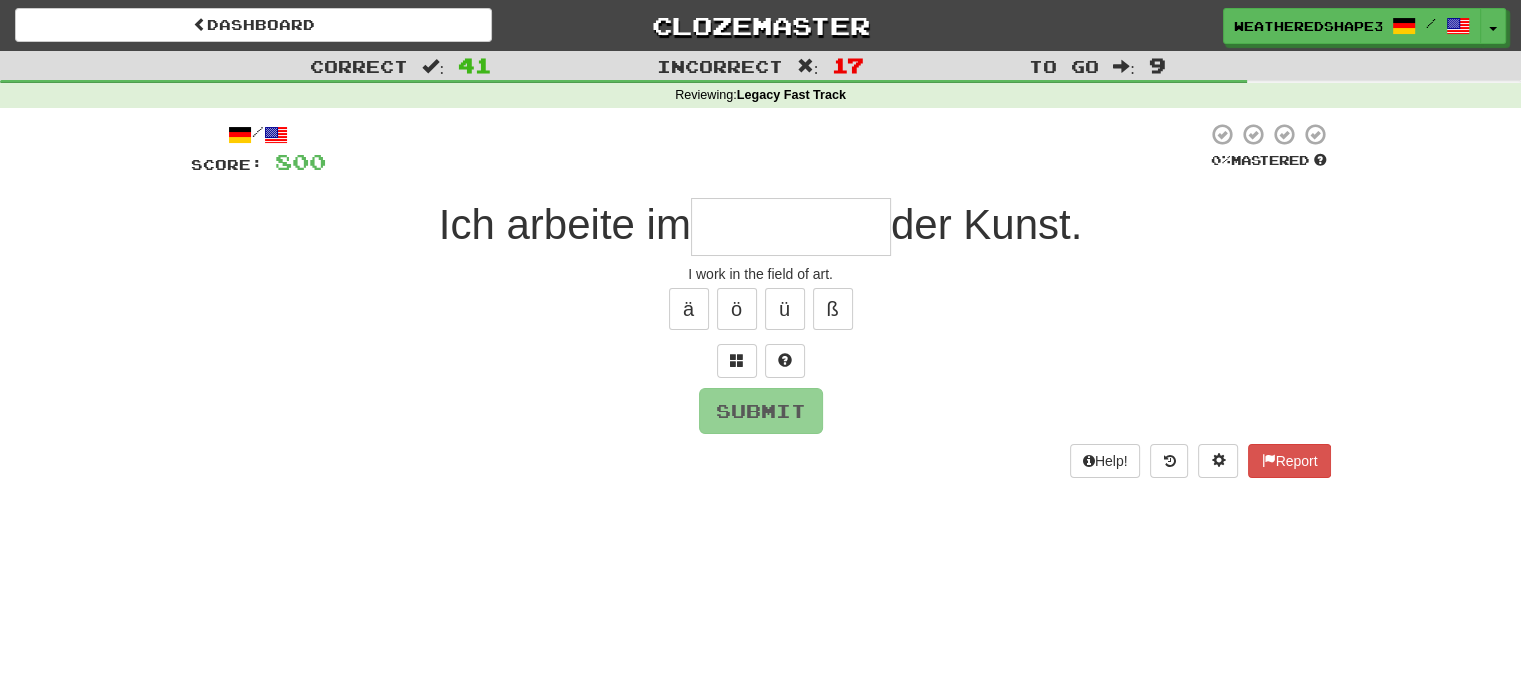 type on "*" 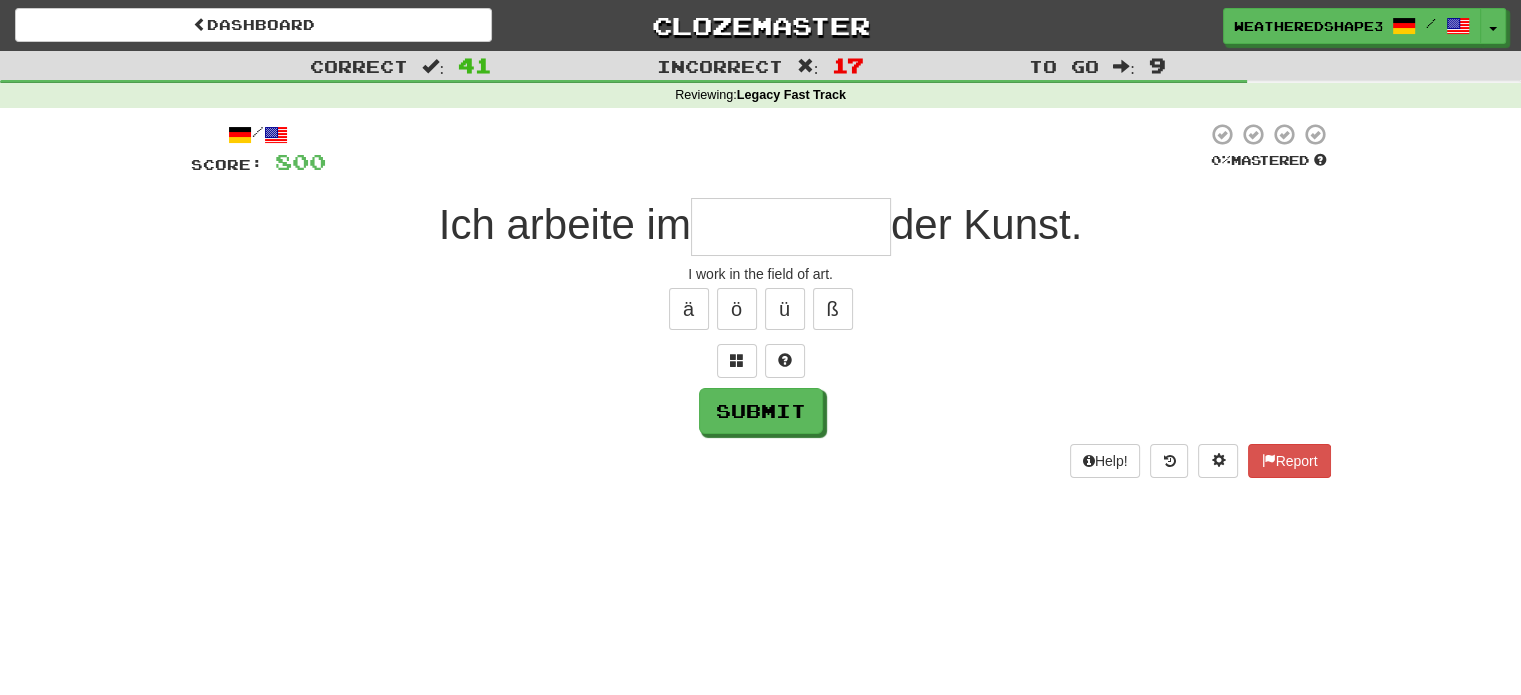 type on "*" 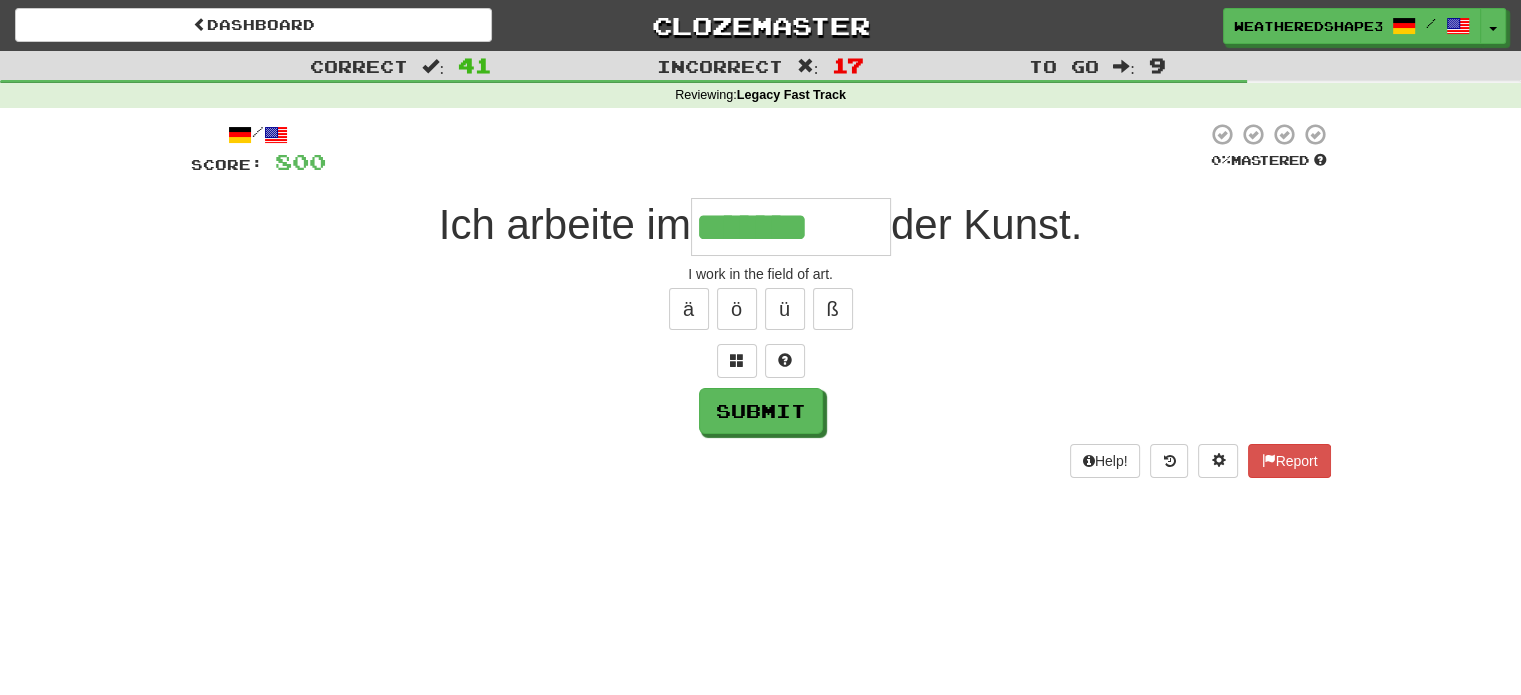 type on "*******" 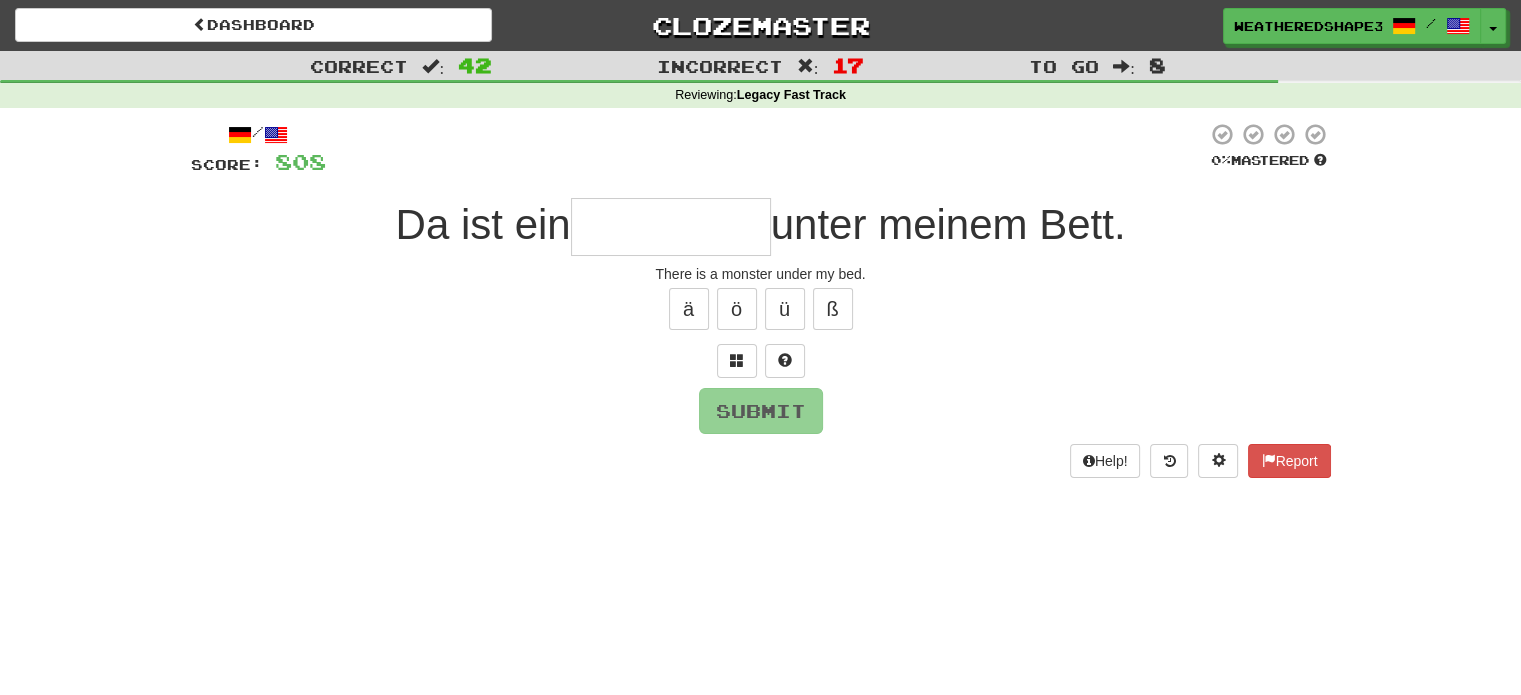 type on "*********" 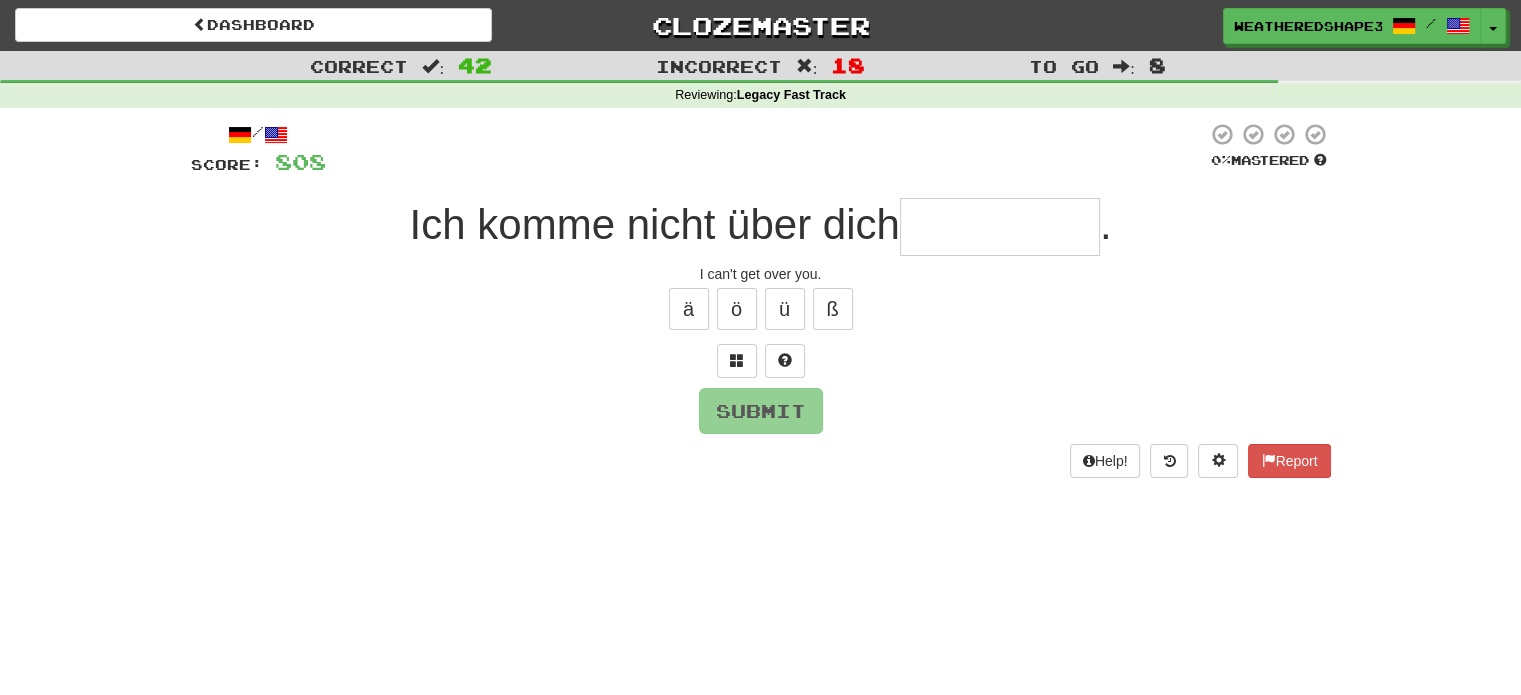 type on "******" 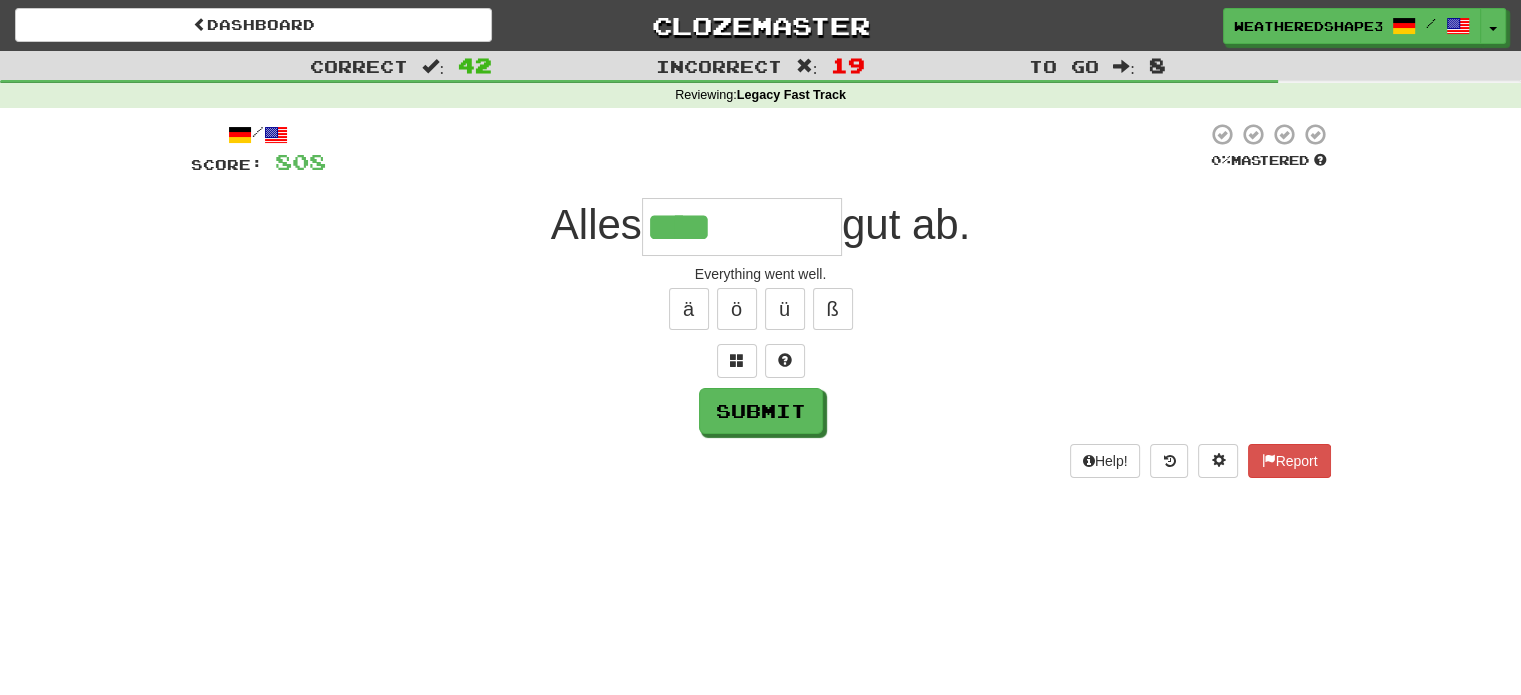 type on "****" 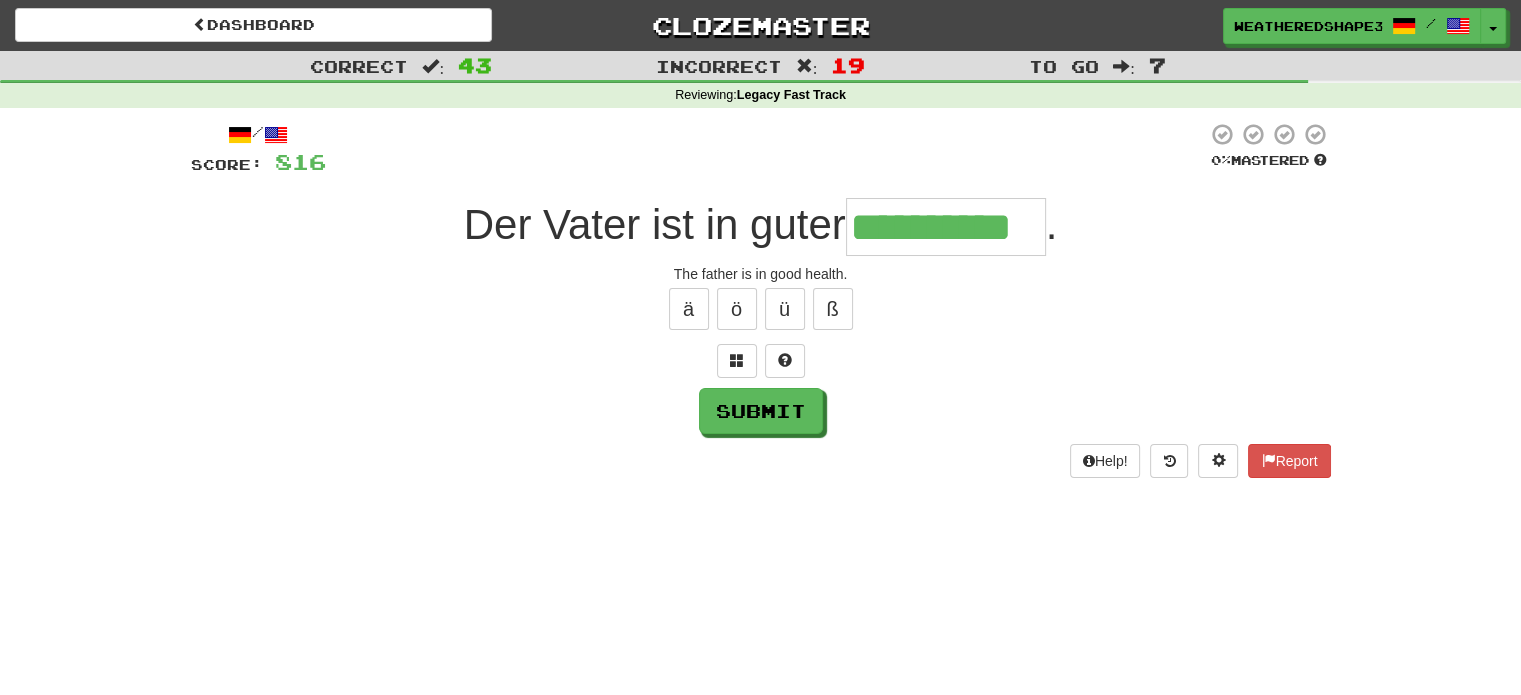 type on "**********" 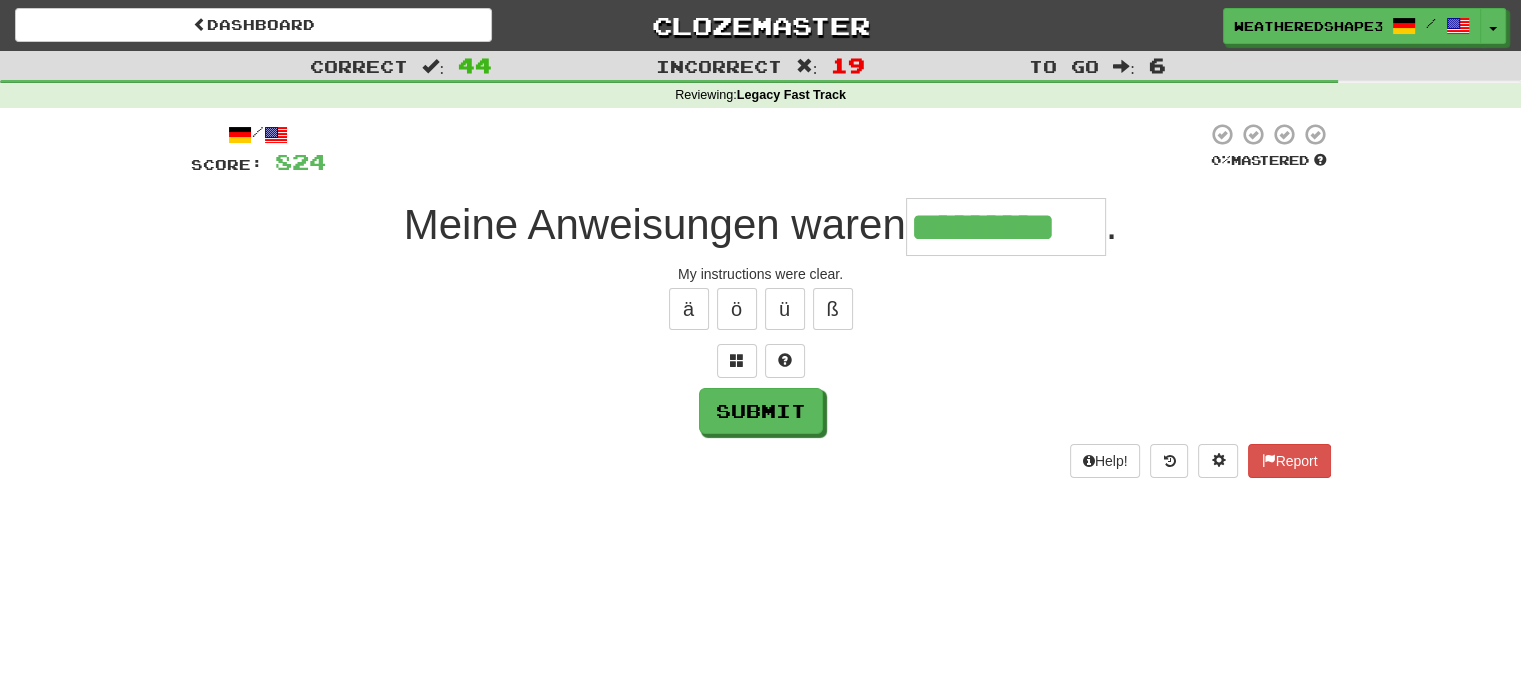 type on "*********" 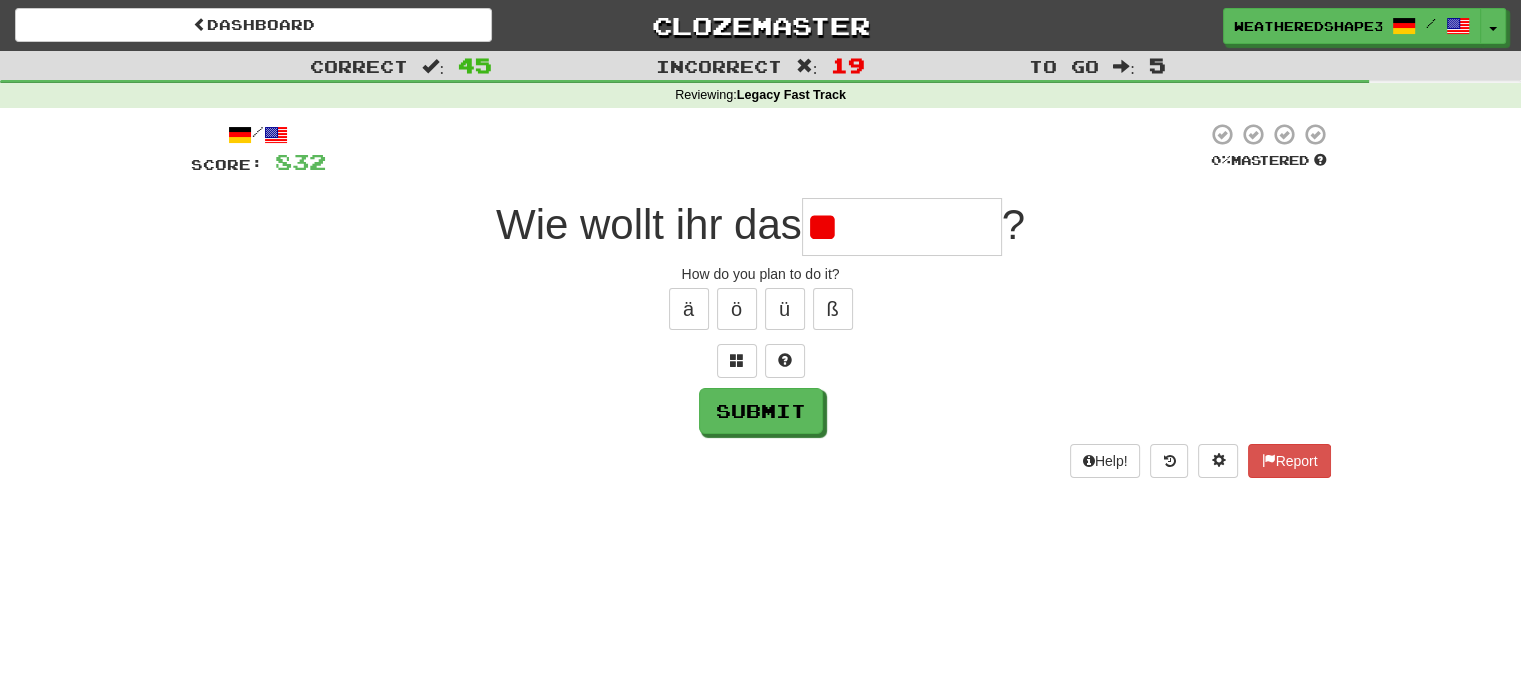 type on "*" 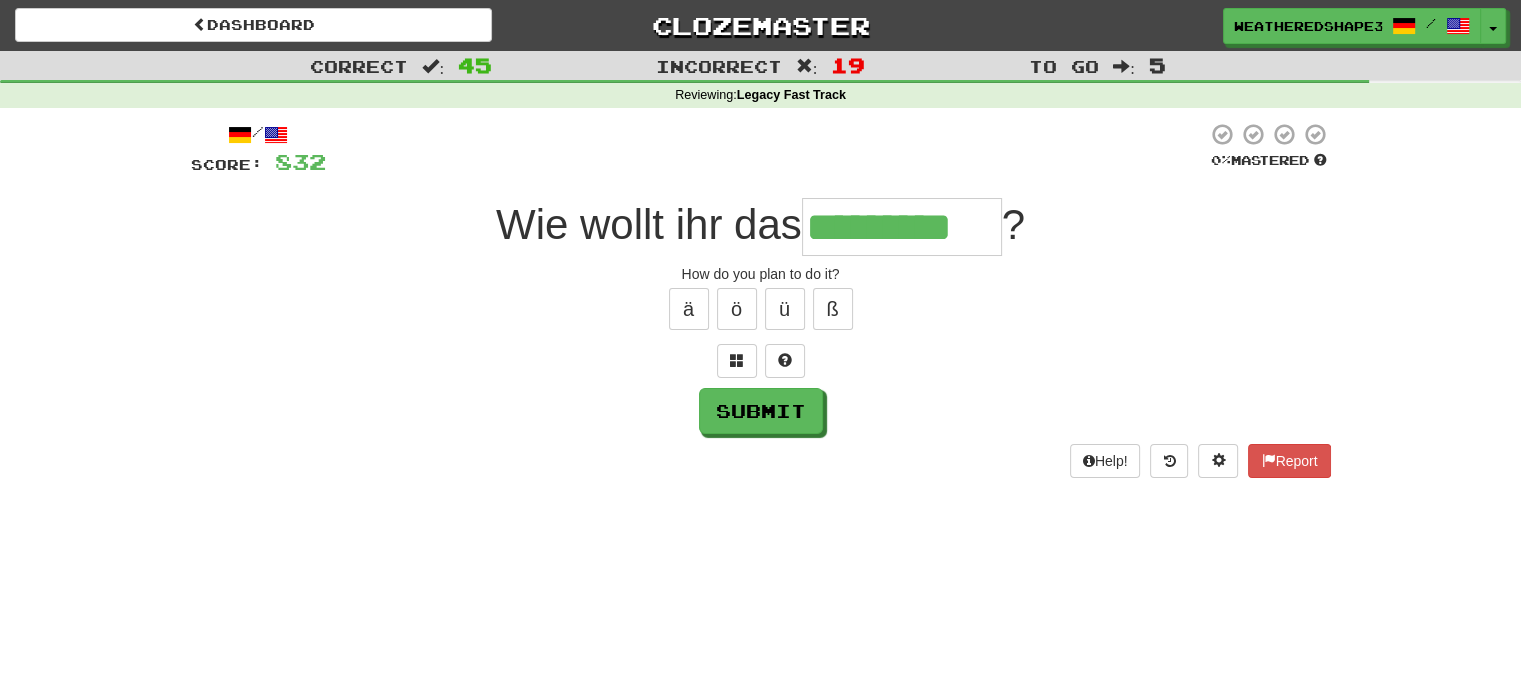 type on "*********" 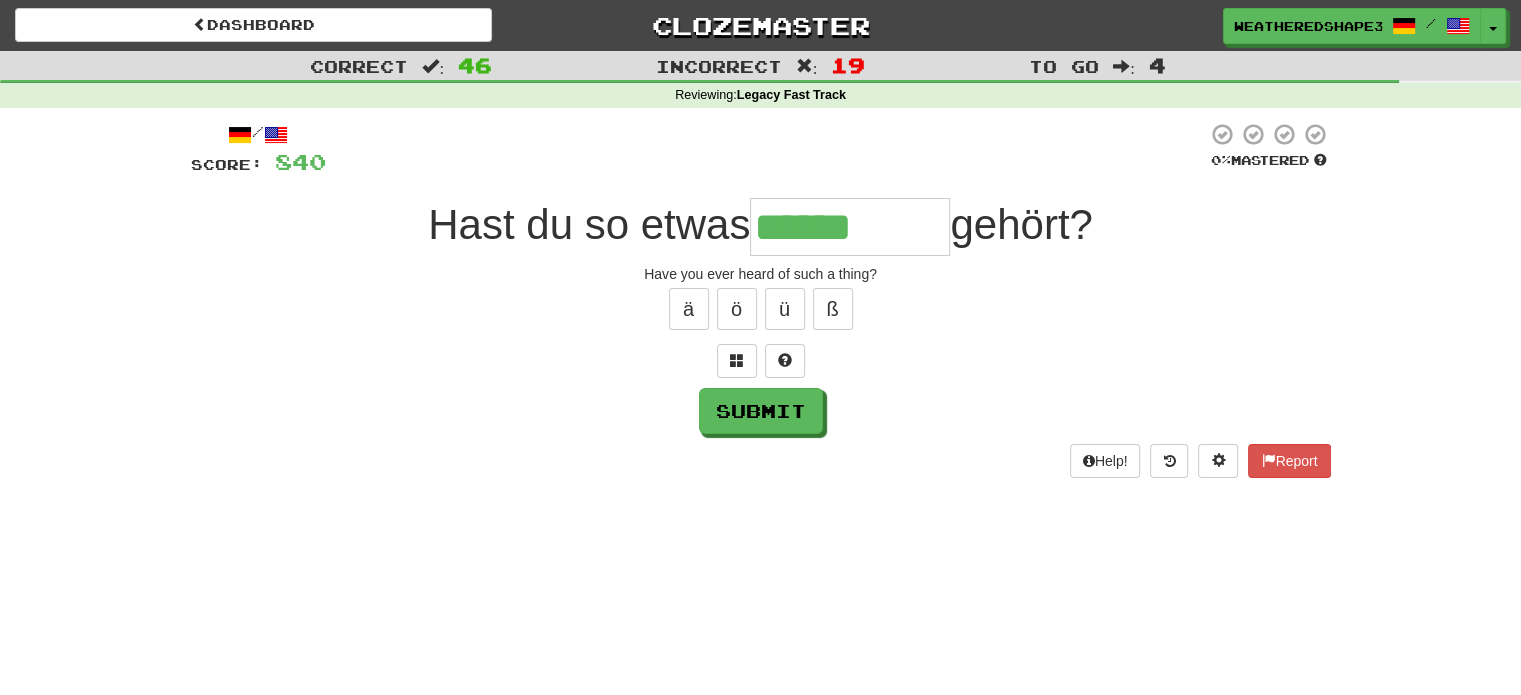 type on "******" 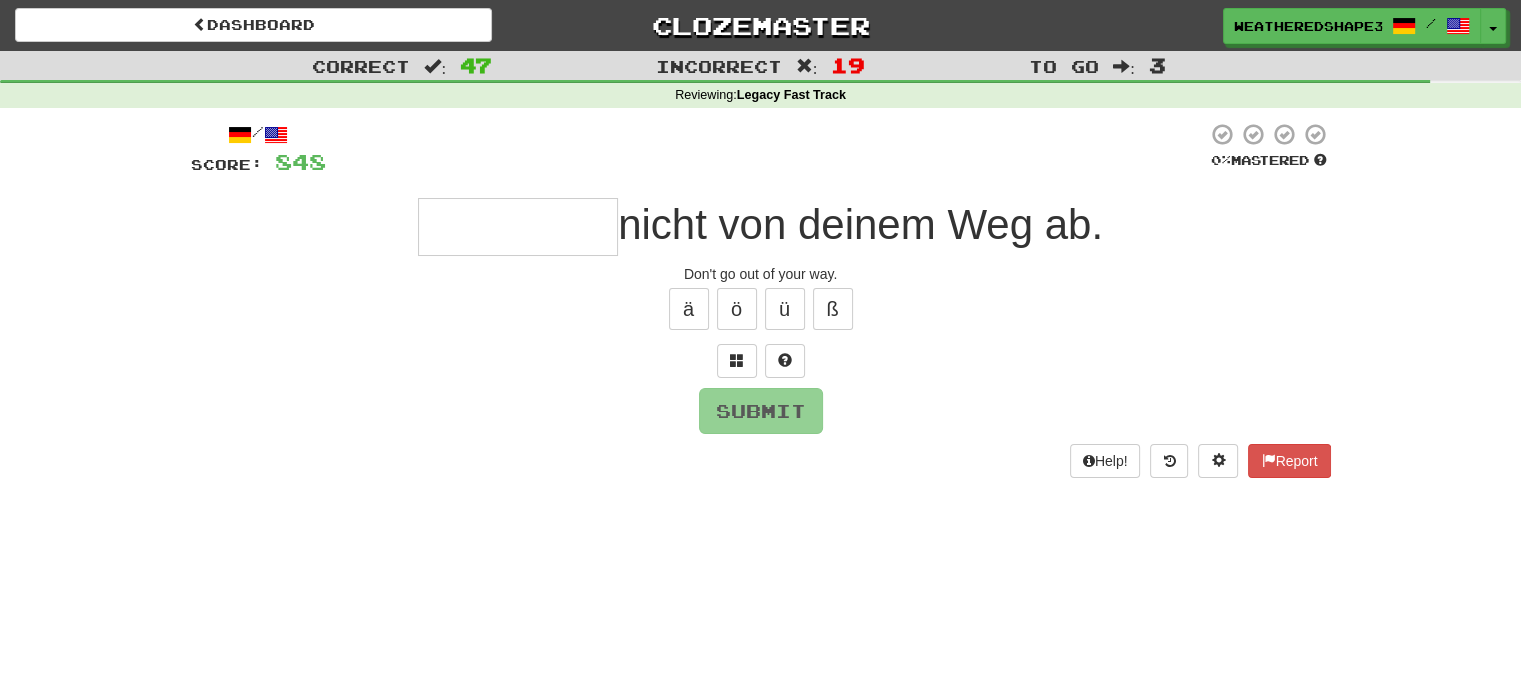 type on "*" 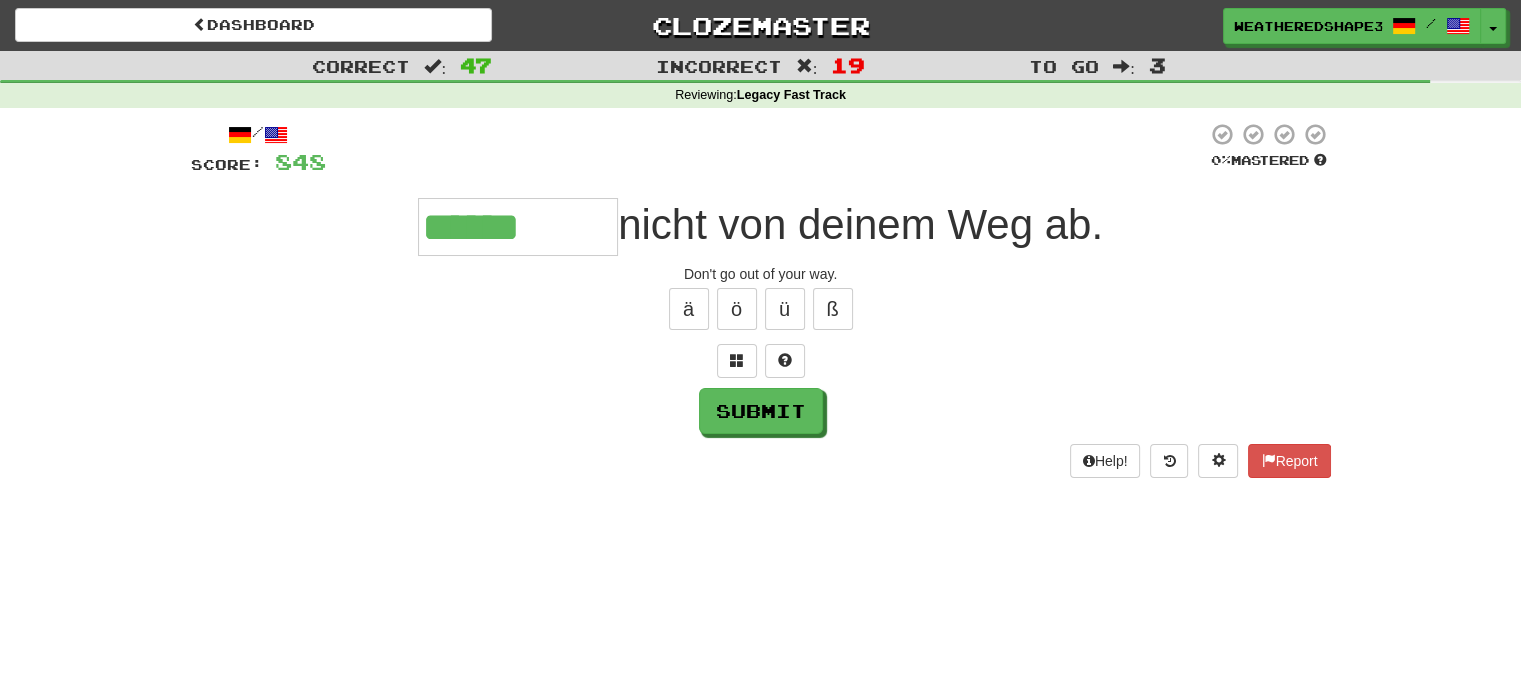 type on "******" 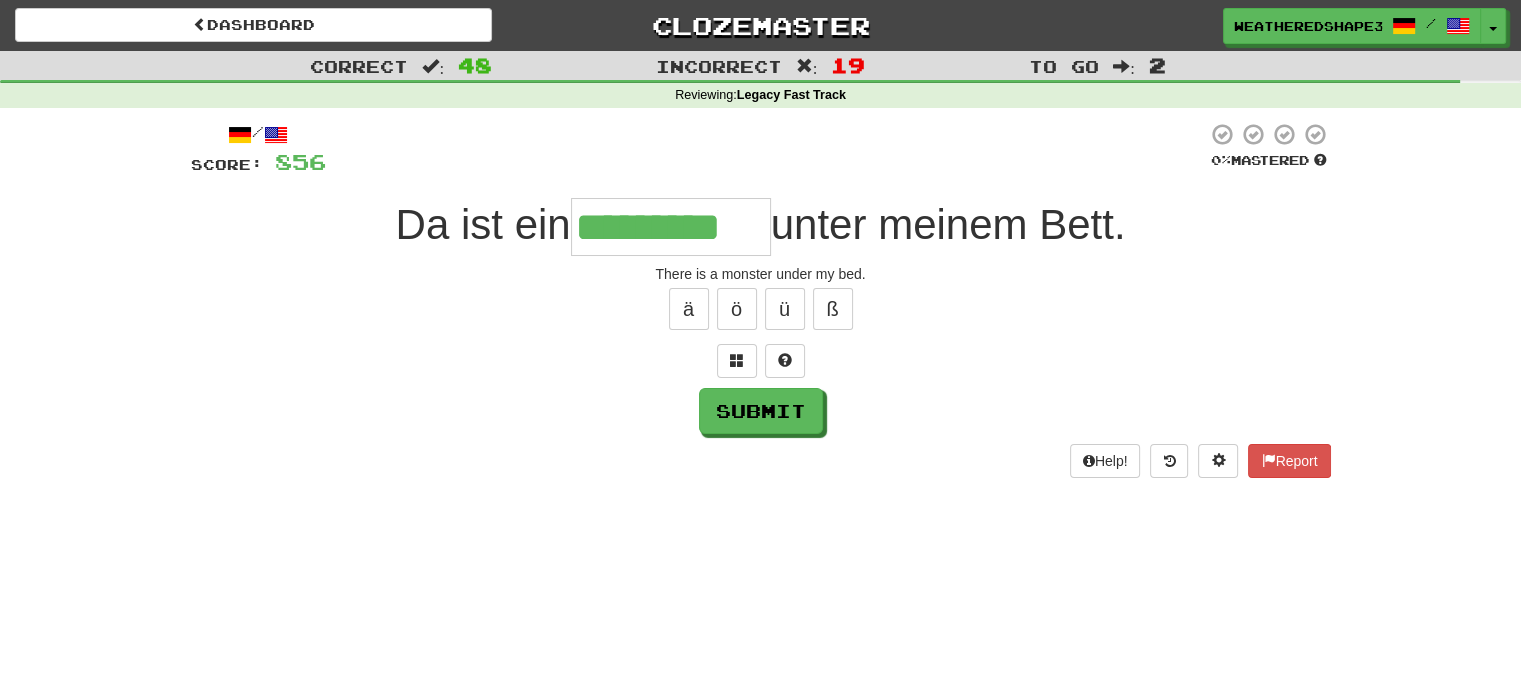 scroll, scrollTop: 0, scrollLeft: 8, axis: horizontal 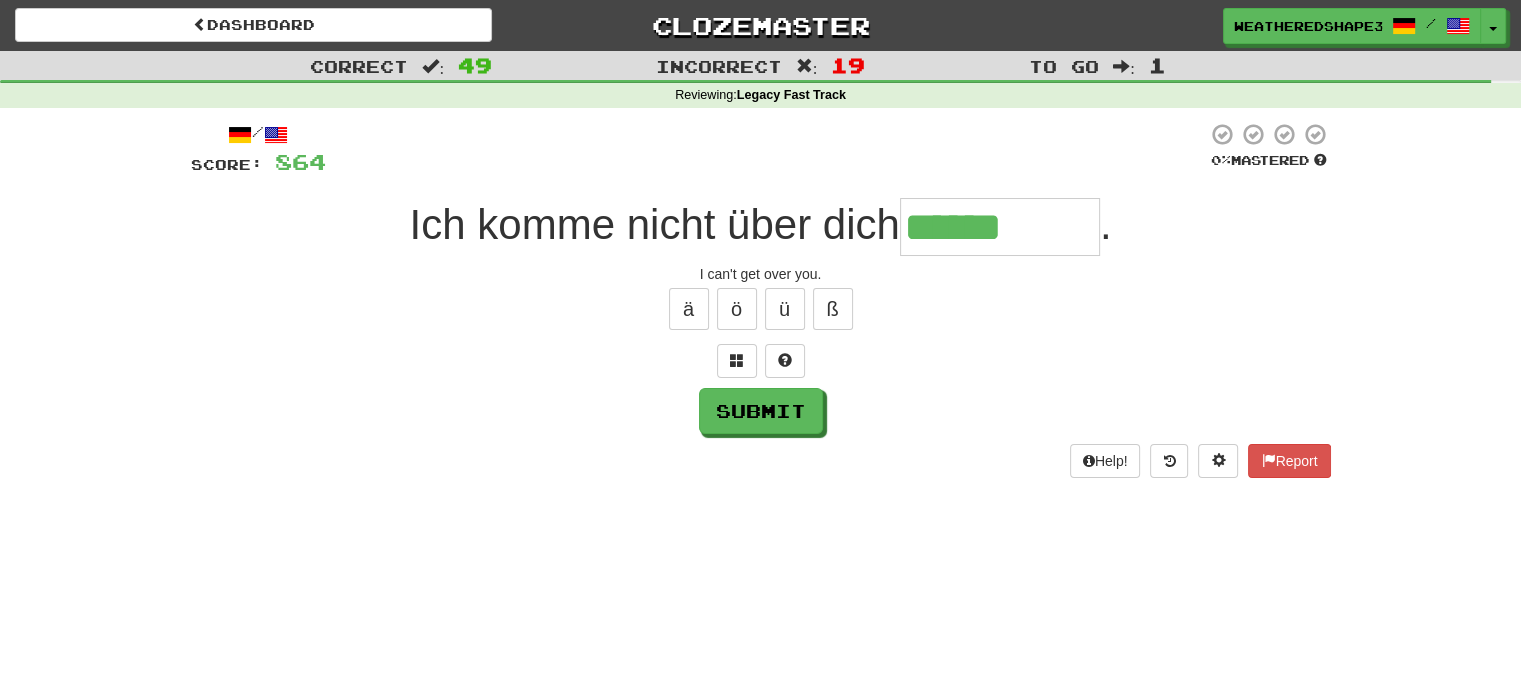 type on "******" 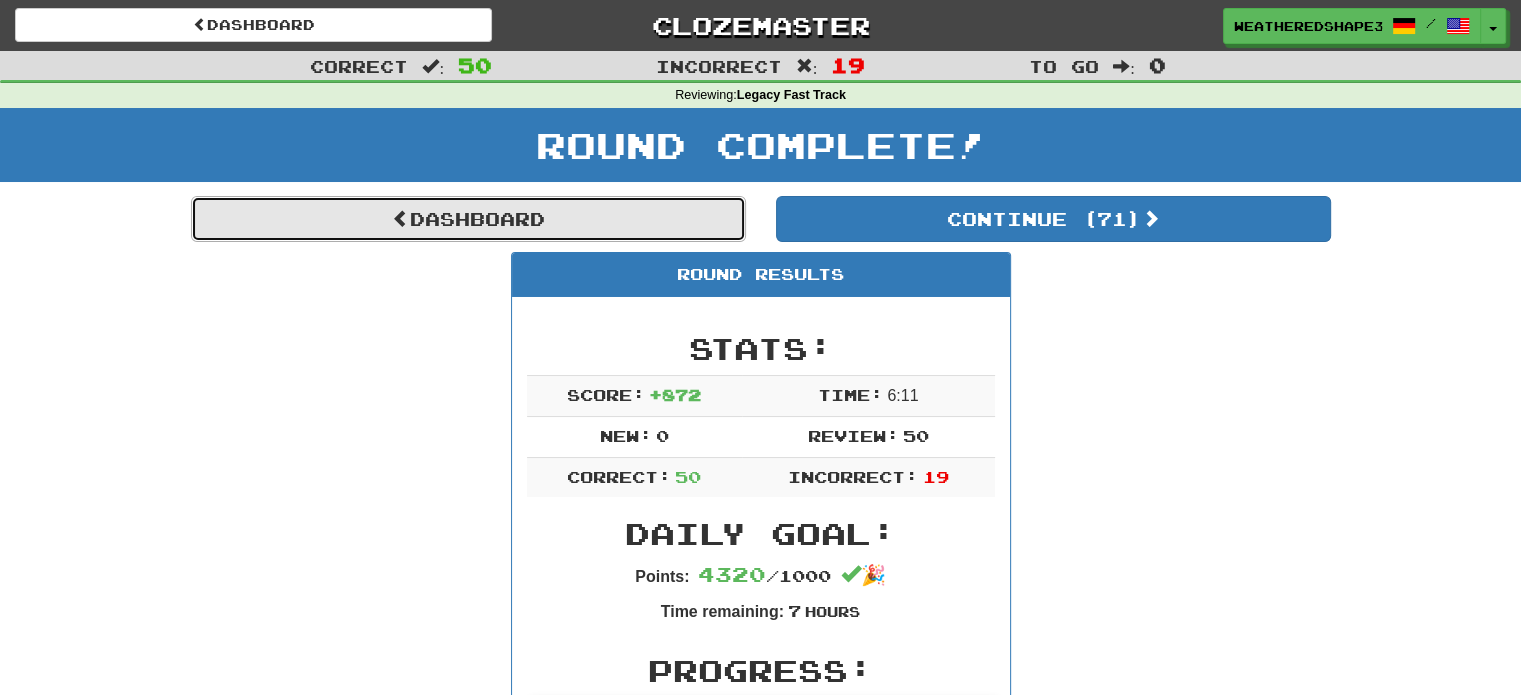 click on "Dashboard" at bounding box center (468, 219) 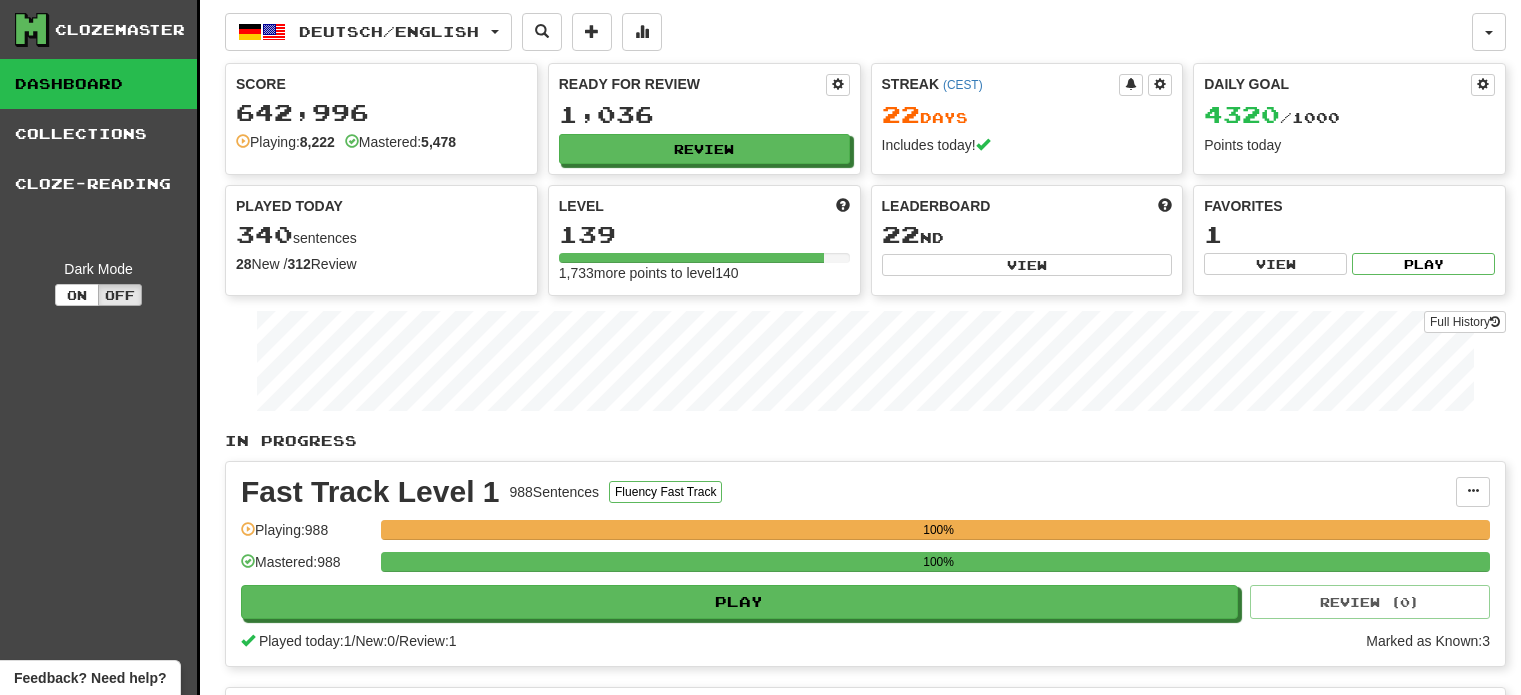 scroll, scrollTop: 0, scrollLeft: 0, axis: both 